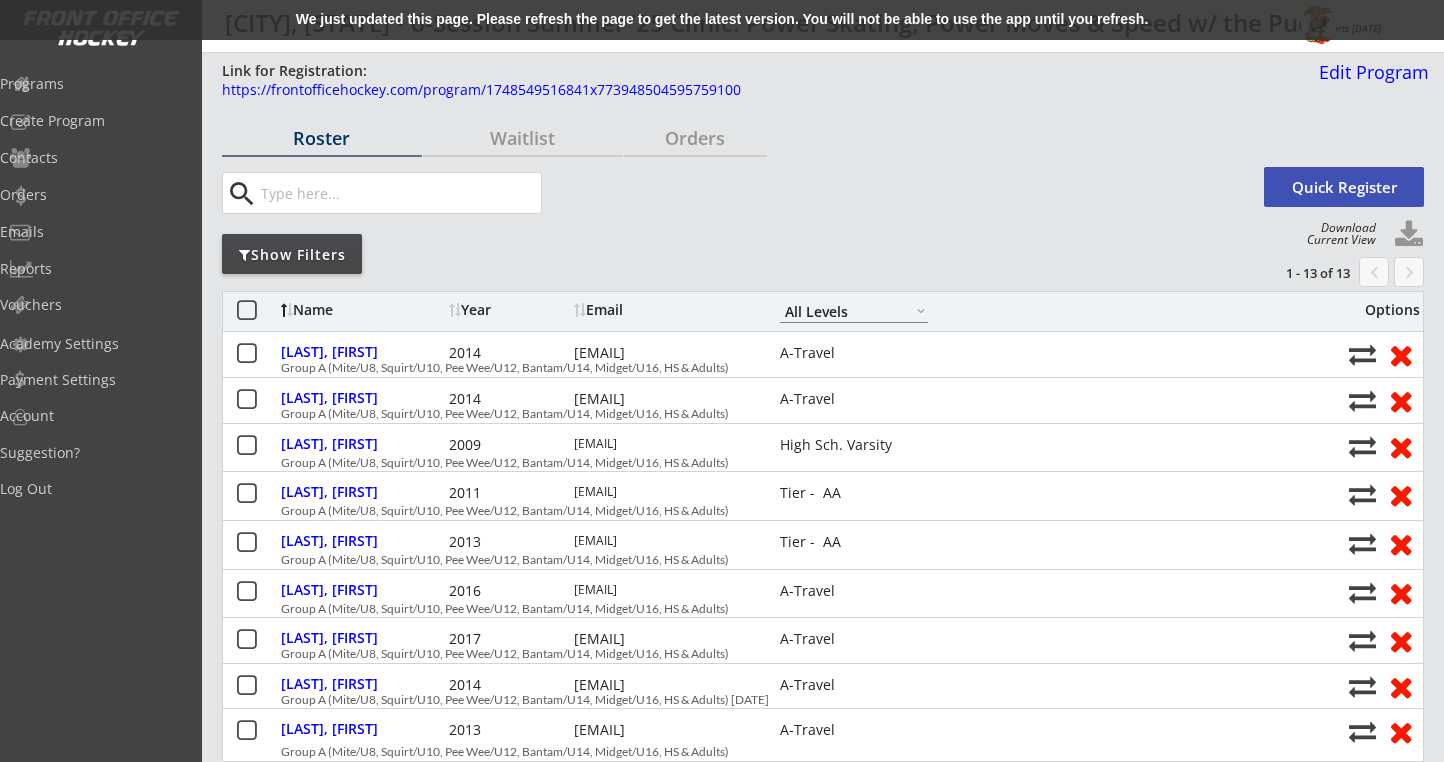 select on ""All Levels"" 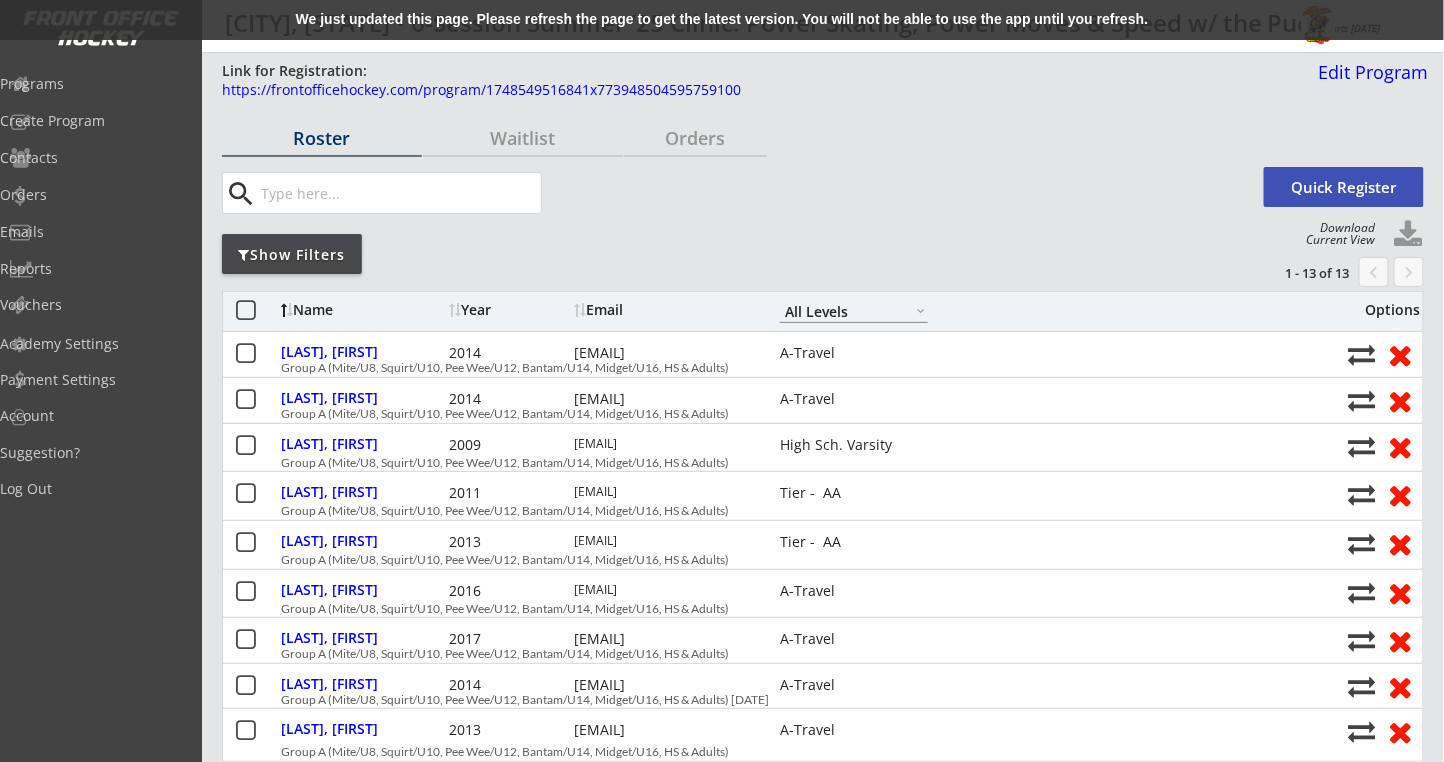 scroll, scrollTop: 0, scrollLeft: 0, axis: both 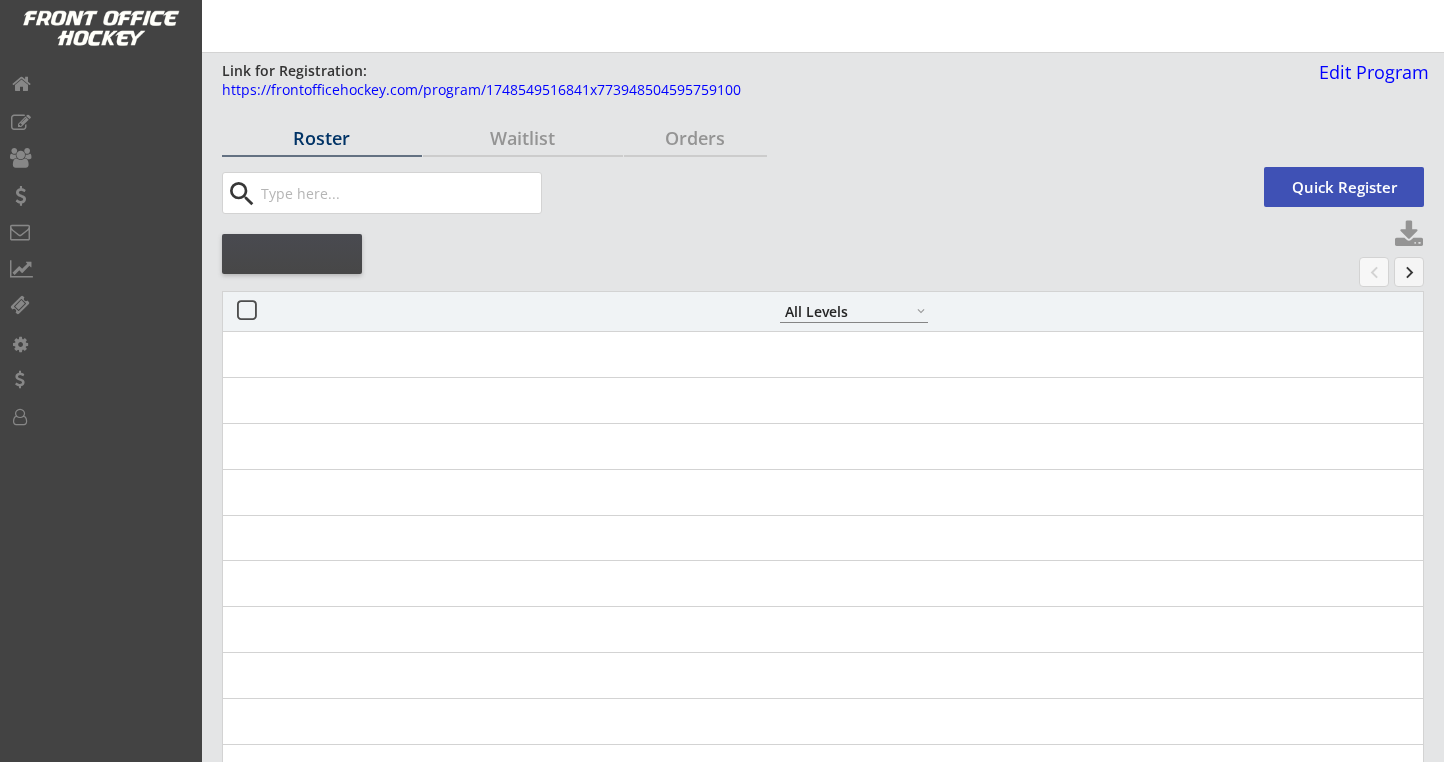 select on ""All Levels"" 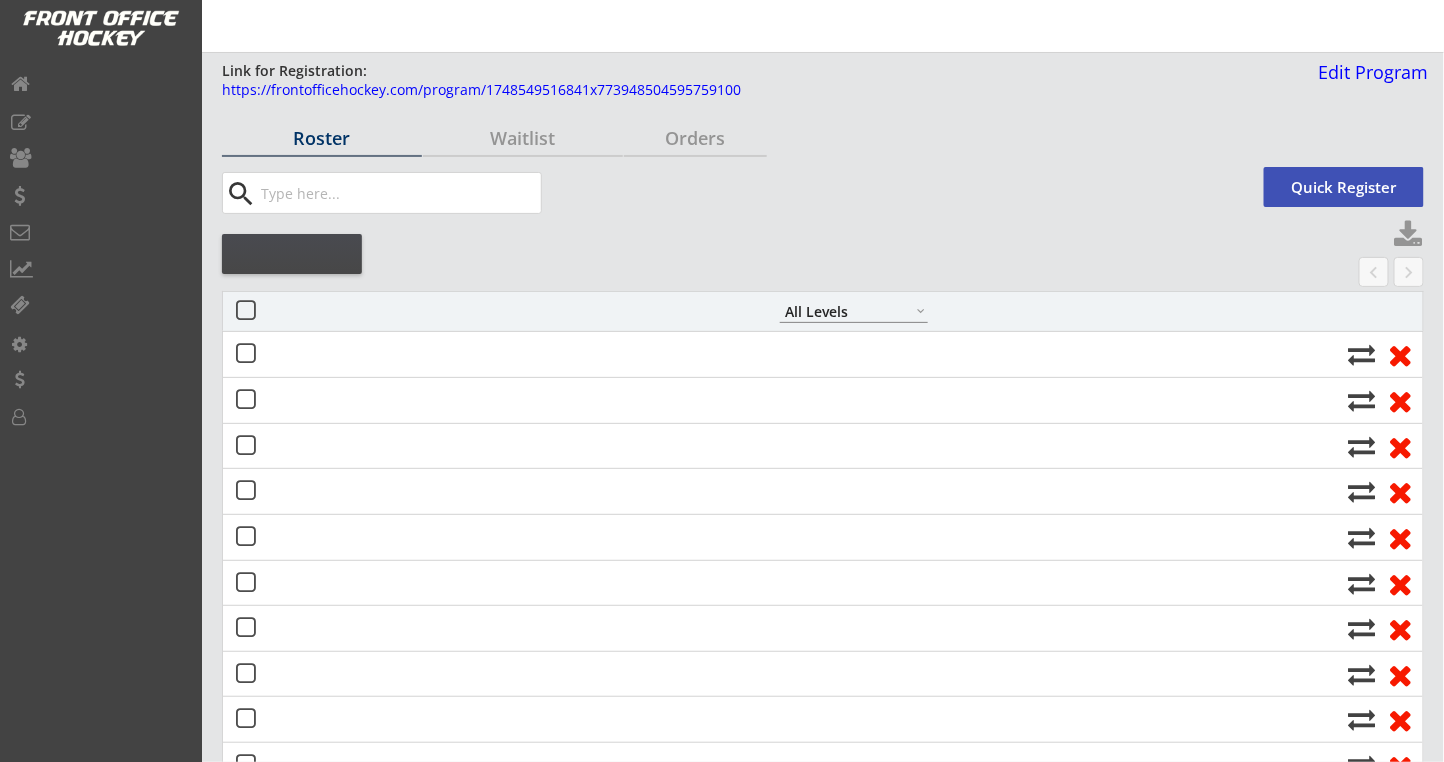 scroll, scrollTop: 0, scrollLeft: 0, axis: both 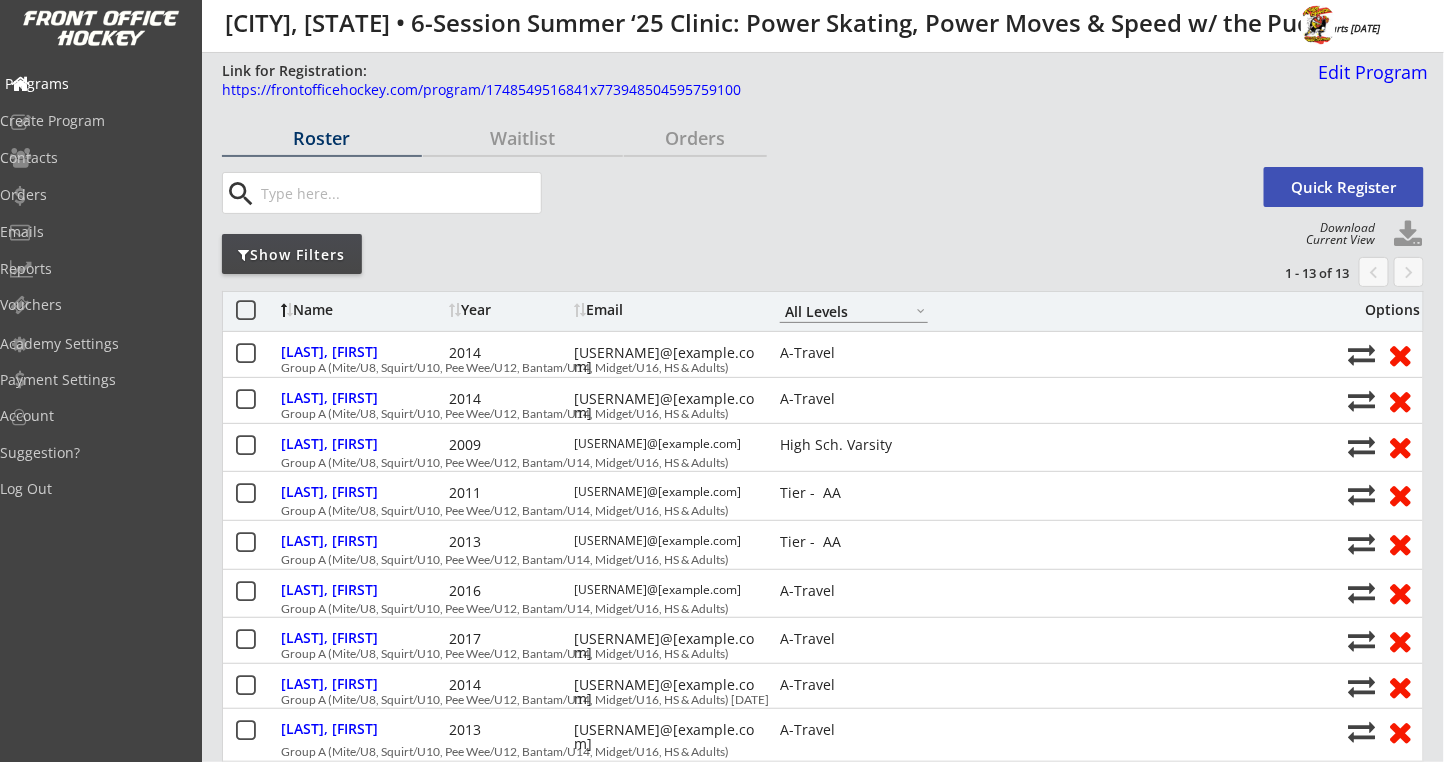 click on "Programs" at bounding box center (95, 85) 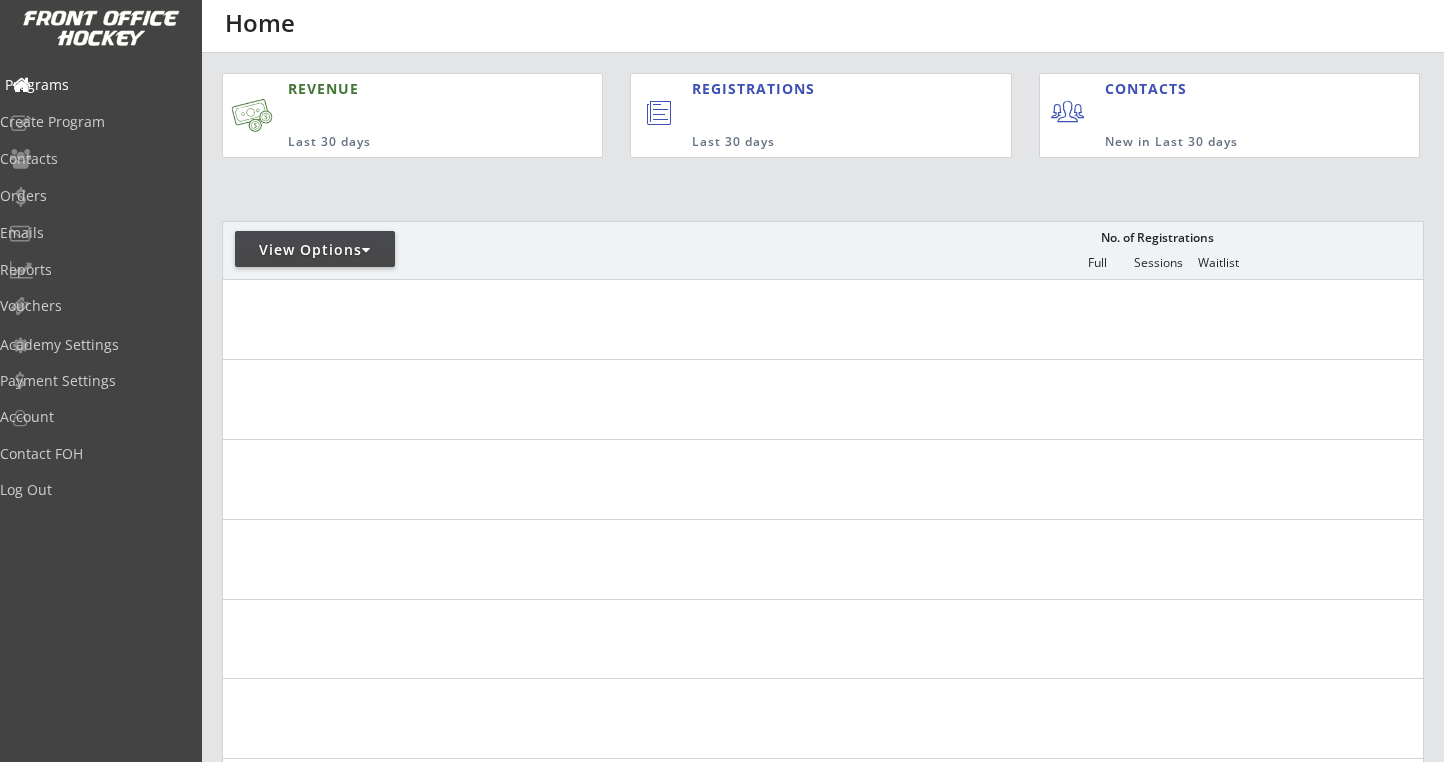 scroll, scrollTop: 0, scrollLeft: 0, axis: both 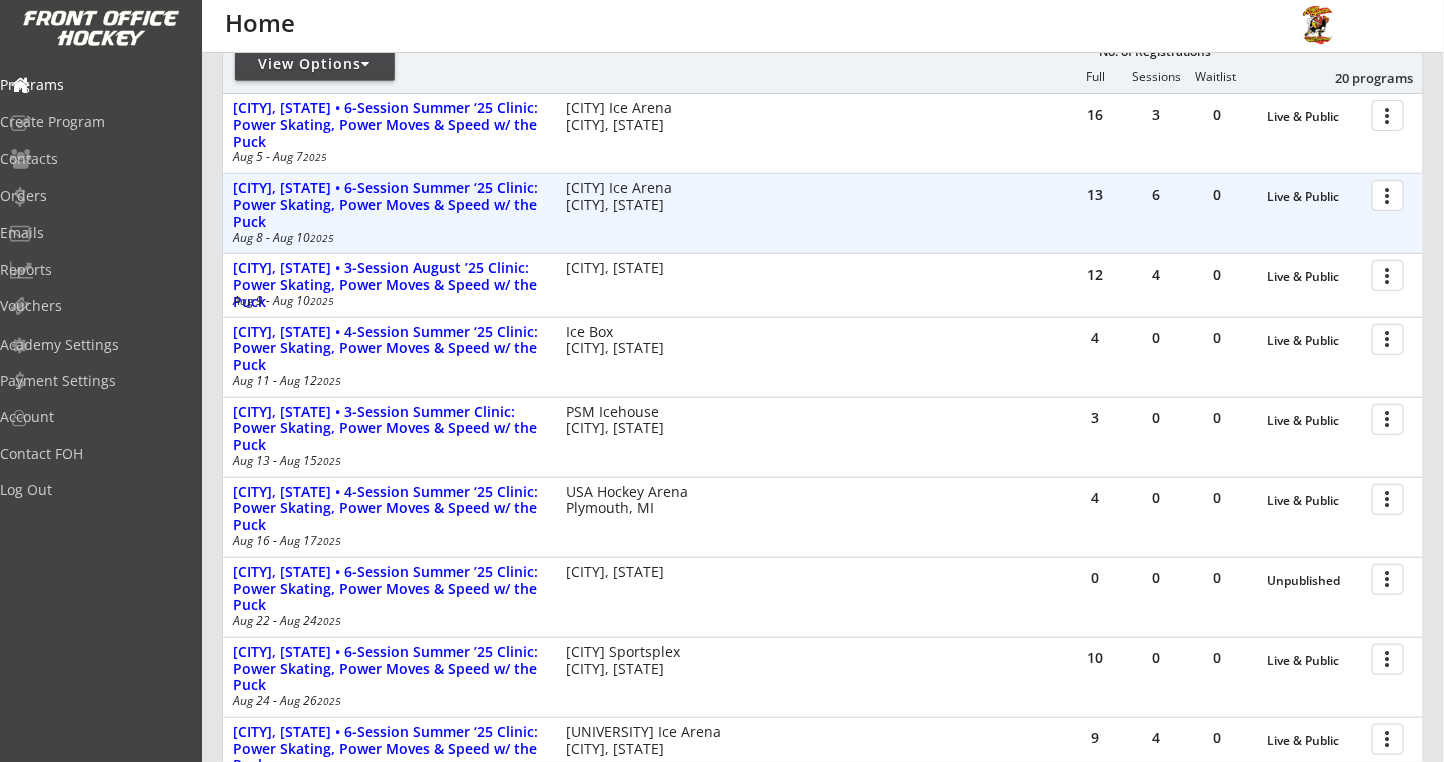 click at bounding box center (1391, 194) 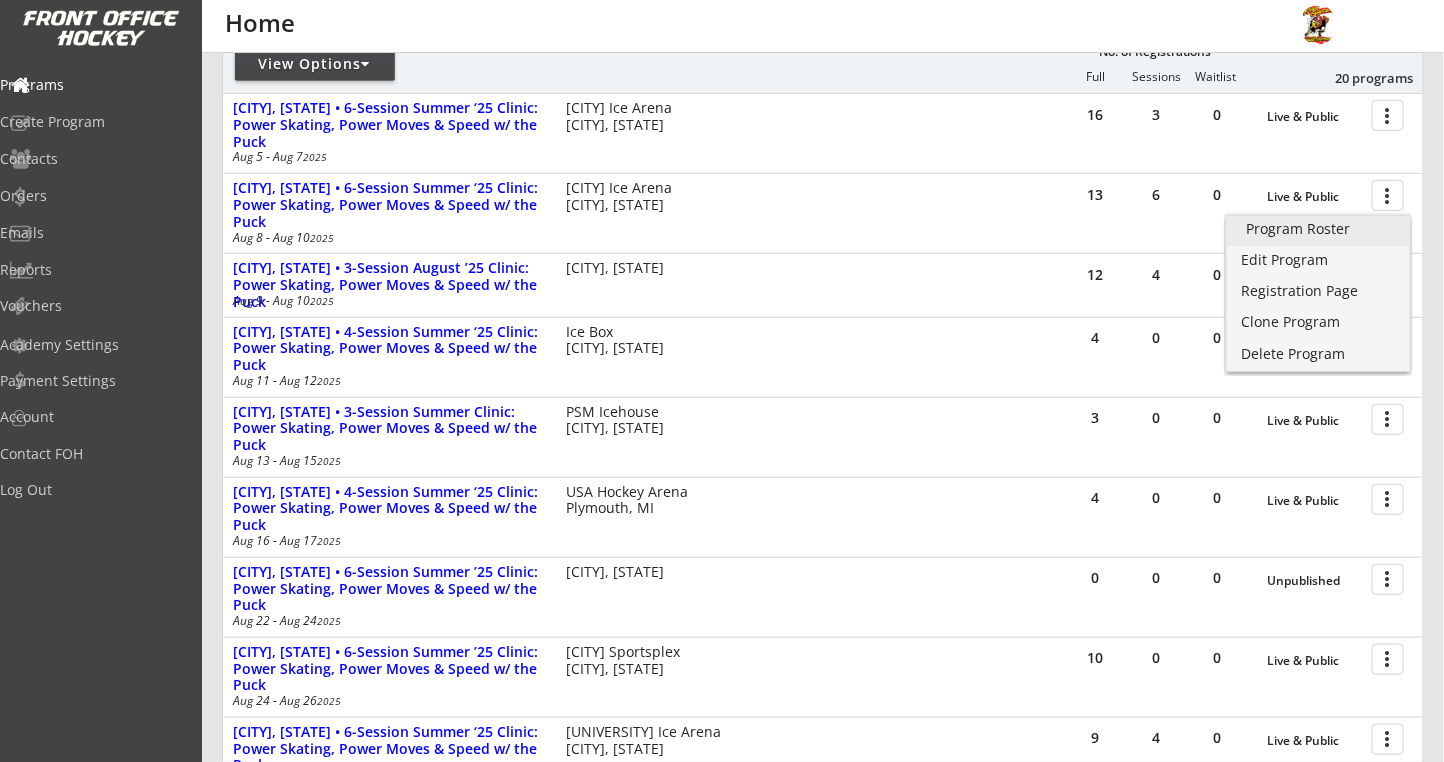 click on "Program Roster" at bounding box center [1318, 229] 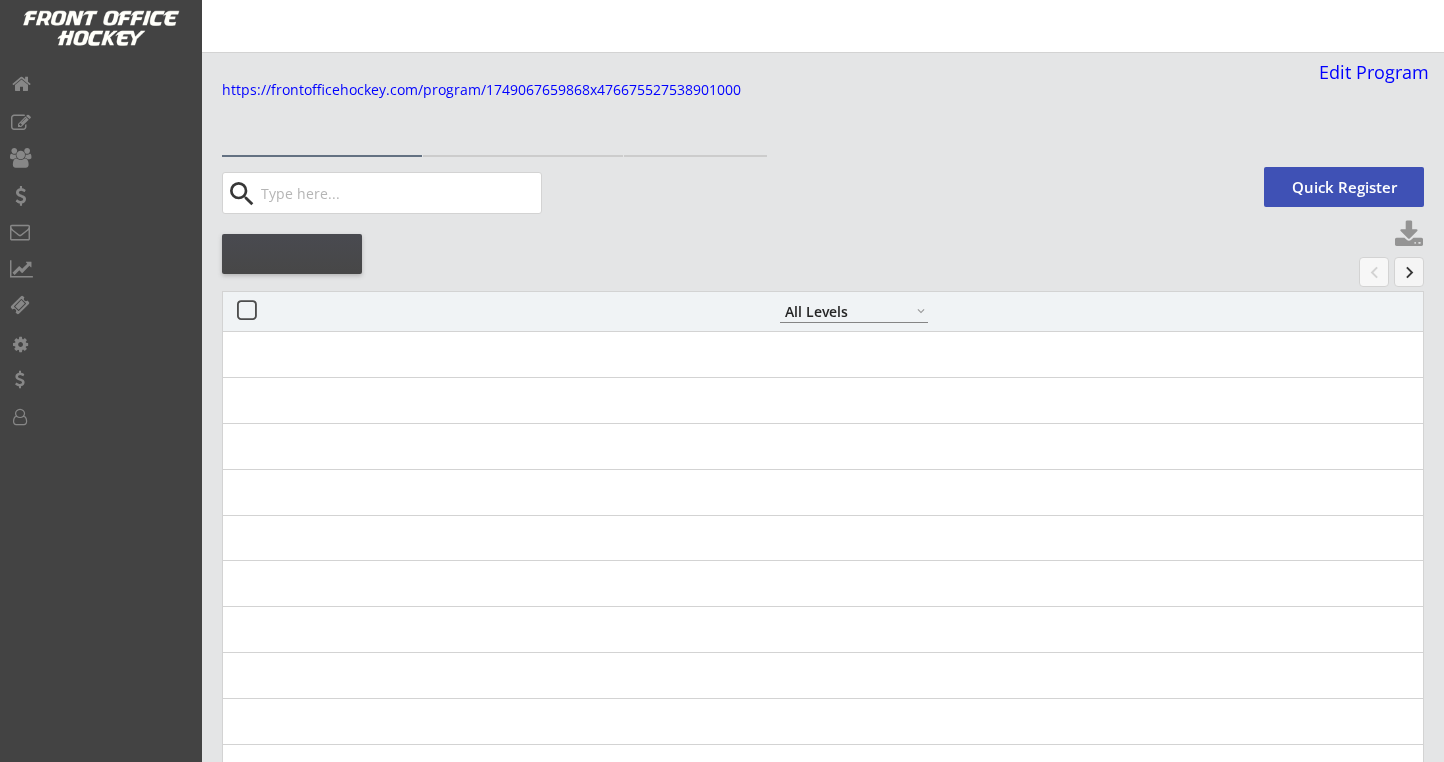 select on ""All Levels"" 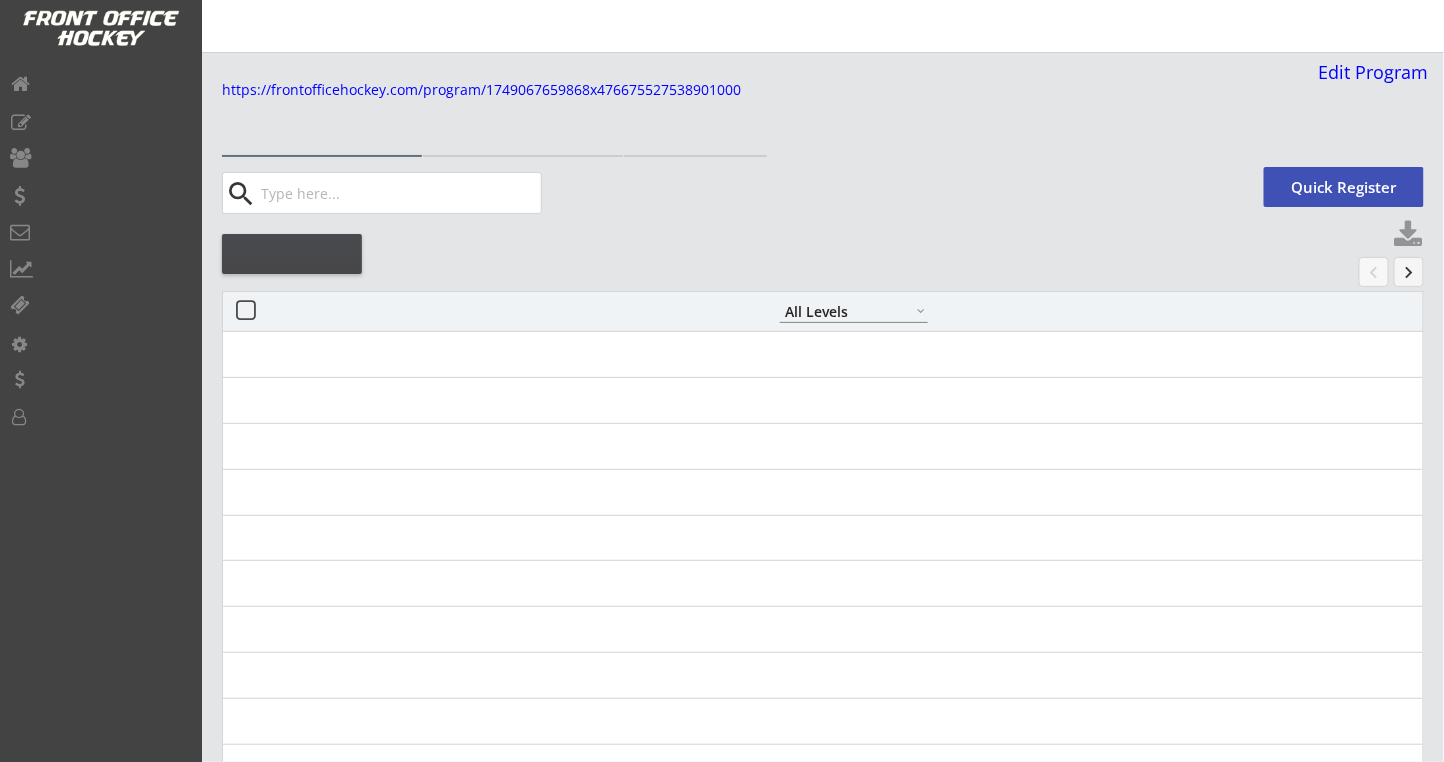 scroll, scrollTop: 0, scrollLeft: 0, axis: both 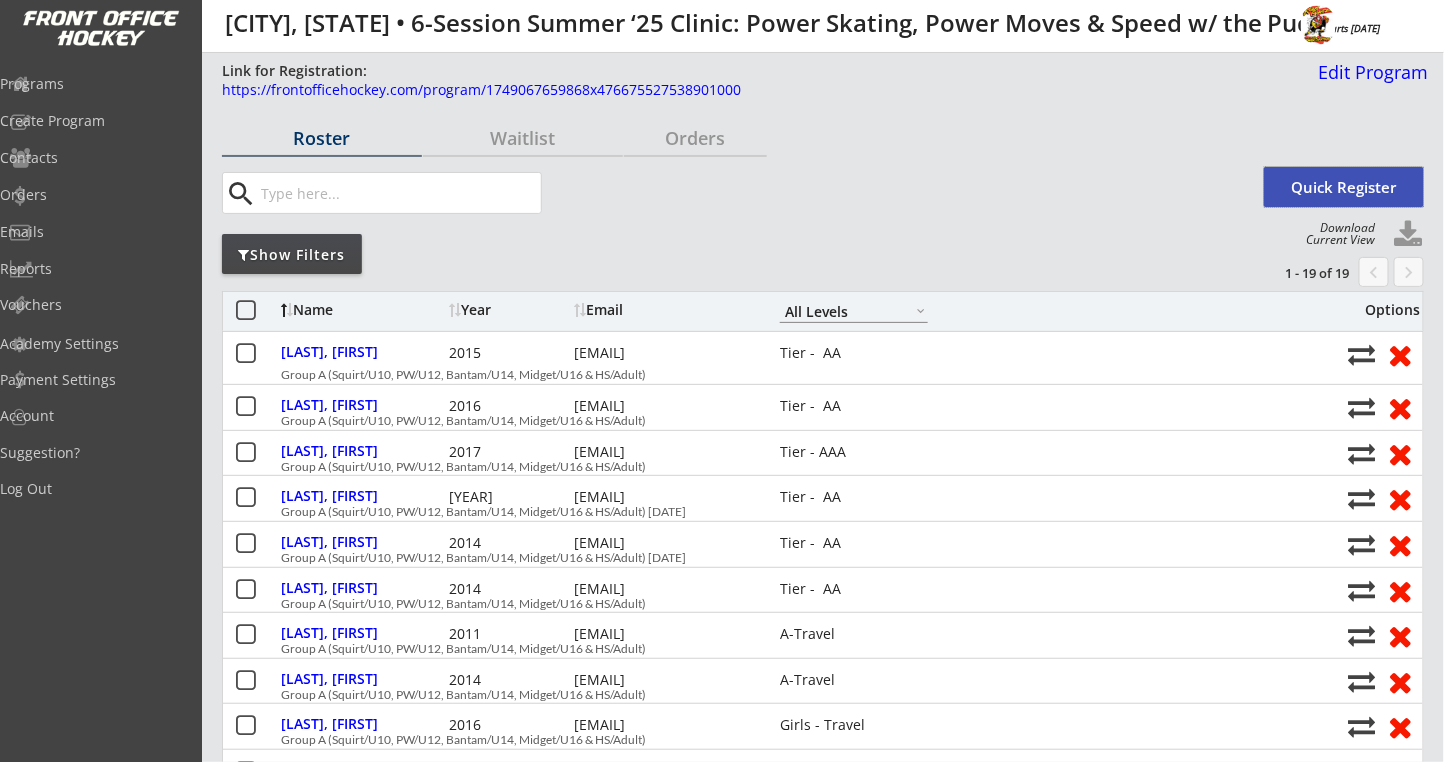 click on "Quick Register" at bounding box center (1344, 187) 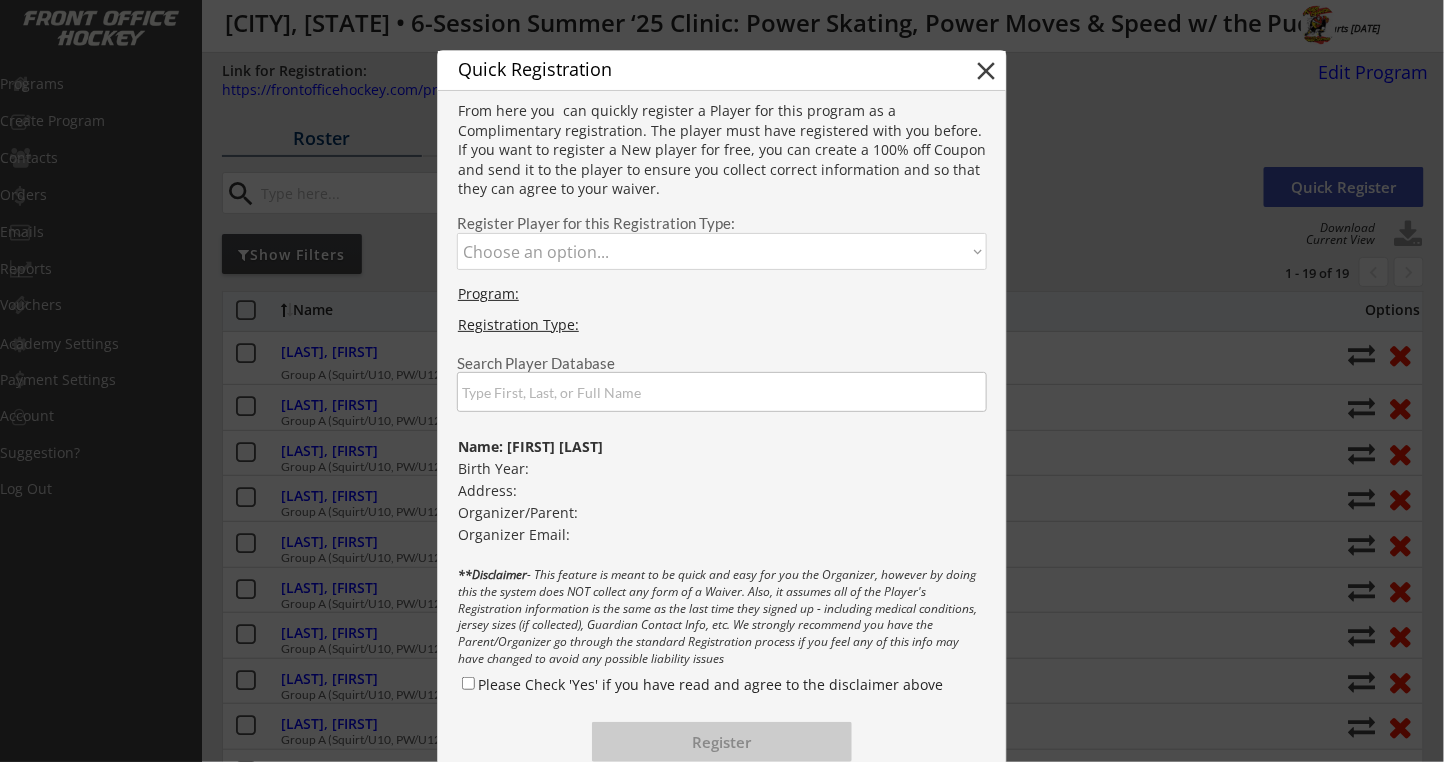 click on "Choose an option... Group A (Squirt/U10, PW/U12, Bantam/U14, Midget/U16 & HS/Adult)  Group A (Squirt/U10, PW/U12, Bantam/U14, Midget/U16 & HS/Adult) Aug 8, 2025 Group A (Squirt/U10, PW/U12, Bantam/U14, Midget/U16 & HS/Adult) Aug 9, 2025 Group A (Squirt/U10, PW/U12, Bantam/U14, Midget/U16 & HS/Adult) Aug 10, 2025" at bounding box center (722, 251) 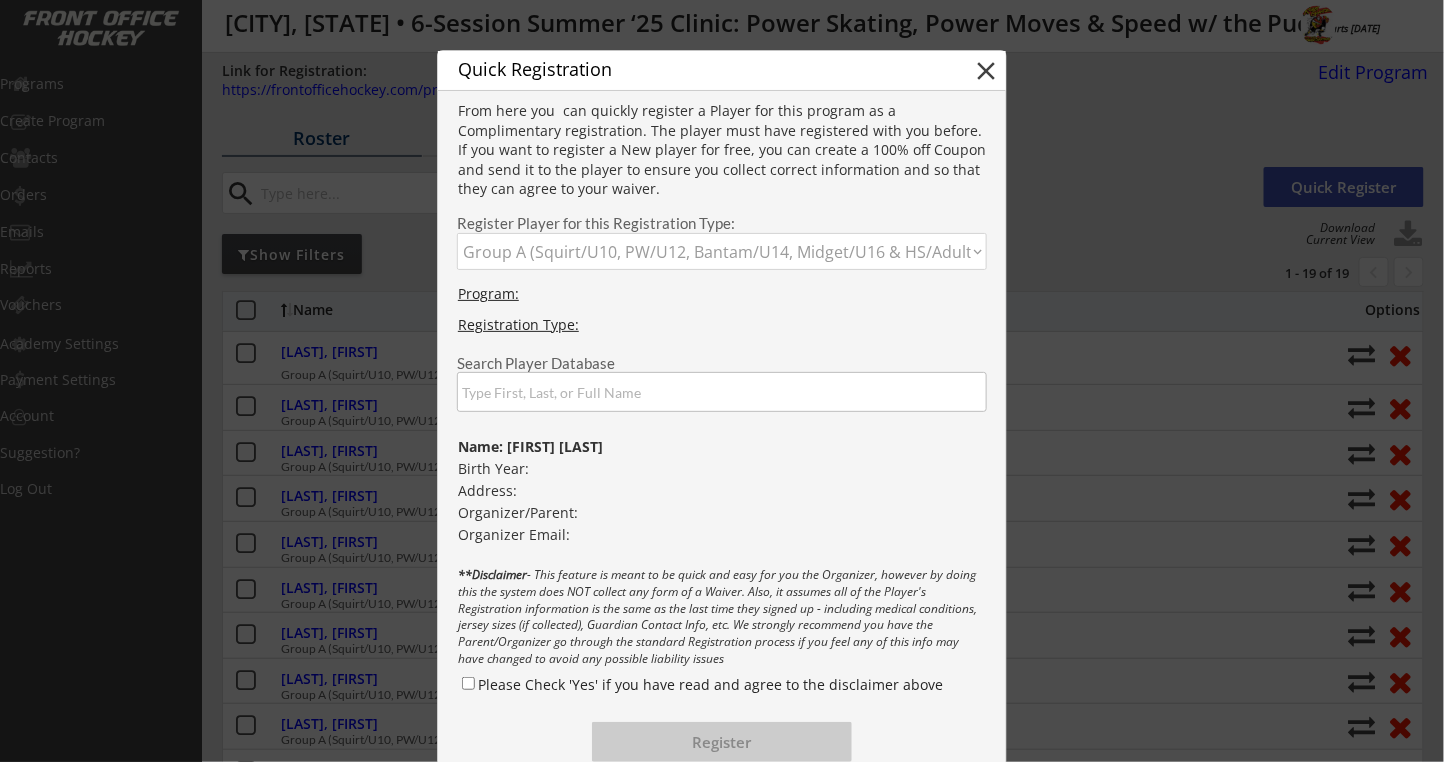 click on "Choose an option... Group A (Squirt/U10, PW/U12, Bantam/U14, Midget/U16 & HS/Adult)  Group A (Squirt/U10, PW/U12, Bantam/U14, Midget/U16 & HS/Adult) Aug 8, 2025 Group A (Squirt/U10, PW/U12, Bantam/U14, Midget/U16 & HS/Adult) Aug 9, 2025 Group A (Squirt/U10, PW/U12, Bantam/U14, Midget/U16 & HS/Adult) Aug 10, 2025" at bounding box center (722, 251) 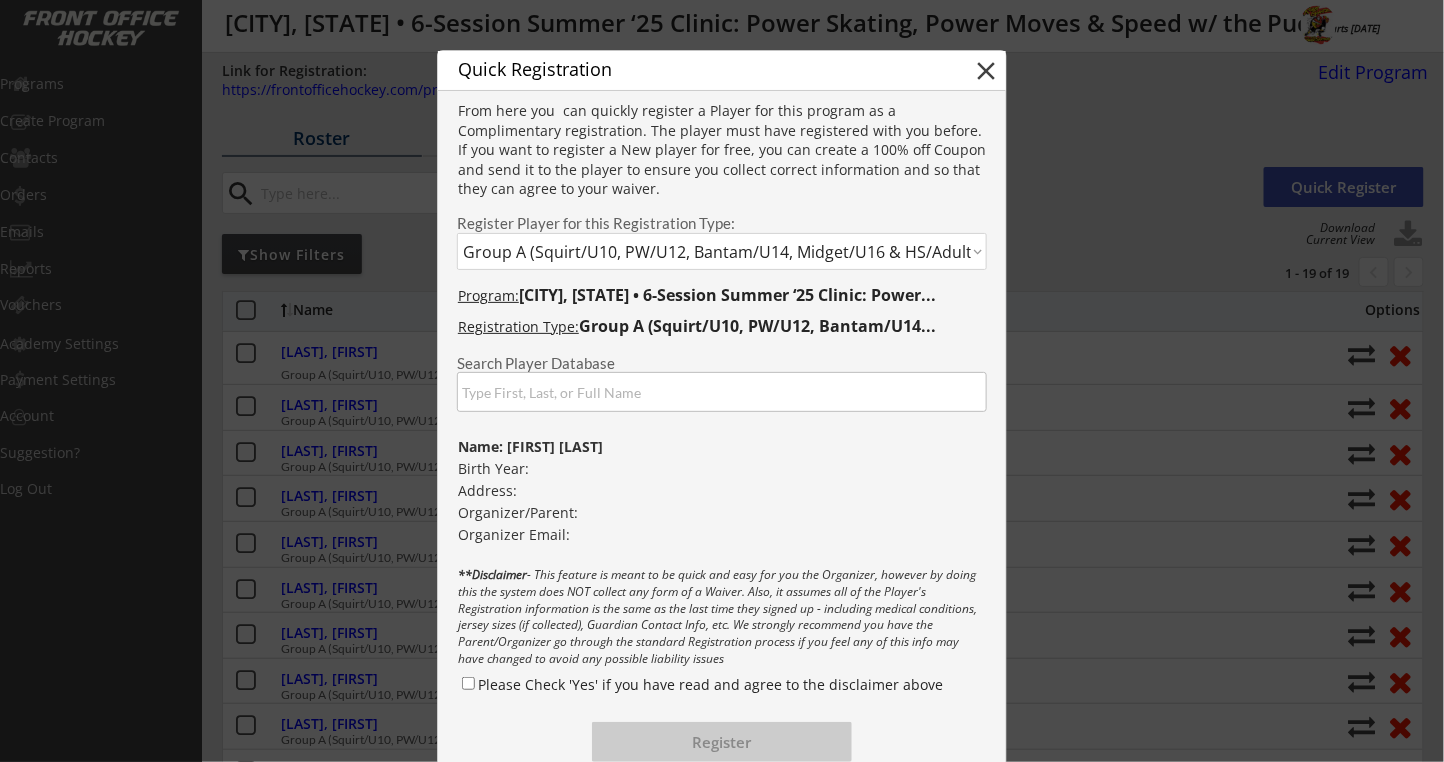 click at bounding box center (722, 392) 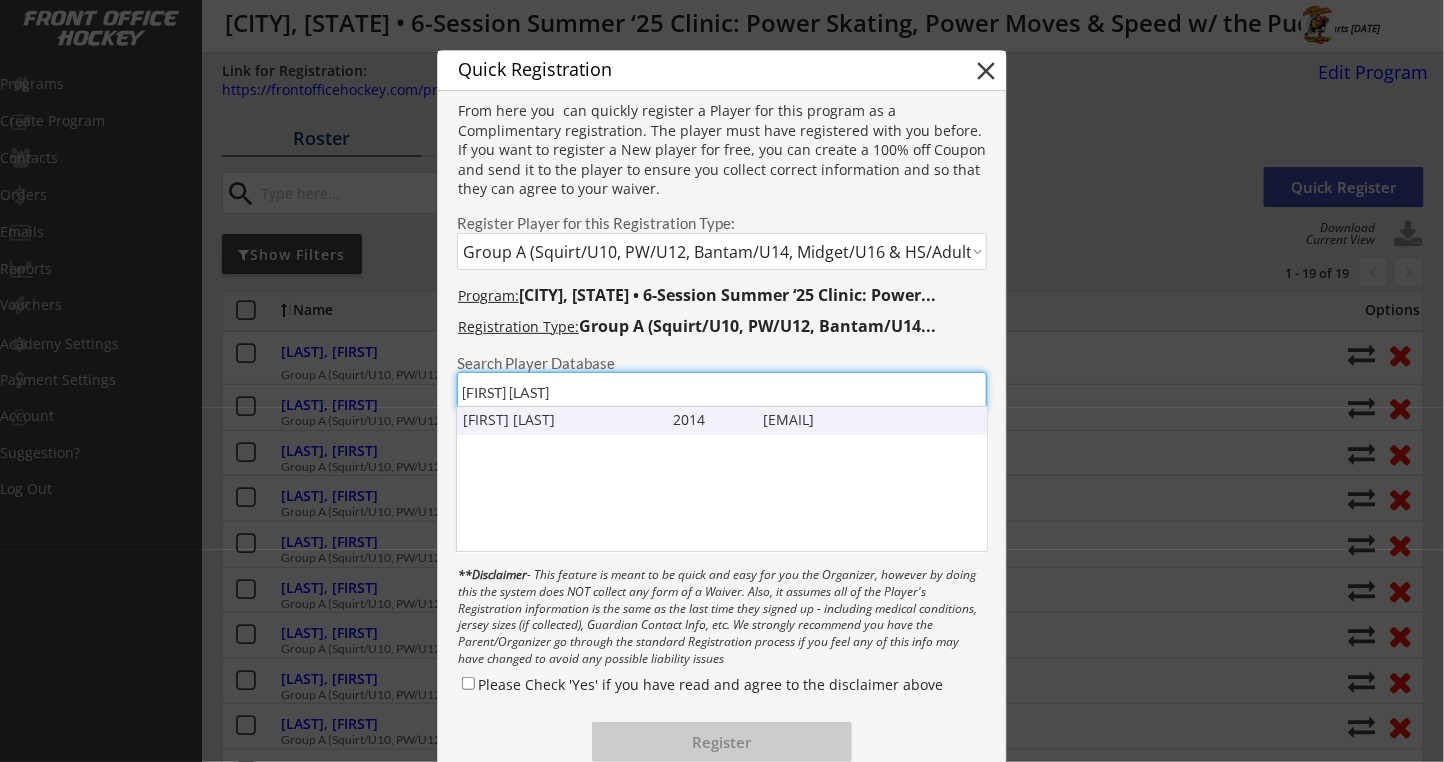 type on "Suzy holtz" 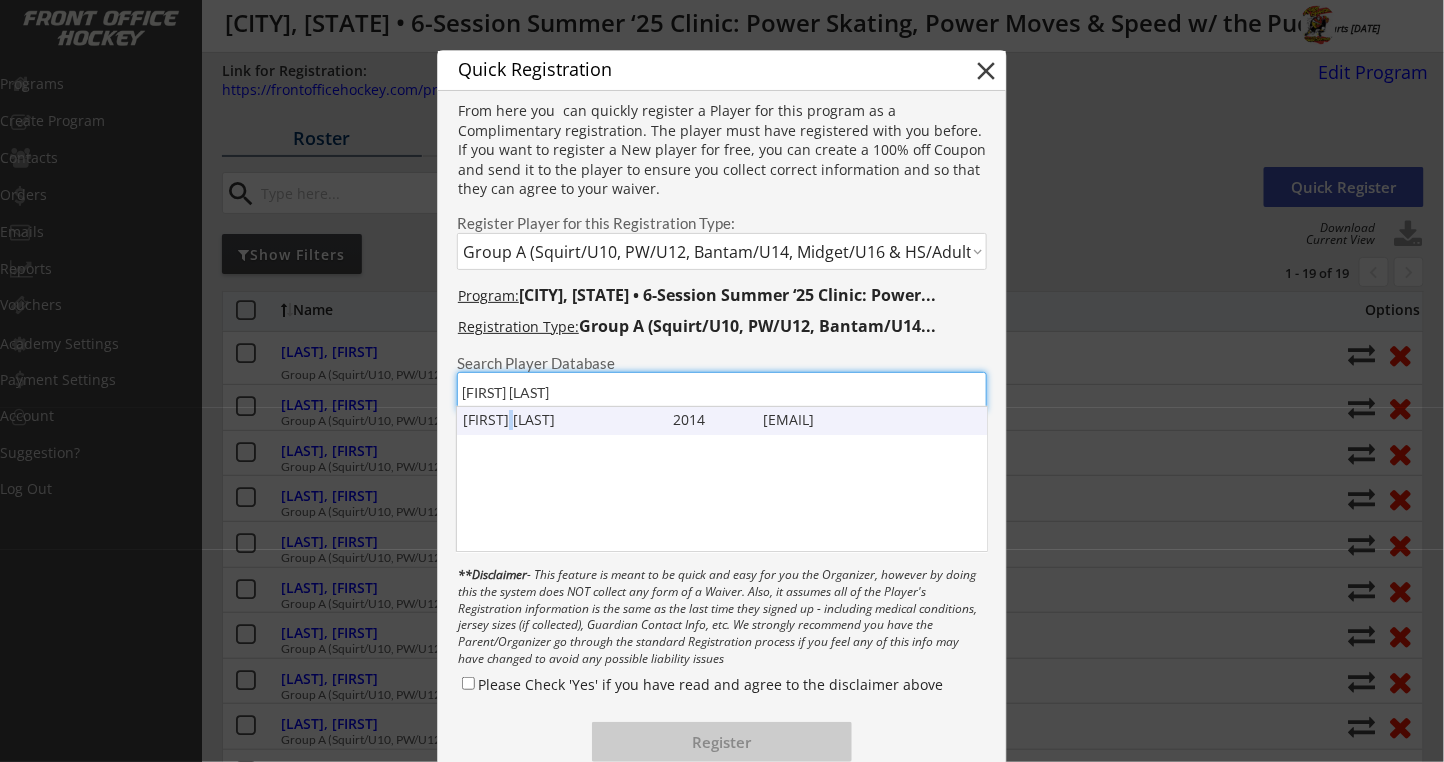 drag, startPoint x: 518, startPoint y: 426, endPoint x: 508, endPoint y: 427, distance: 10.049875 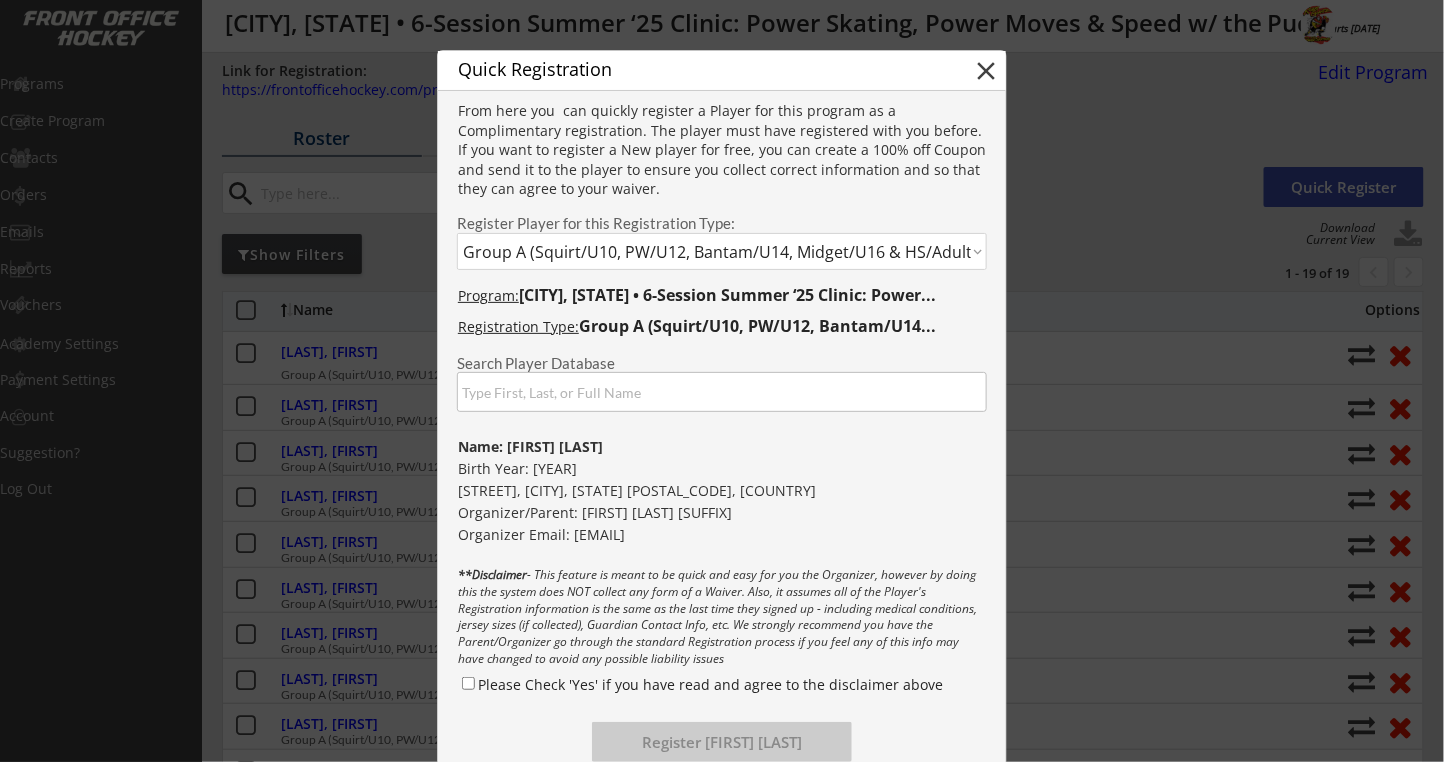scroll, scrollTop: 266, scrollLeft: 0, axis: vertical 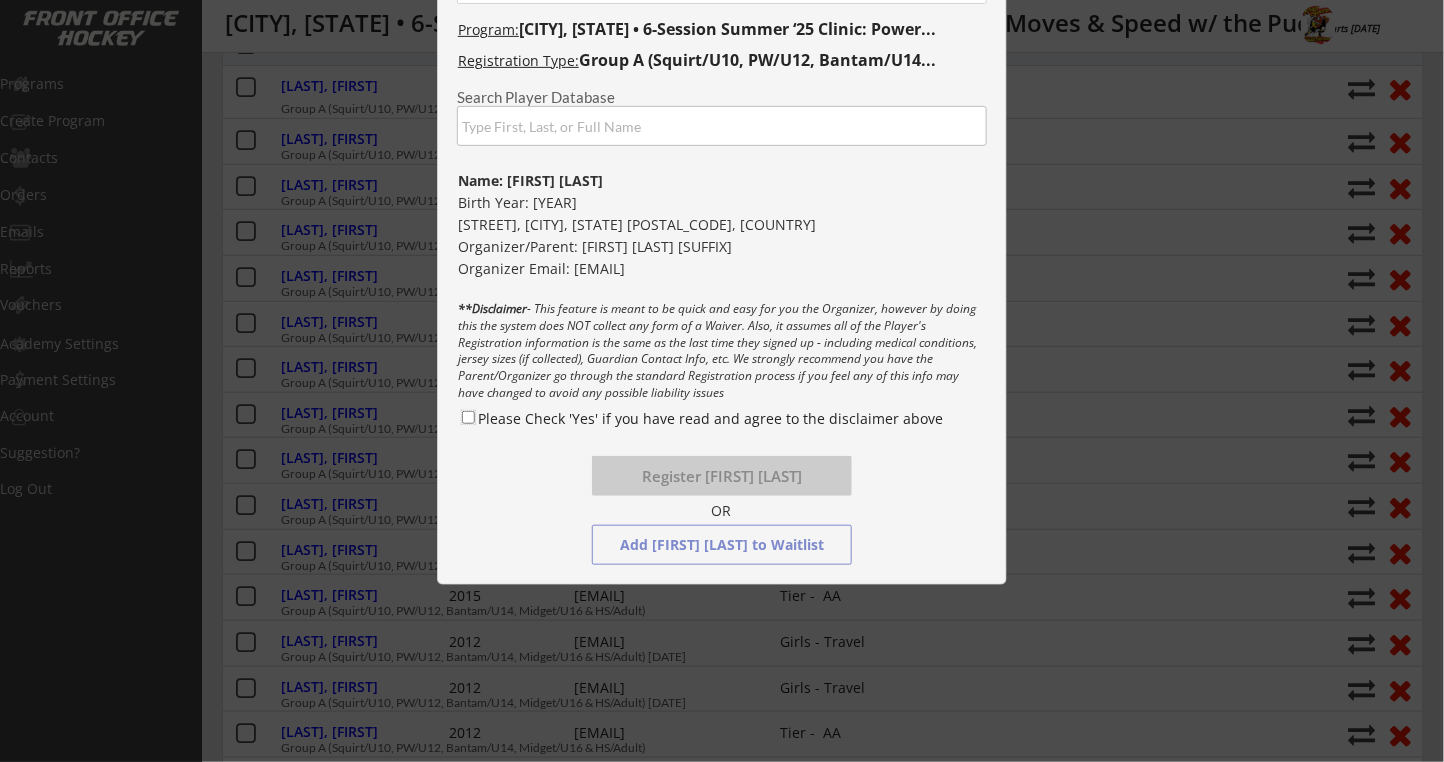 click on "Please Check 'Yes' if you have read and agree to the disclaimer above" at bounding box center (468, 417) 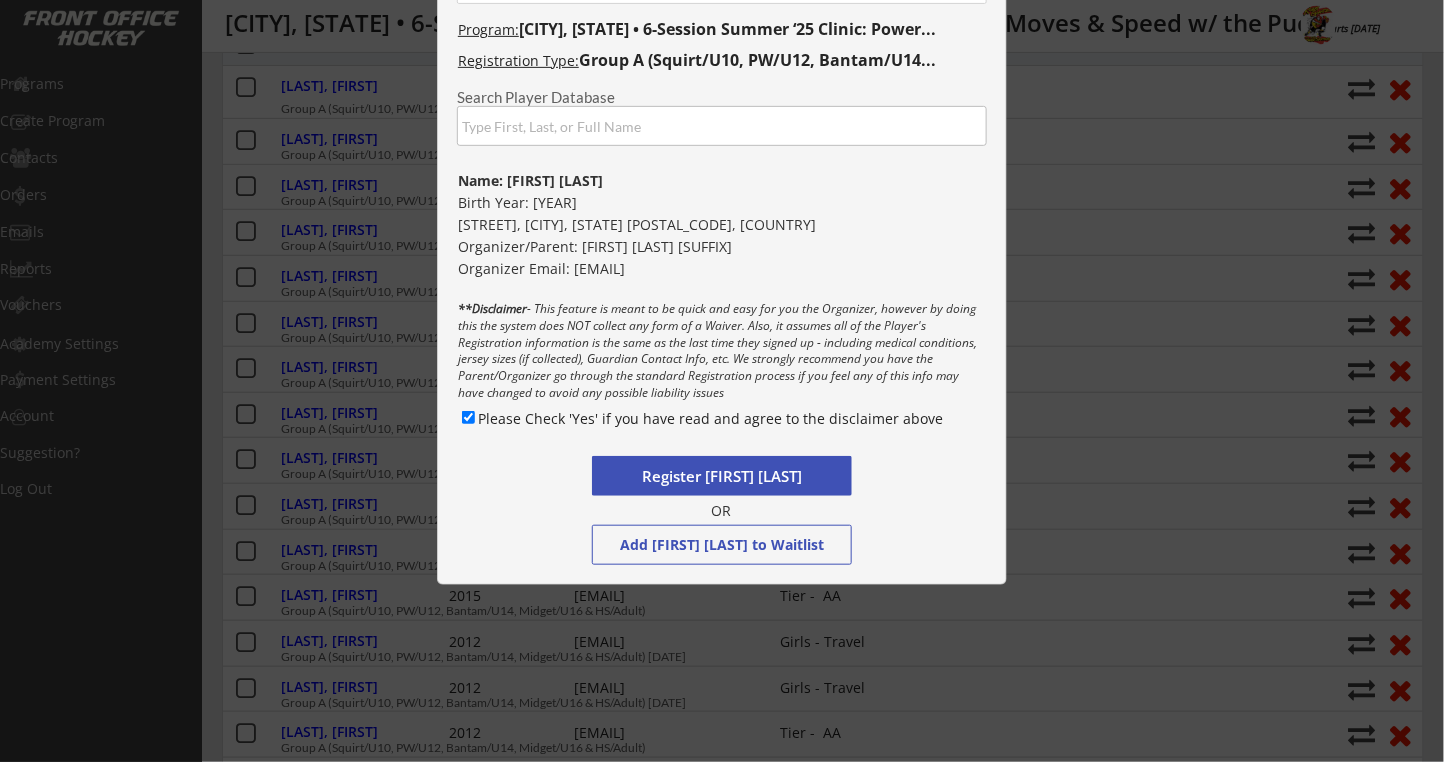 drag, startPoint x: 694, startPoint y: 477, endPoint x: 714, endPoint y: 468, distance: 21.931713 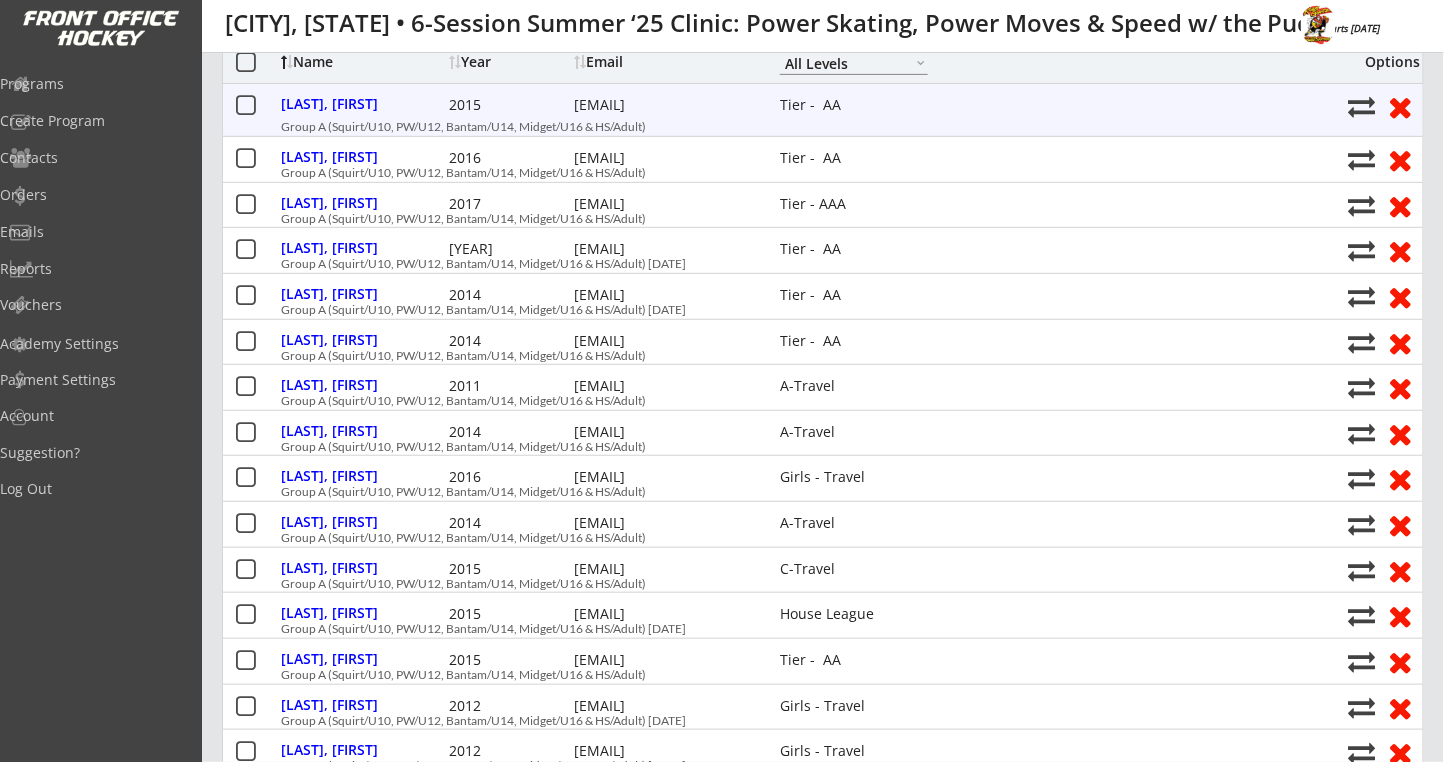 scroll, scrollTop: 400, scrollLeft: 0, axis: vertical 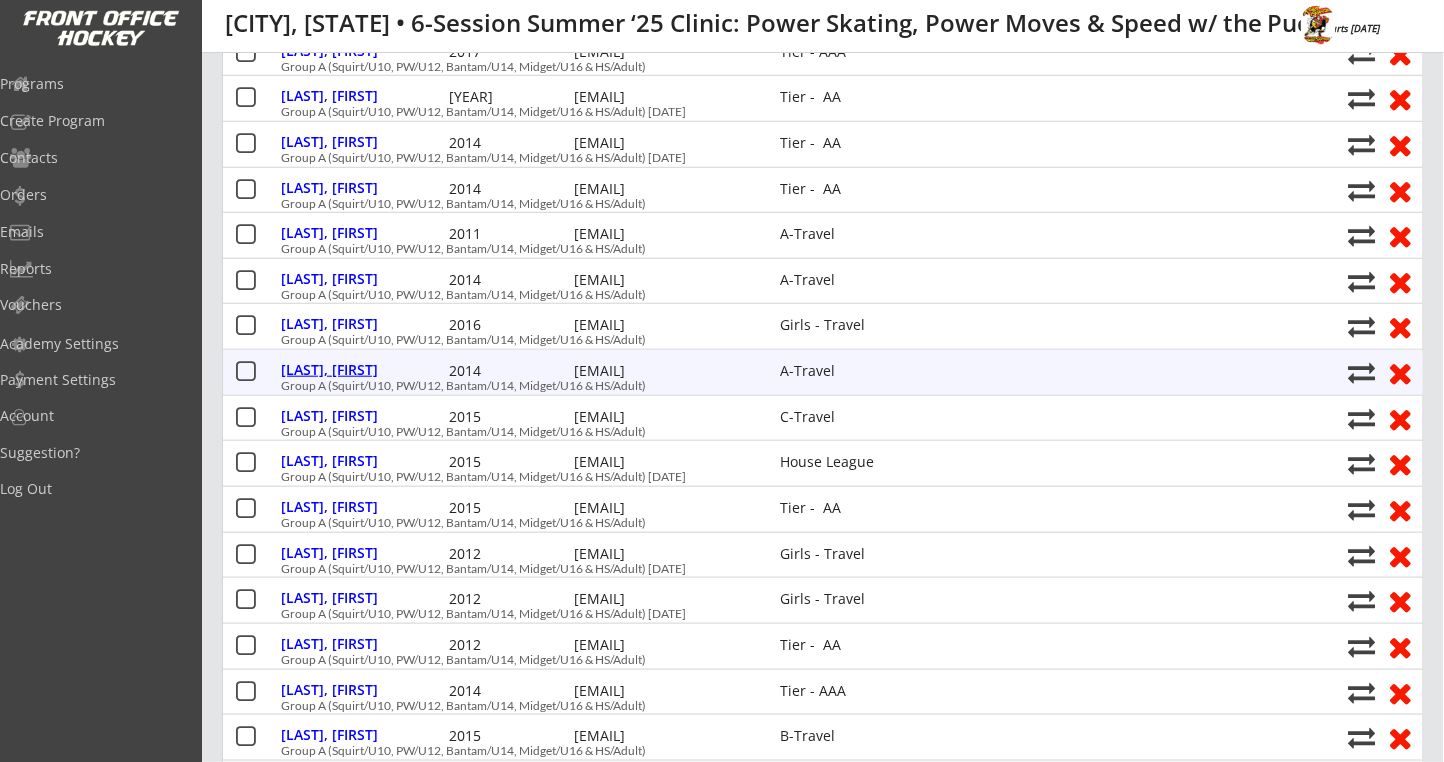 click on "Holtz, Suzy" at bounding box center (362, 370) 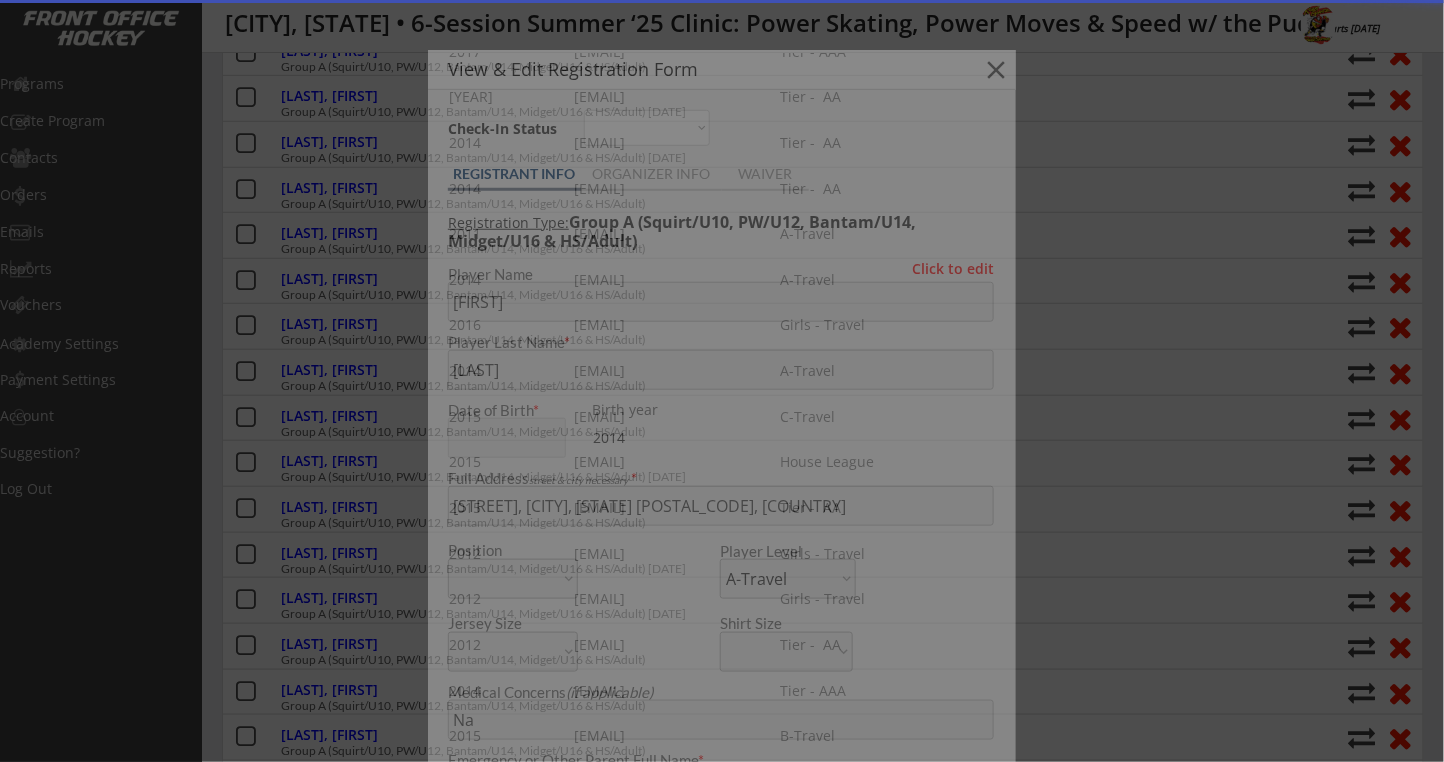 type on "Female" 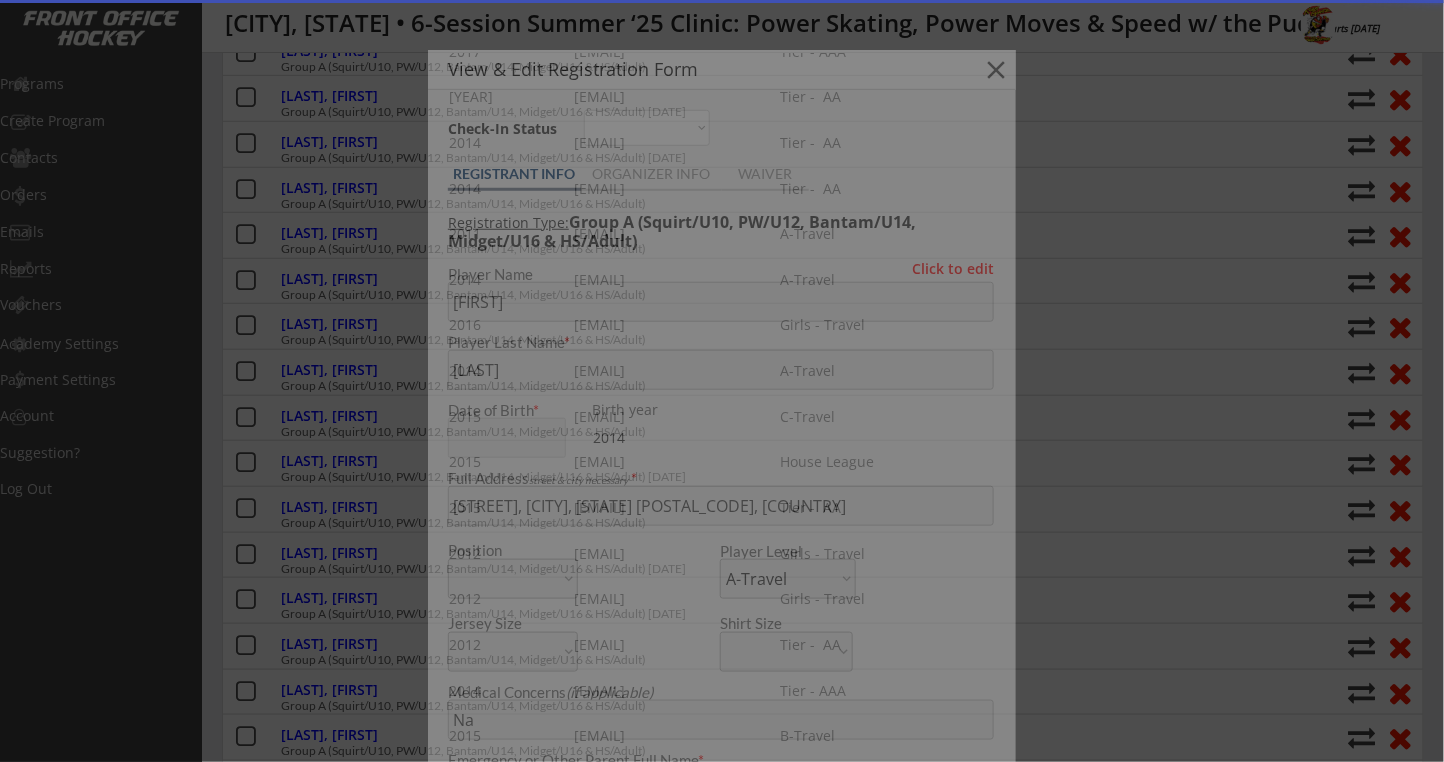 select on ""PLACEHOLDER_1427118222253"" 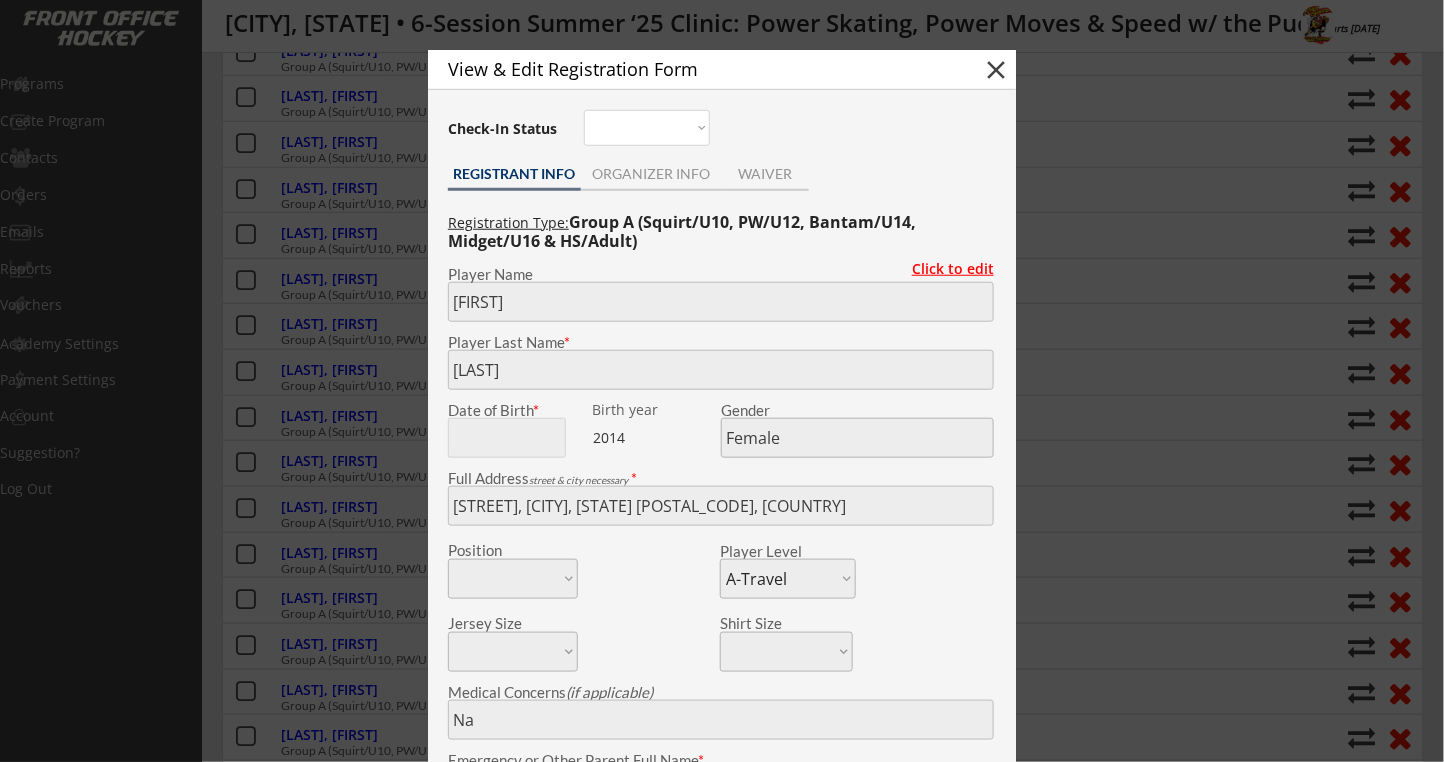click on "Click to edit" at bounding box center [945, 269] 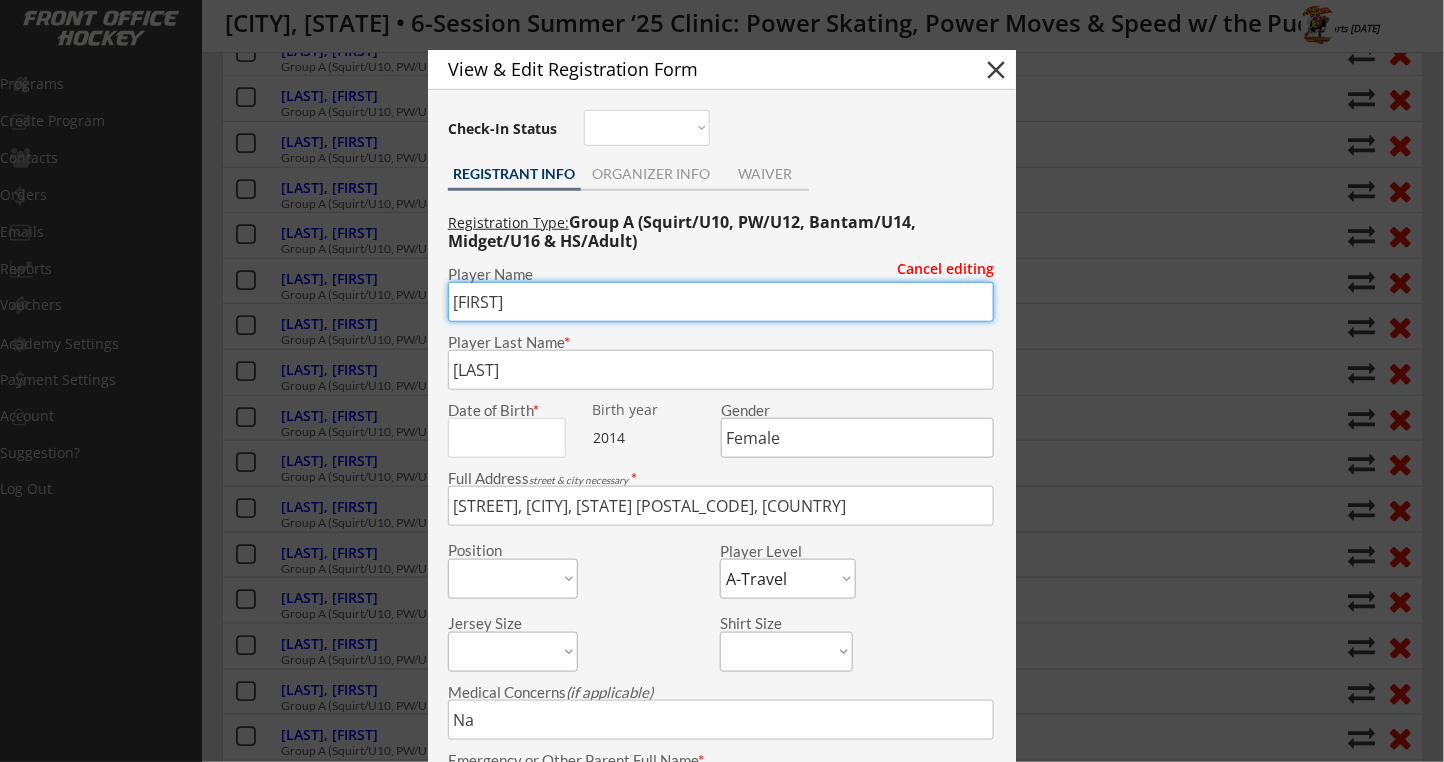 drag, startPoint x: 595, startPoint y: 314, endPoint x: 374, endPoint y: 312, distance: 221.00905 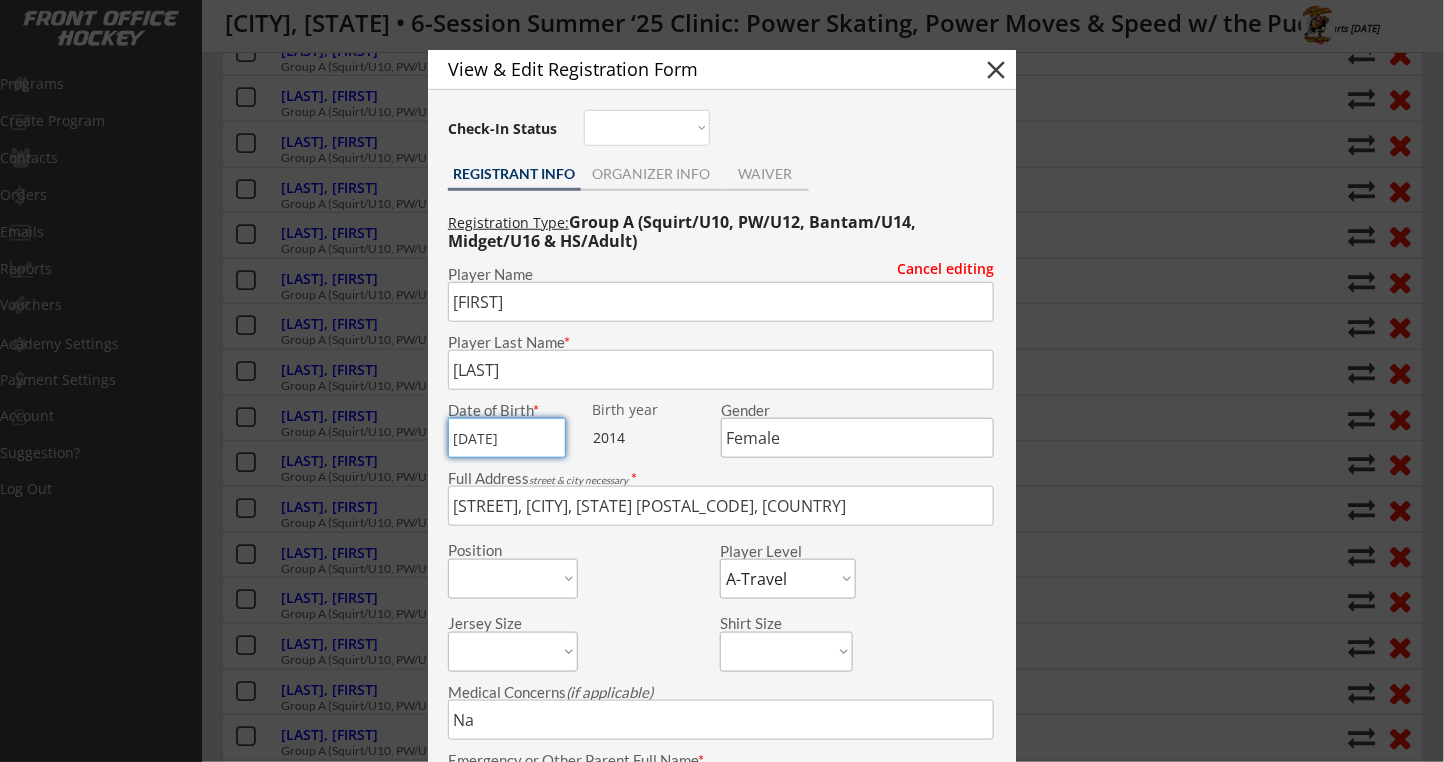 type on "01/21/2018" 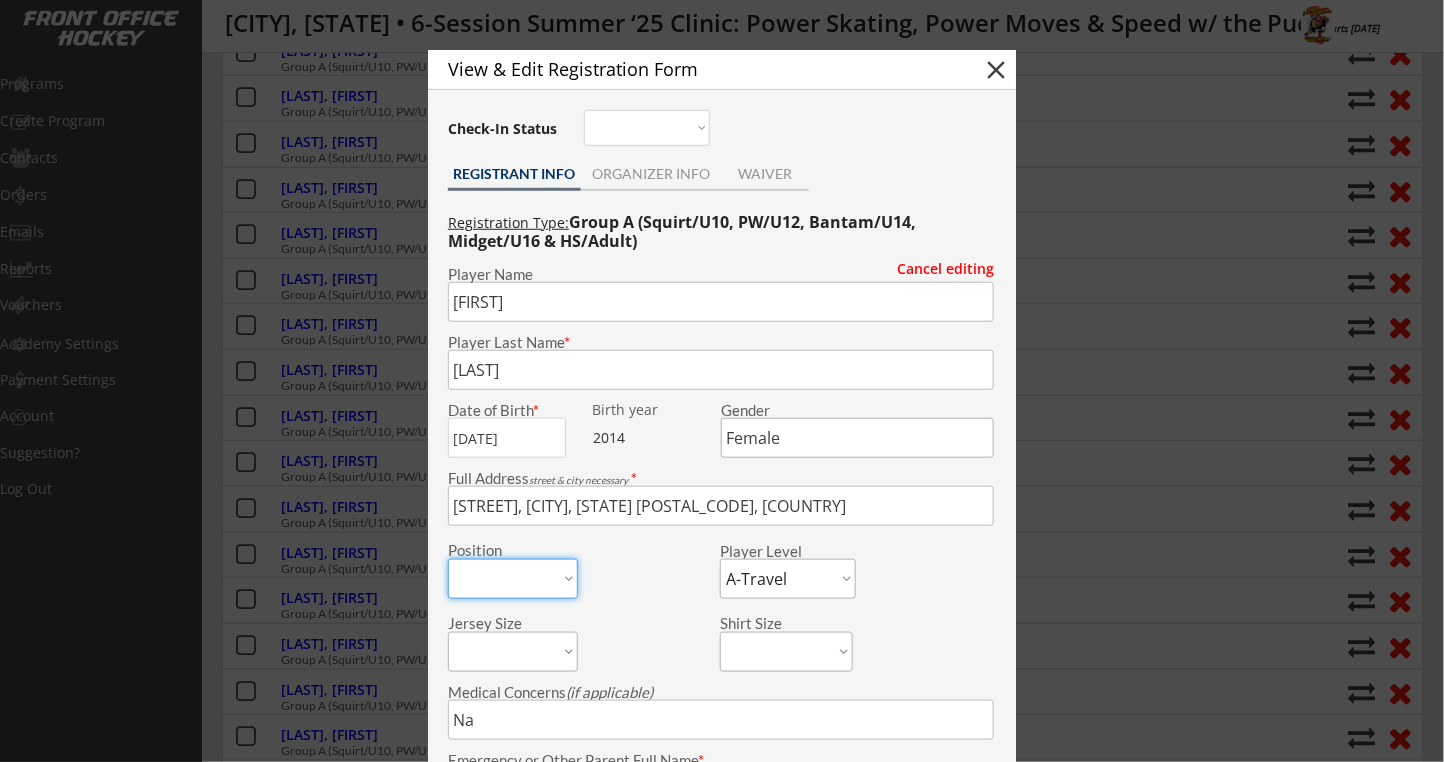 click on "Forward Defense Goalie" at bounding box center (513, 579) 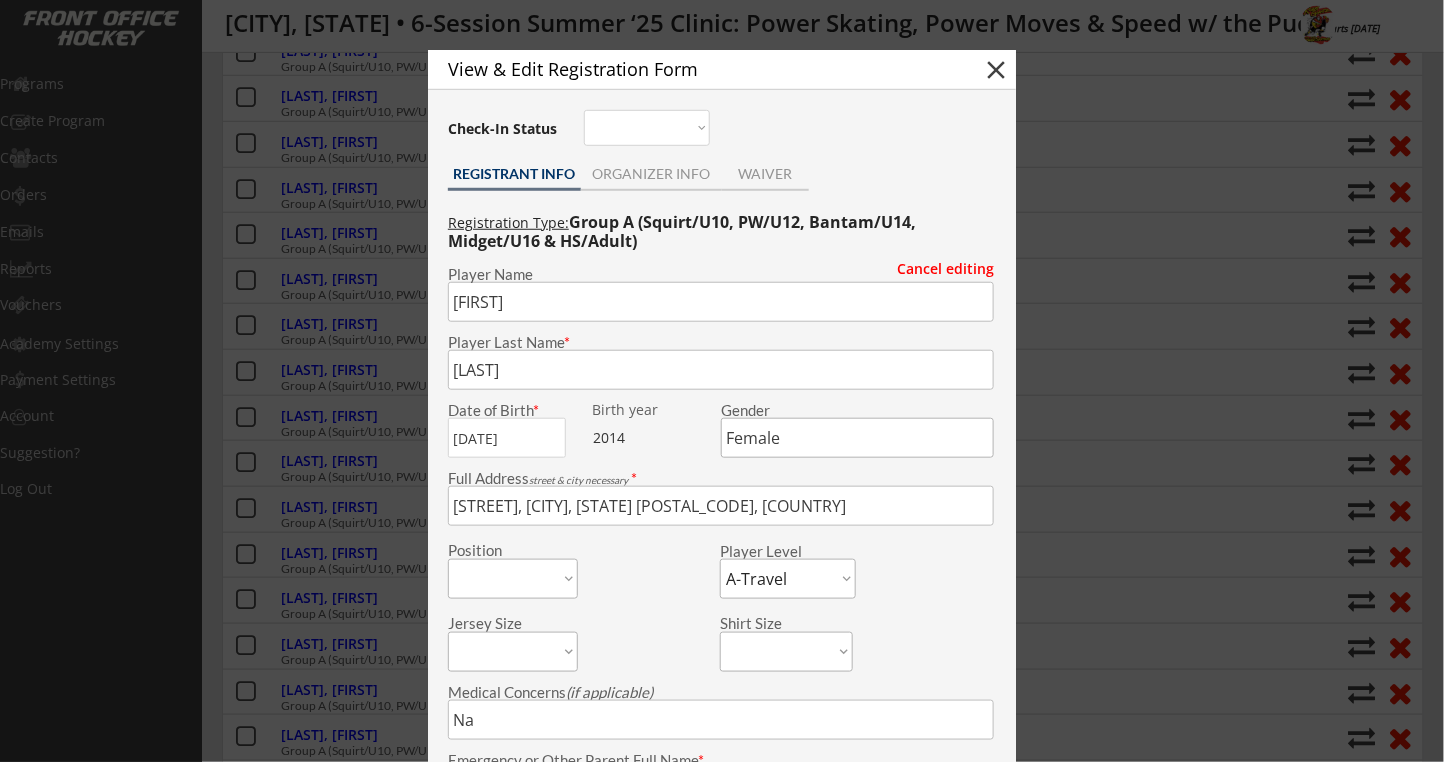 click at bounding box center (857, 438) 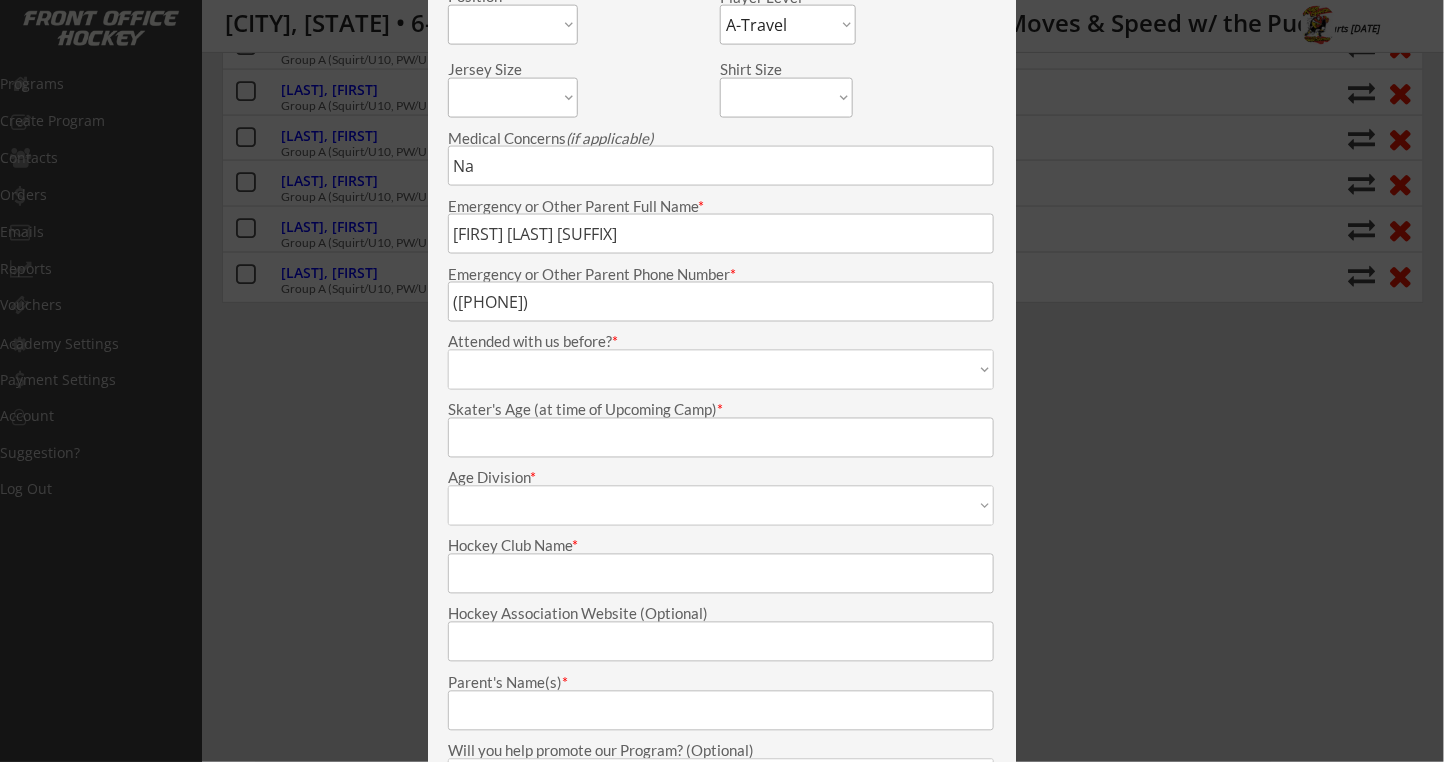 scroll, scrollTop: 933, scrollLeft: 0, axis: vertical 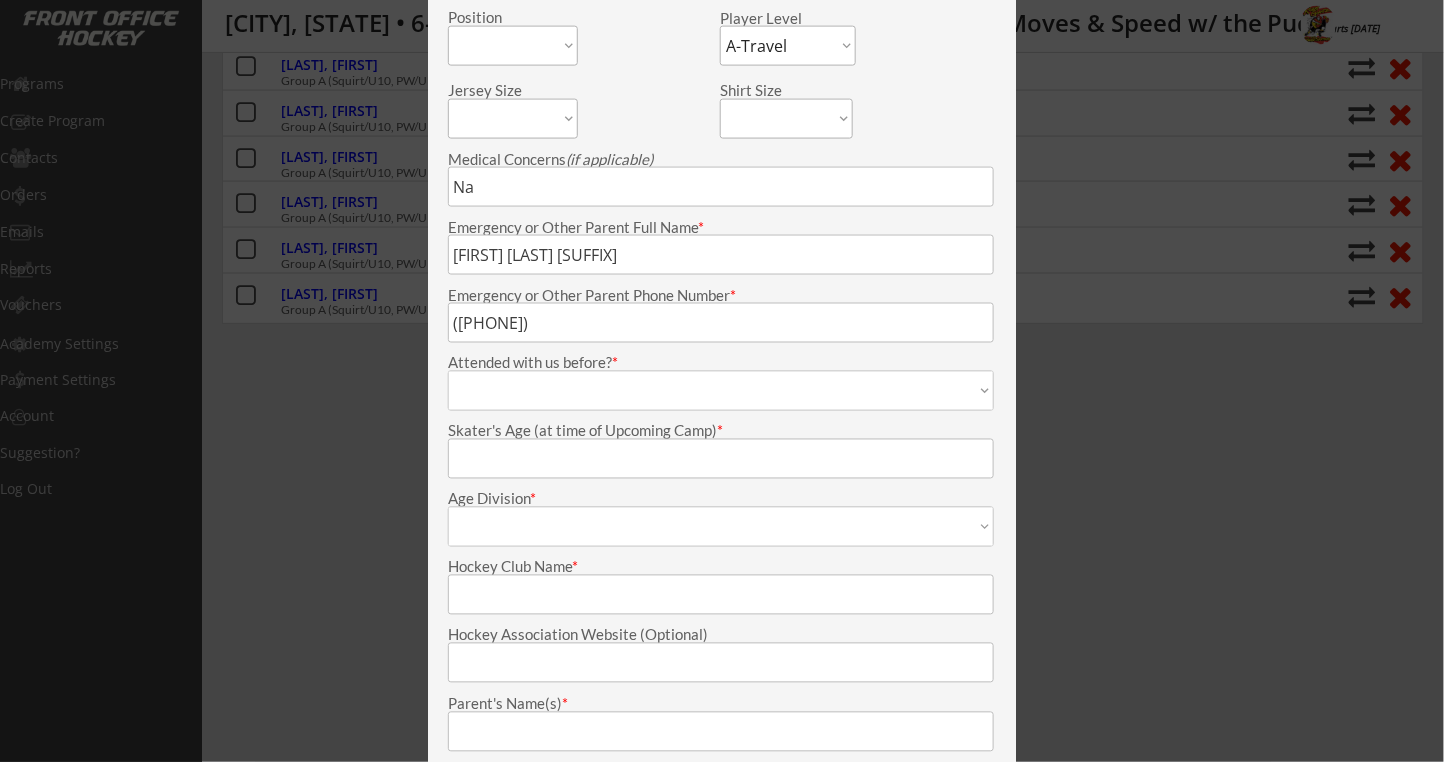 click at bounding box center (721, 459) 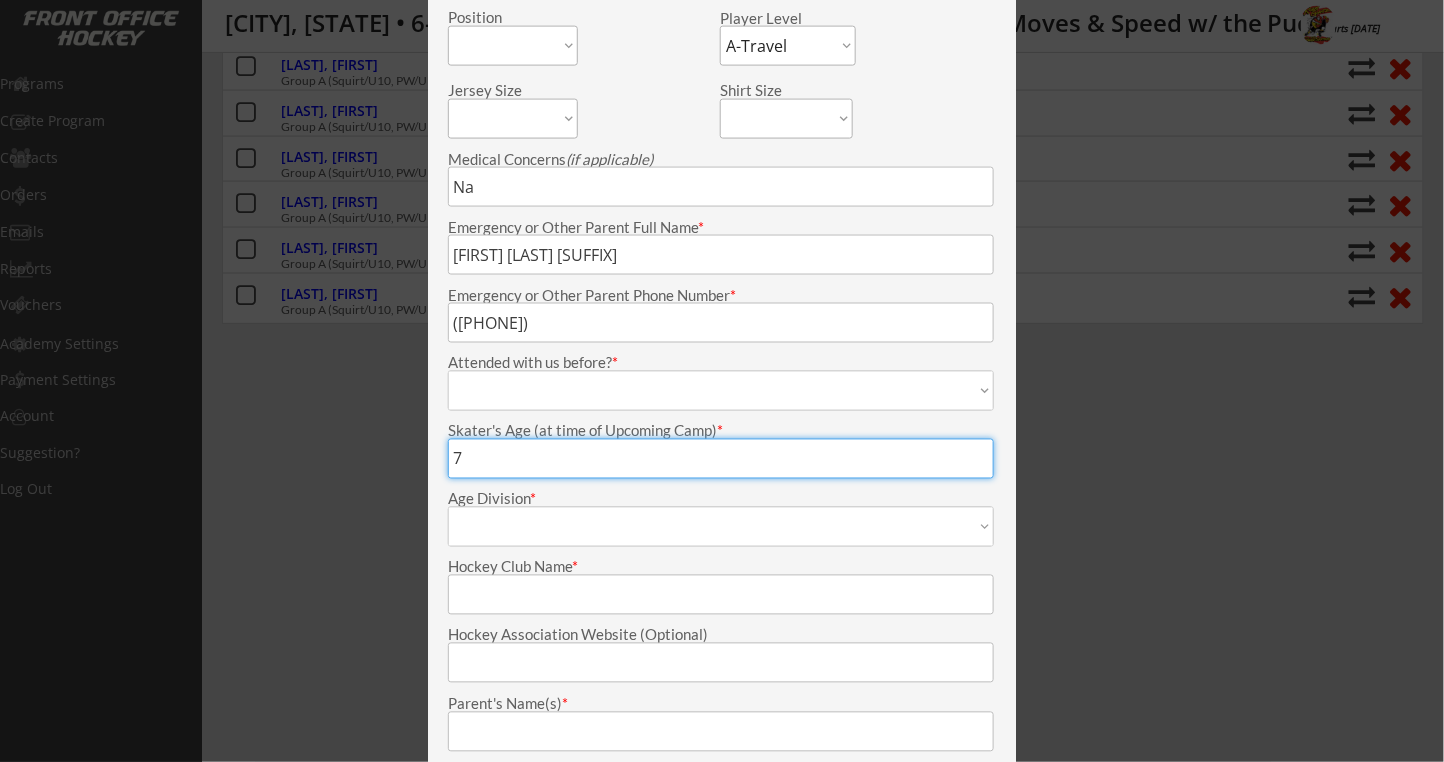 type on "7" 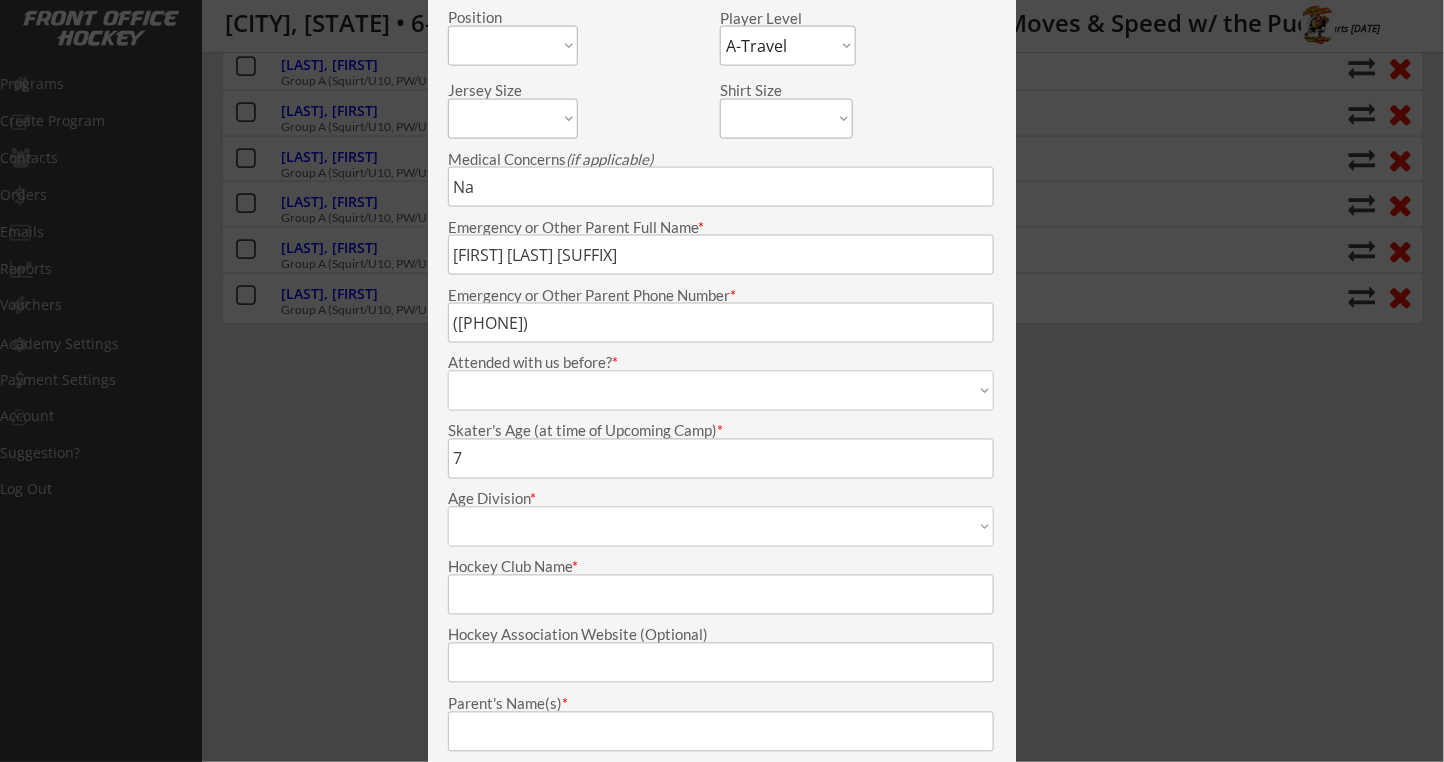 select on ""First time"" 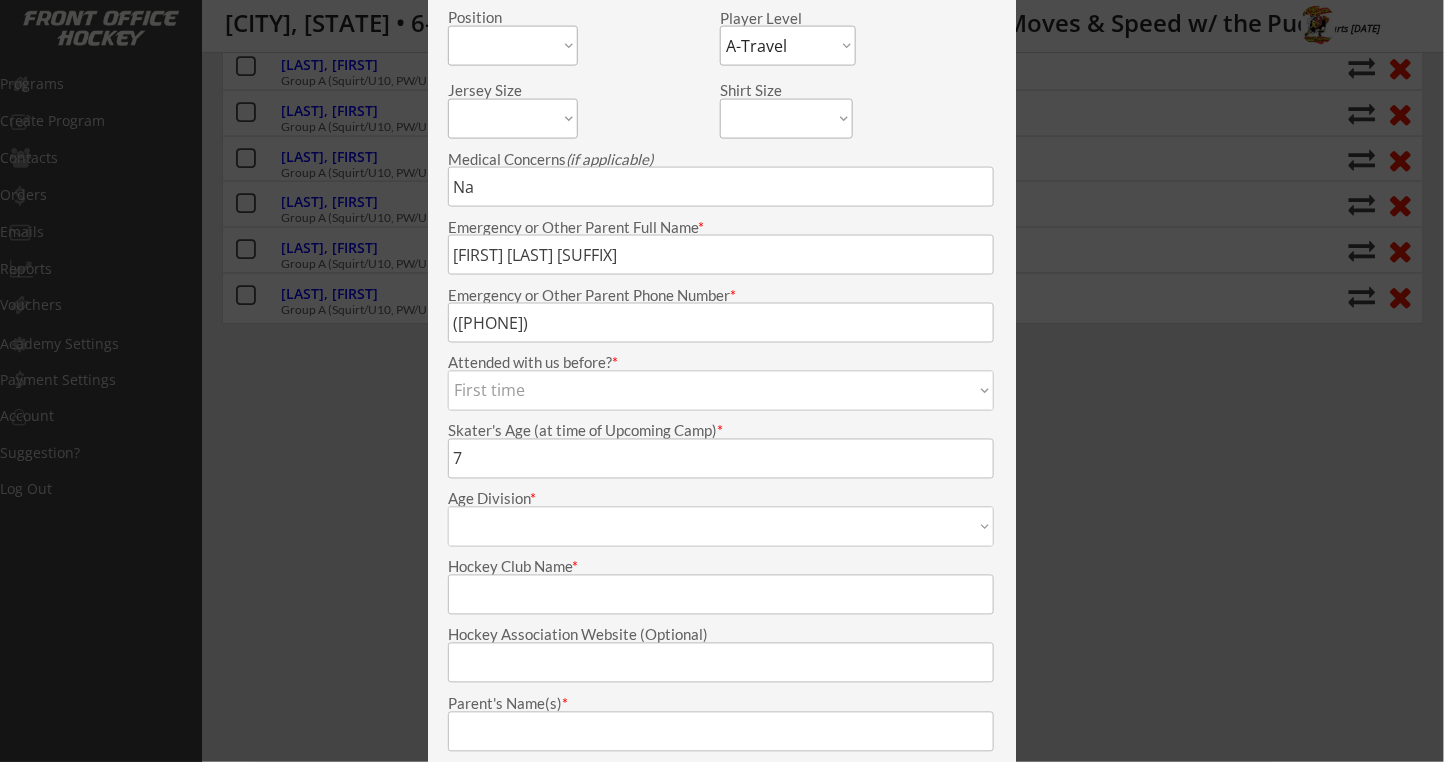 click on "1 time 2 times 3 times 4+ times First time Not sure" at bounding box center (721, 391) 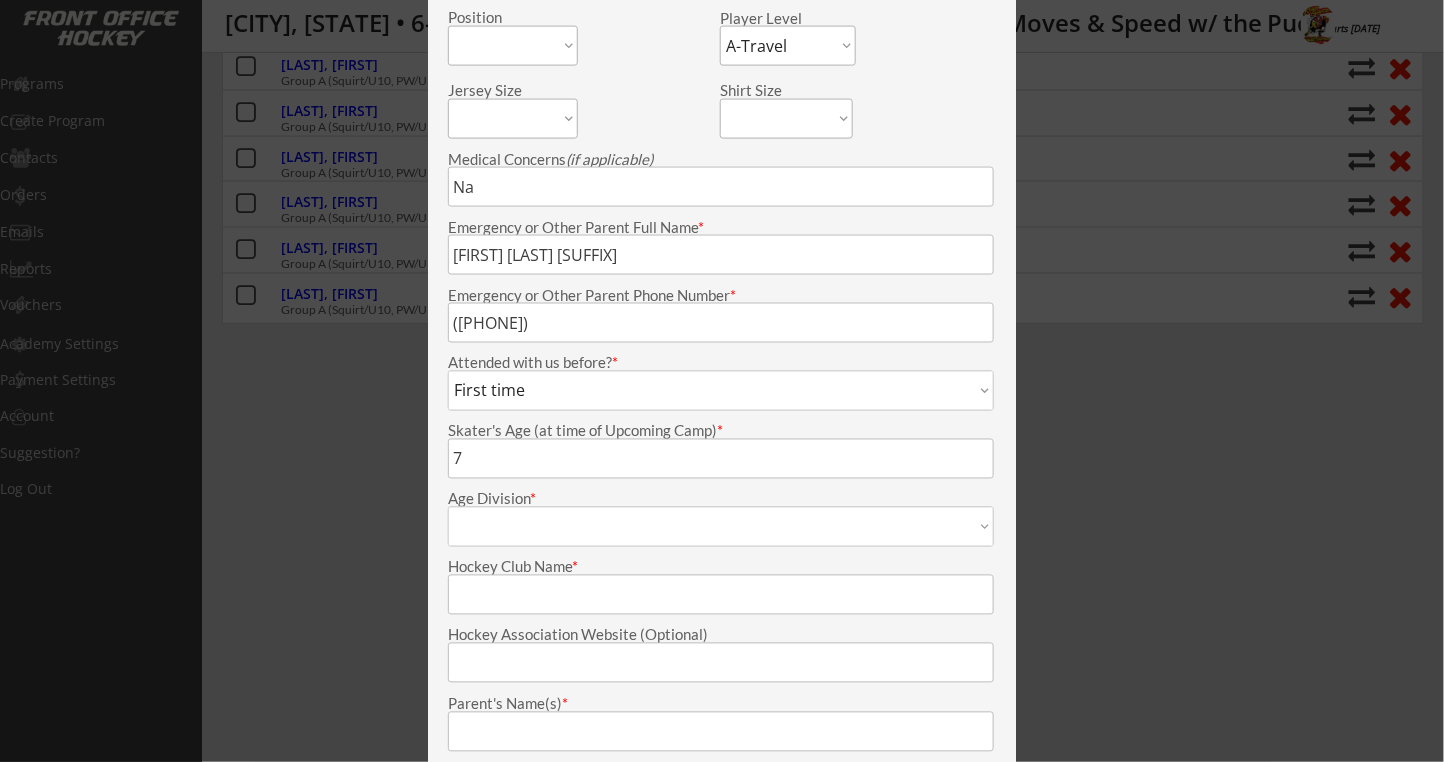 scroll, scrollTop: 1200, scrollLeft: 0, axis: vertical 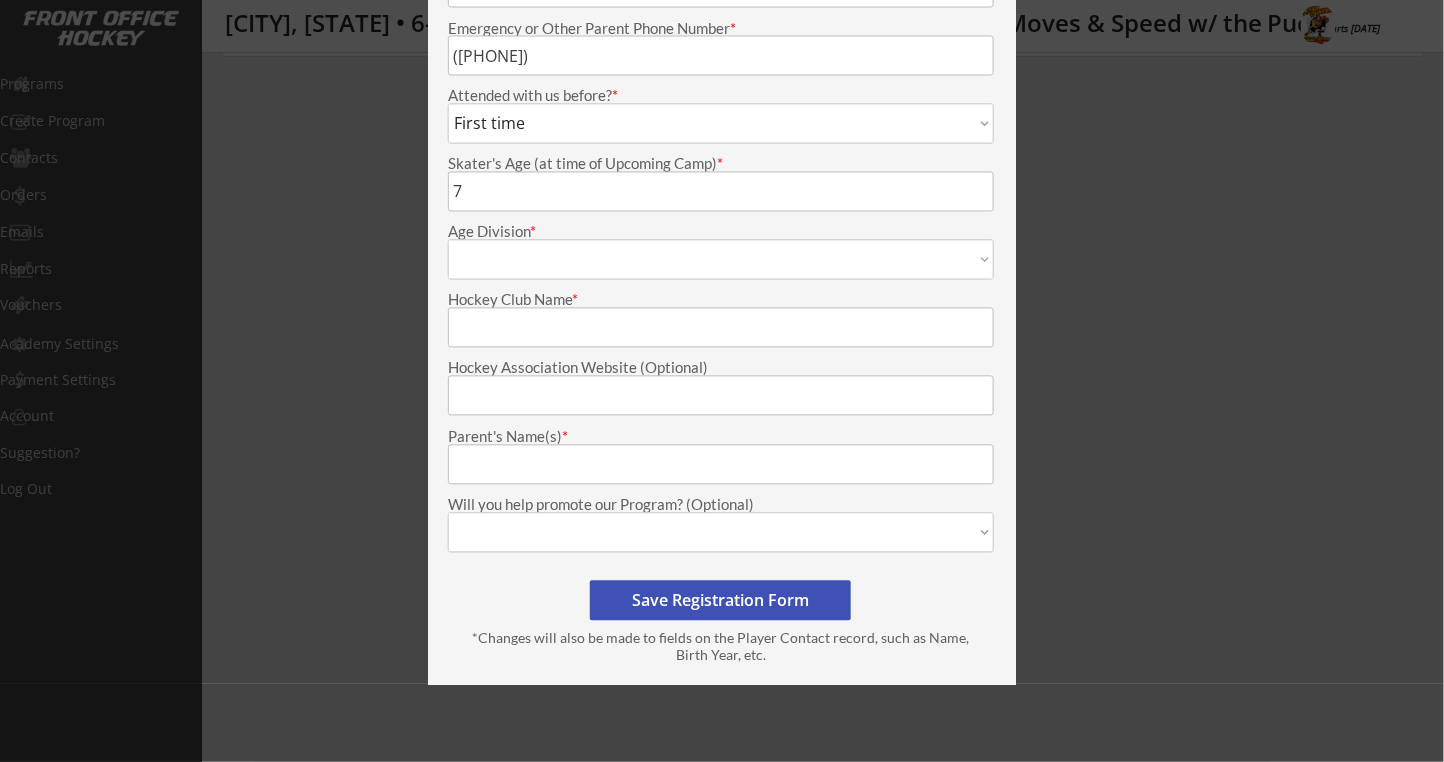click on "Mite Squirt Pee Wee Bantam Midget Girls - U10 Girls - U12 Girls - U14 Girls - U16 High School Adult Other" at bounding box center (721, 260) 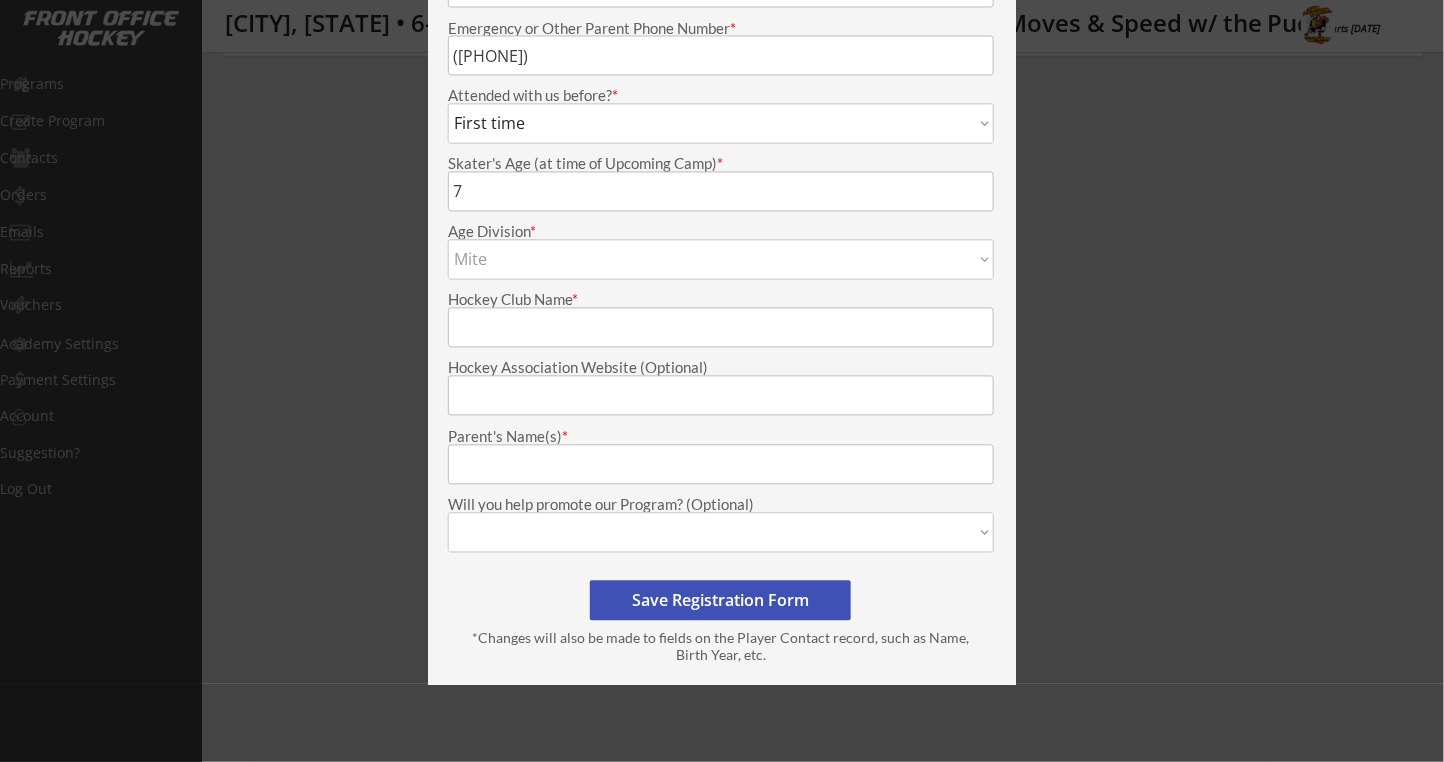 click on "Mite Squirt Pee Wee Bantam Midget Girls - U10 Girls - U12 Girls - U14 Girls - U16 High School Adult Other" at bounding box center (721, 260) 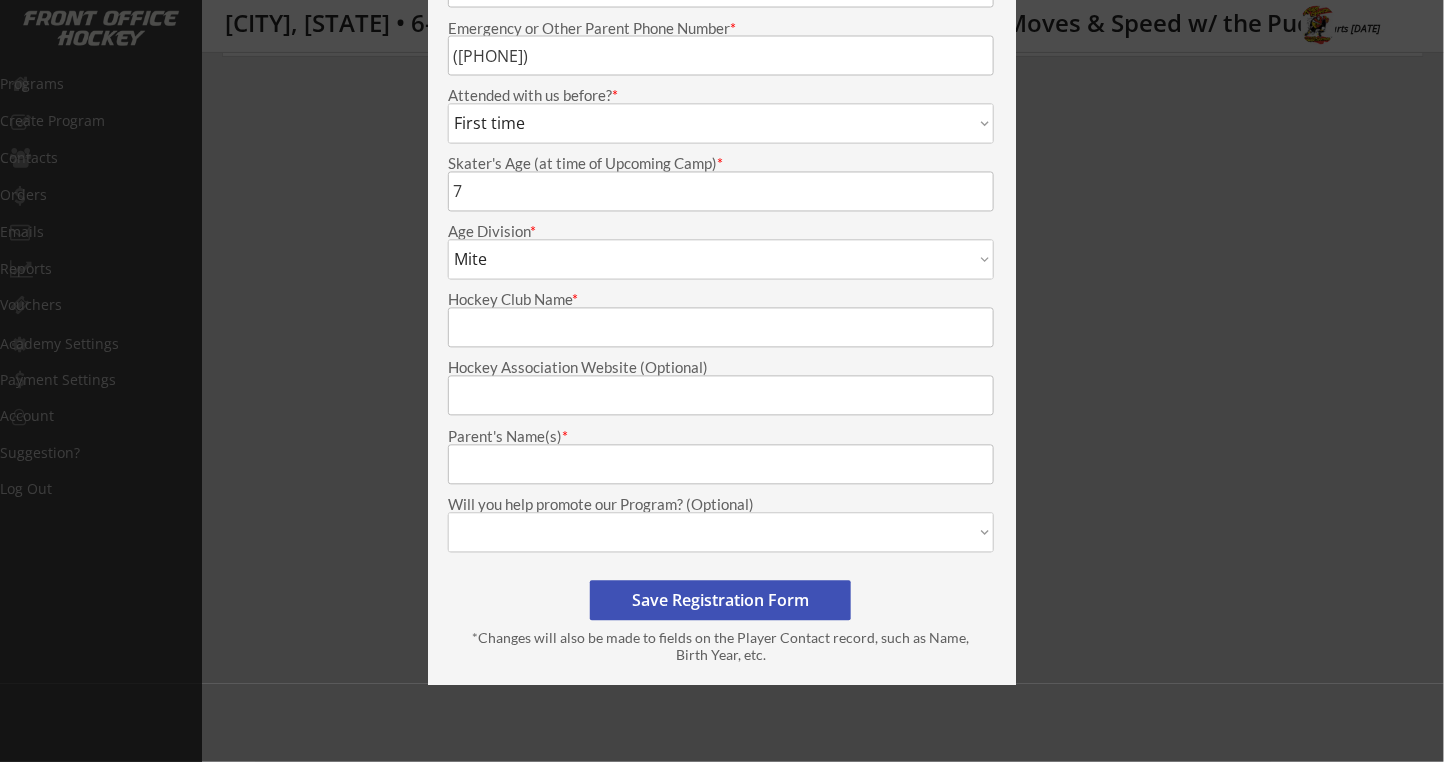 click at bounding box center (721, 465) 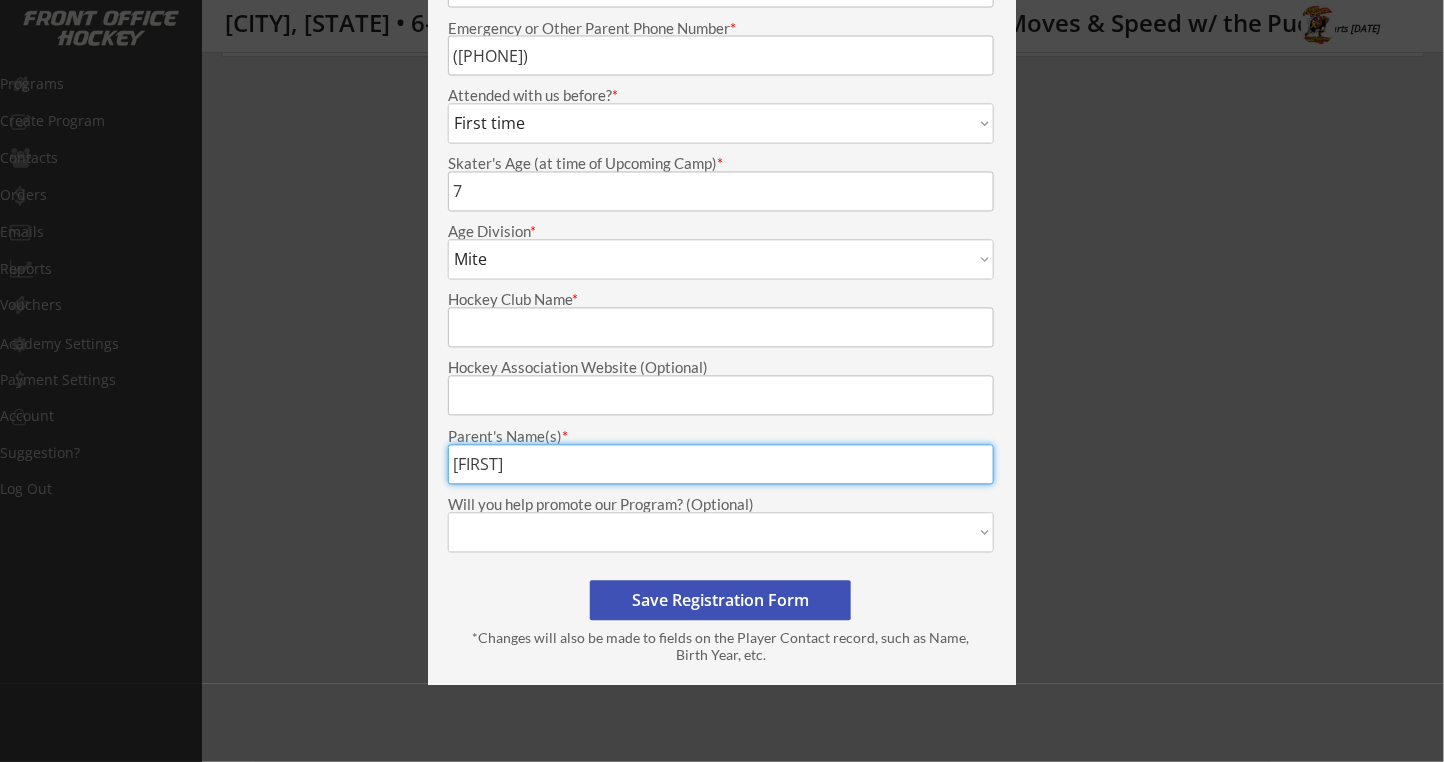 type on "Rex" 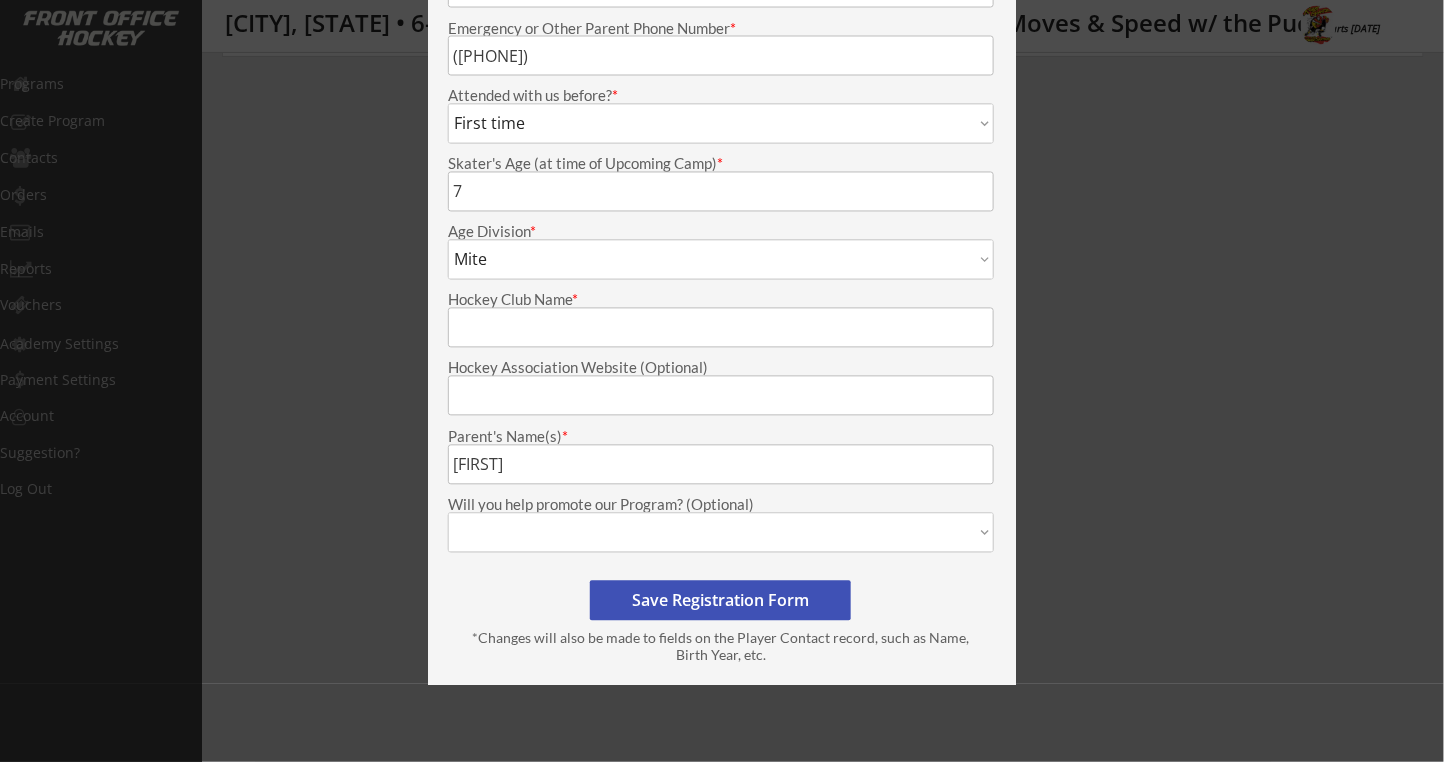 click on "Yes, contact me and/or email me a pdf to help promote Yes, contact me about Setting Up a NEW Program for our Group/Assoc No thanks, not this time" at bounding box center (721, 533) 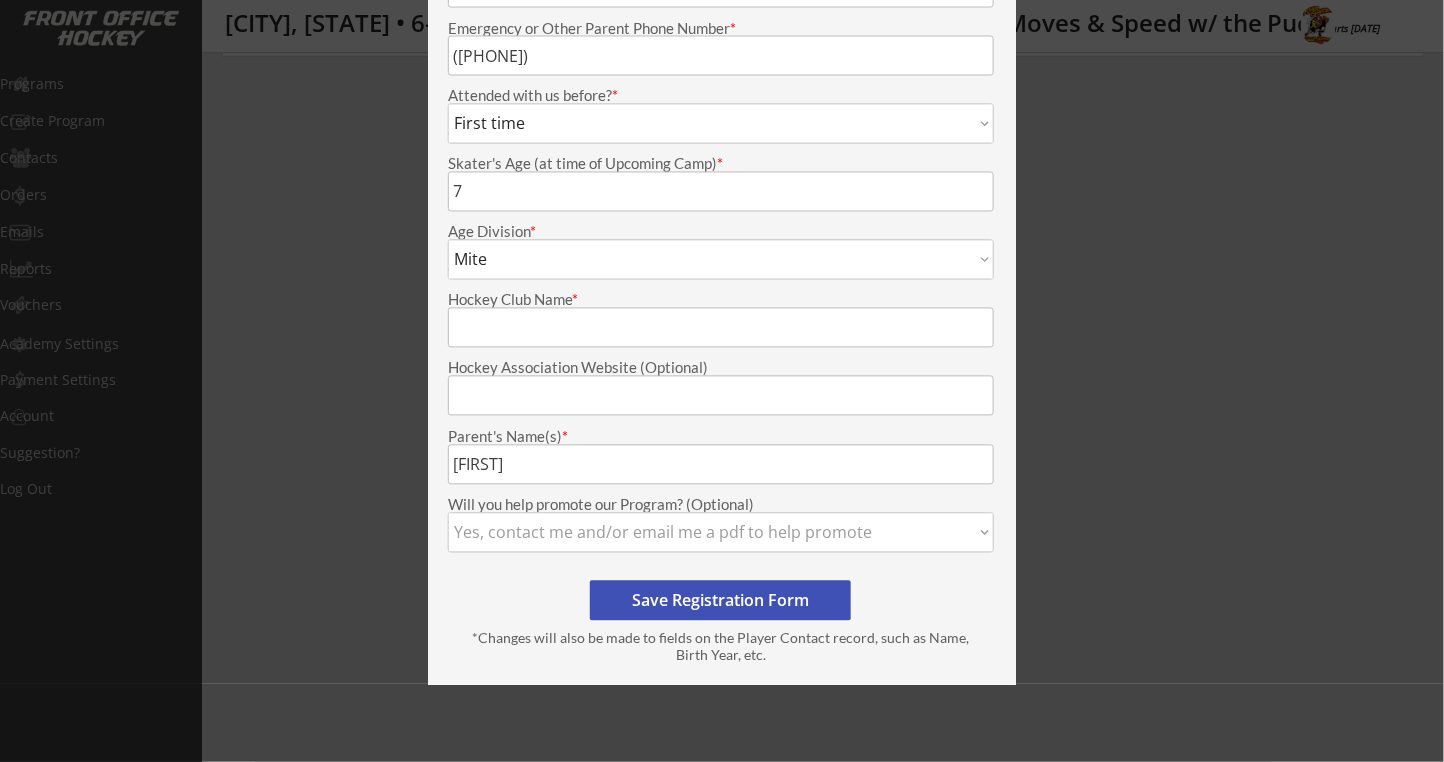 click on "Yes, contact me and/or email me a pdf to help promote Yes, contact me about Setting Up a NEW Program for our Group/Assoc No thanks, not this time" at bounding box center (721, 533) 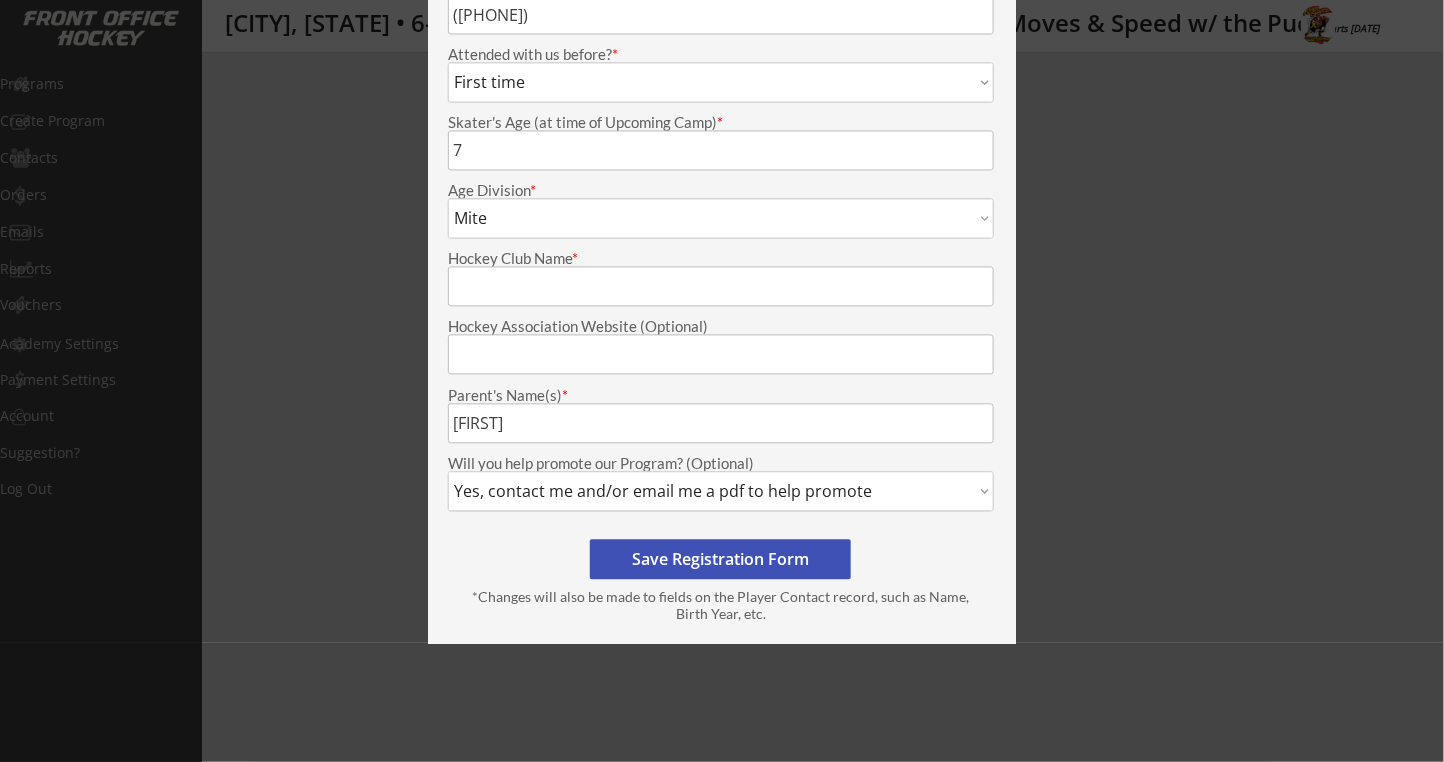 scroll, scrollTop: 1466, scrollLeft: 0, axis: vertical 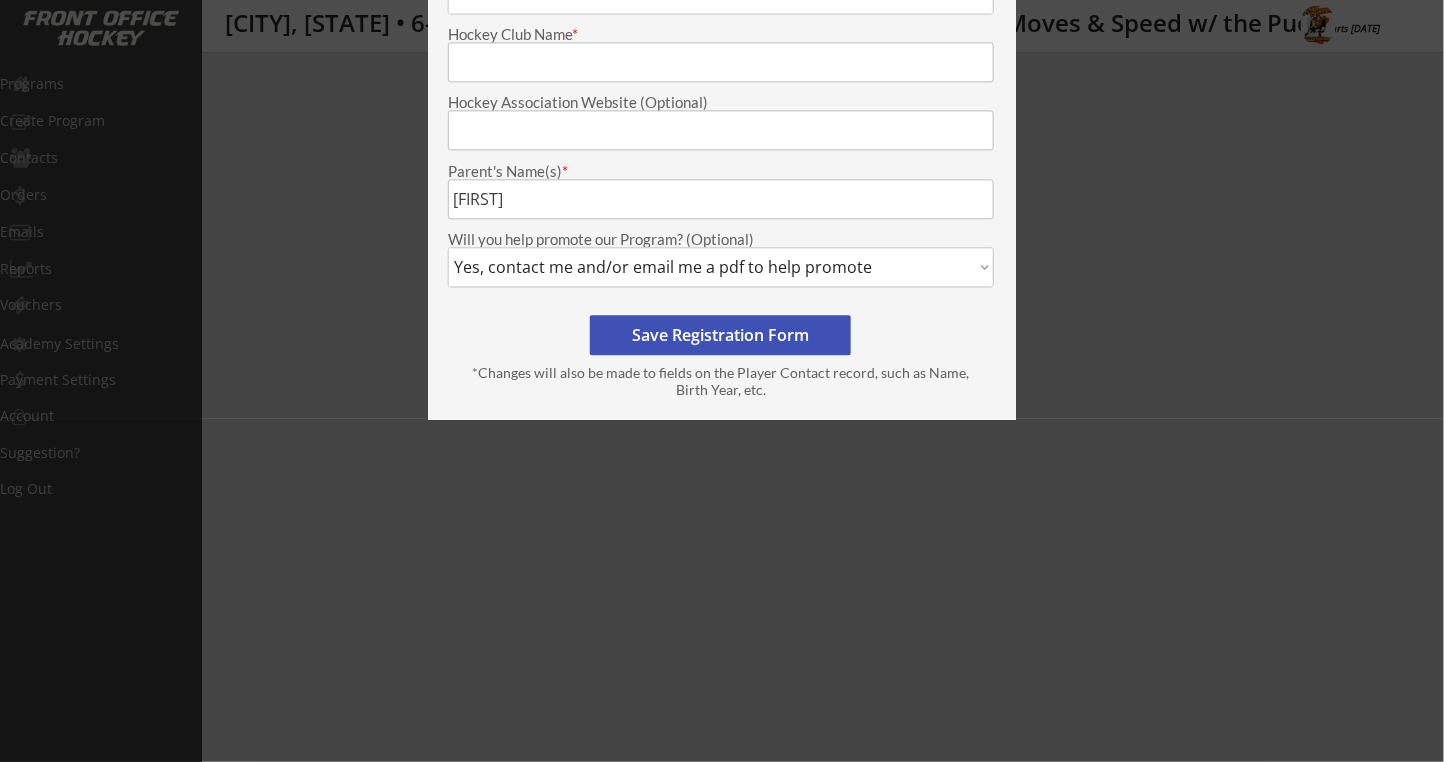 click on "Save Registration Form" at bounding box center (720, 335) 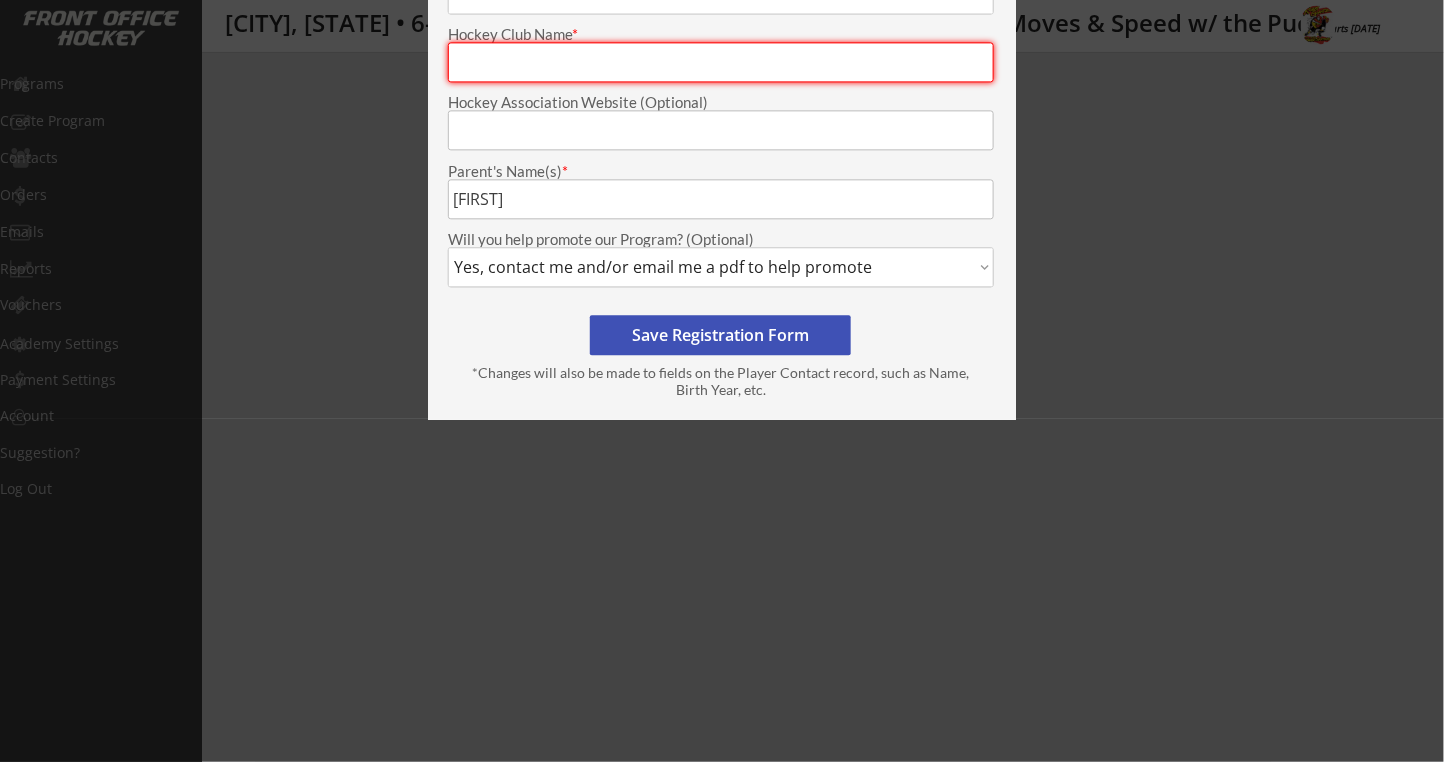click at bounding box center (721, 62) 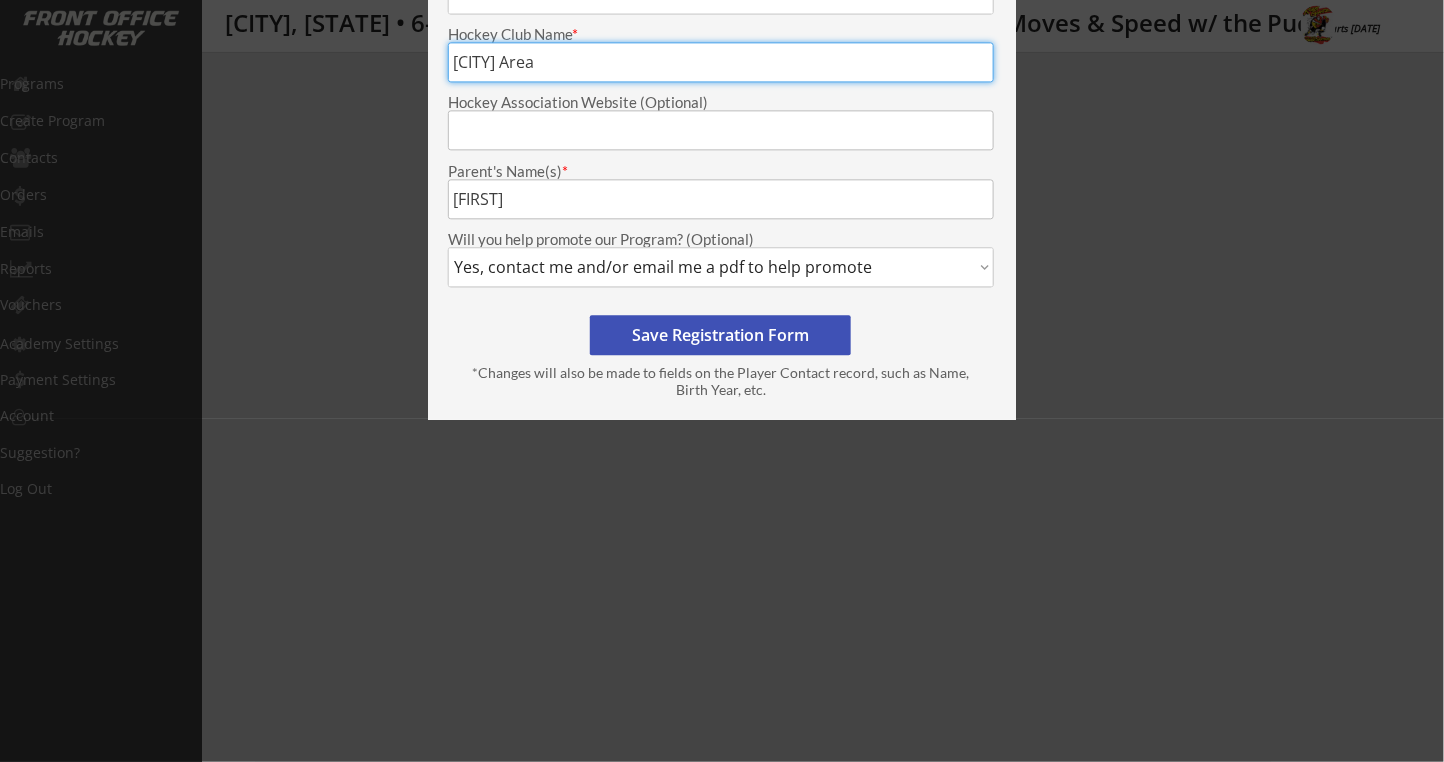 type on "Milwaukee Area" 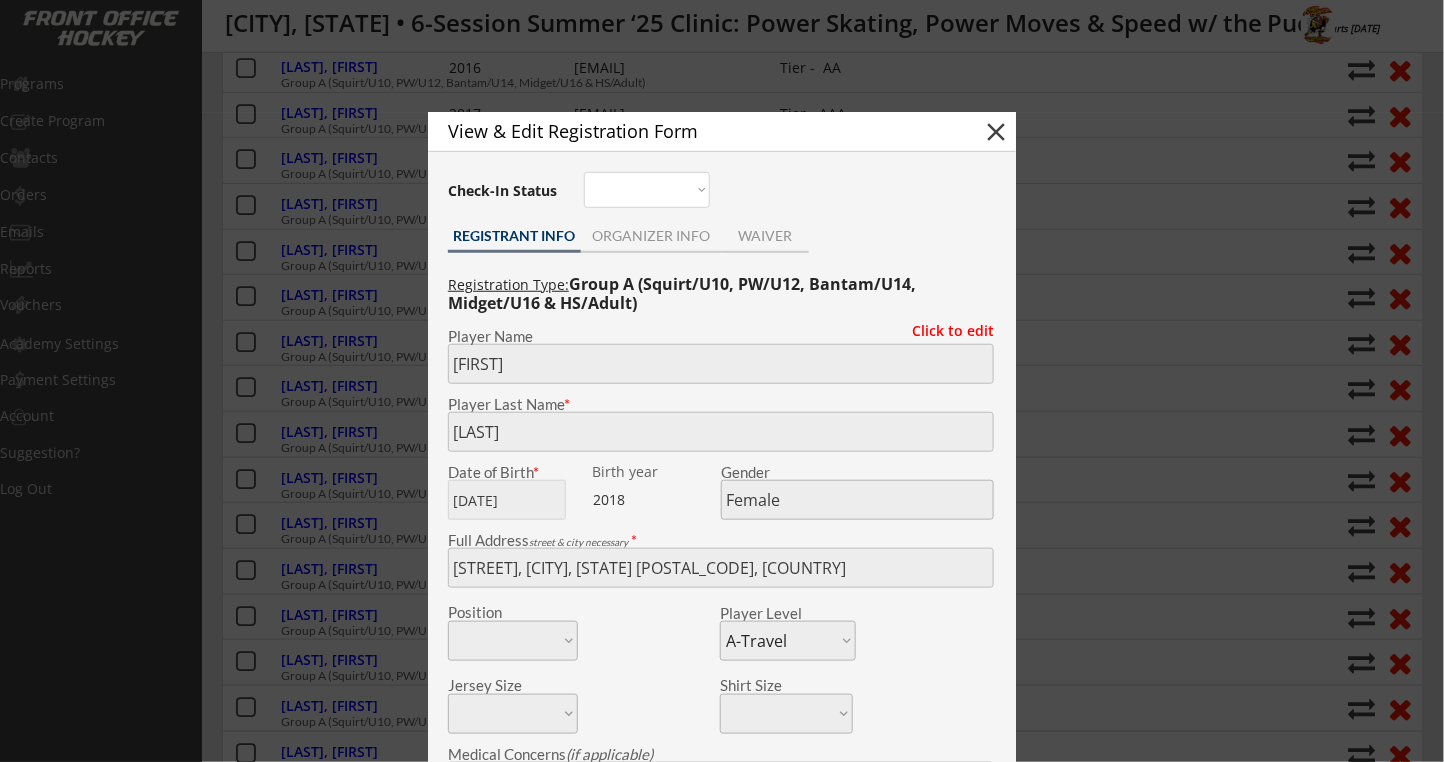 scroll, scrollTop: 50, scrollLeft: 0, axis: vertical 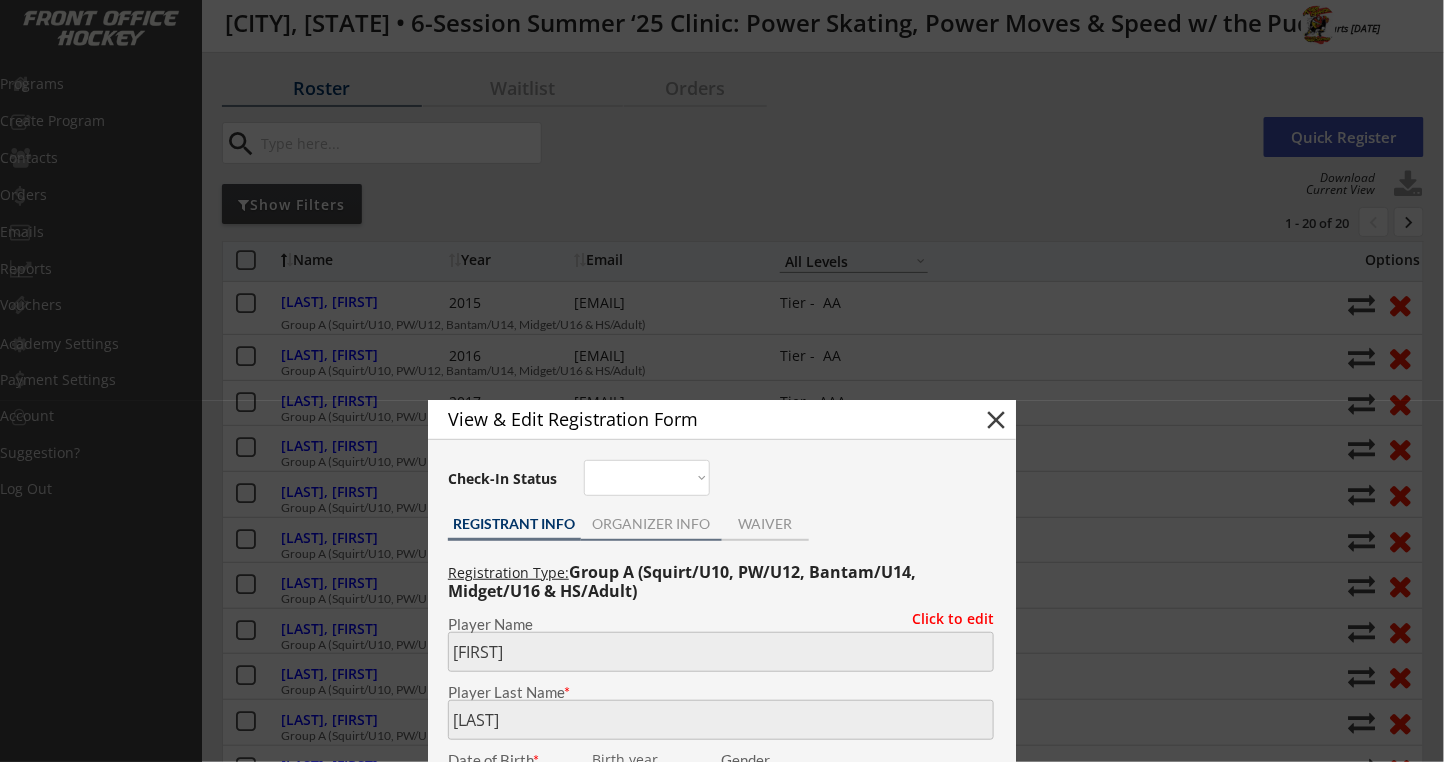click on "ORGANIZER INFO" at bounding box center (651, 524) 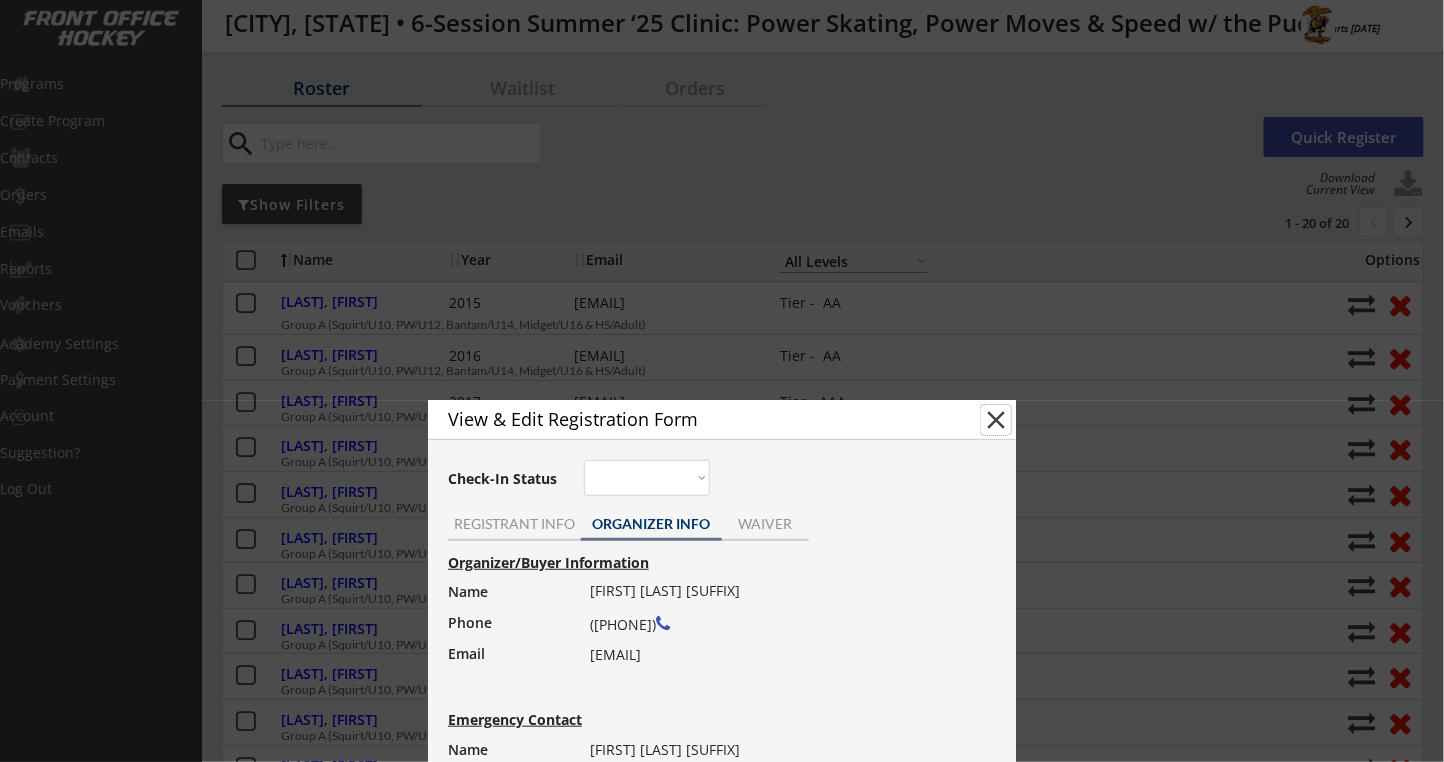 click on "close" at bounding box center [996, 420] 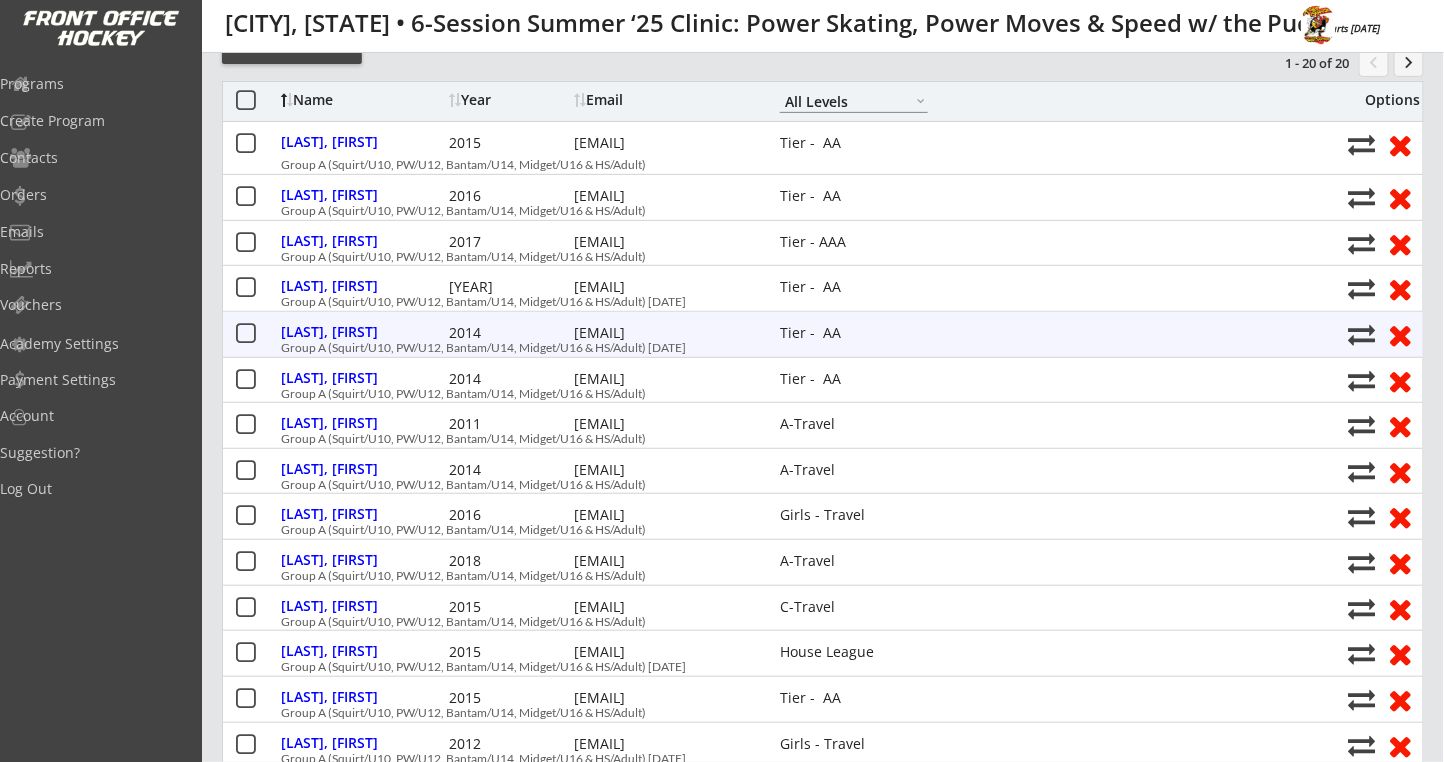 scroll, scrollTop: 316, scrollLeft: 0, axis: vertical 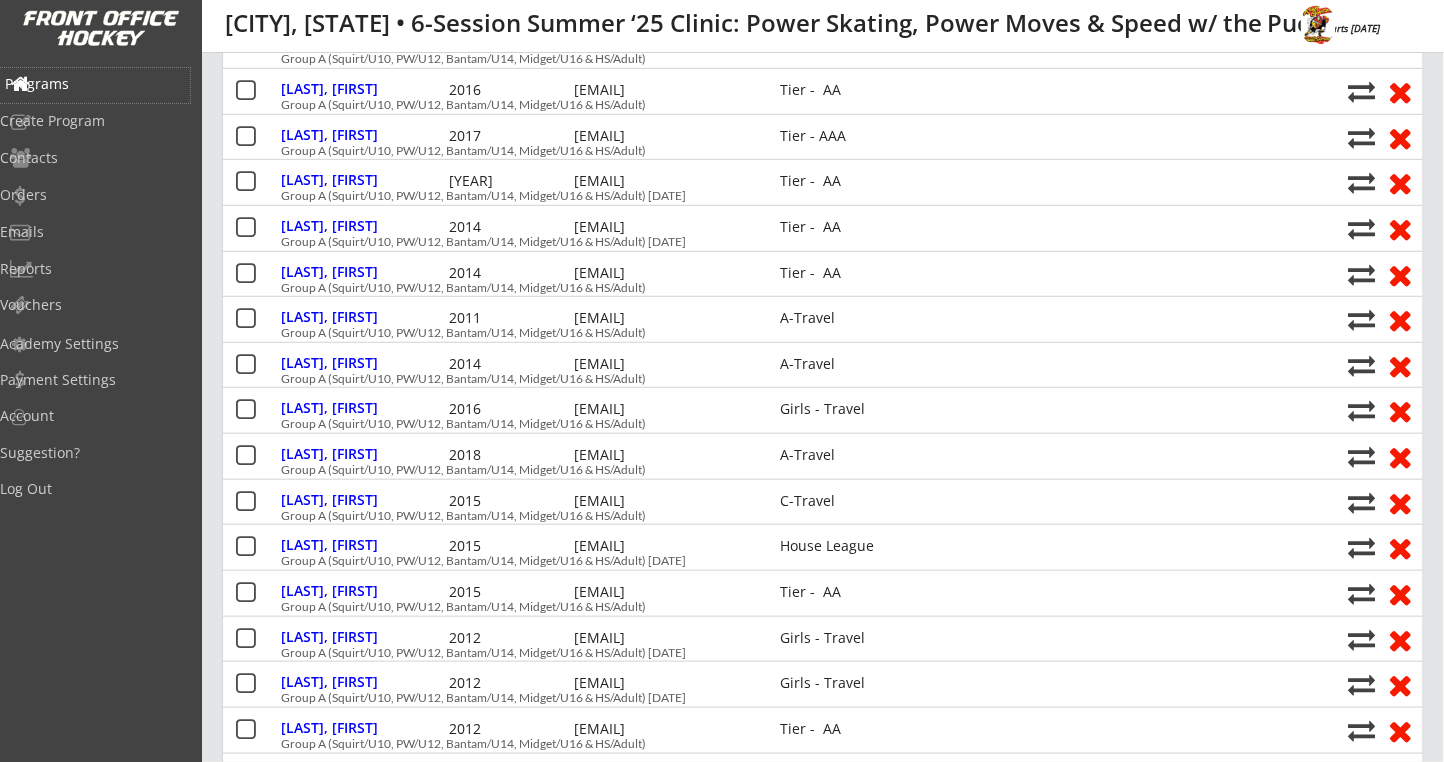 click on "Programs" at bounding box center (95, 84) 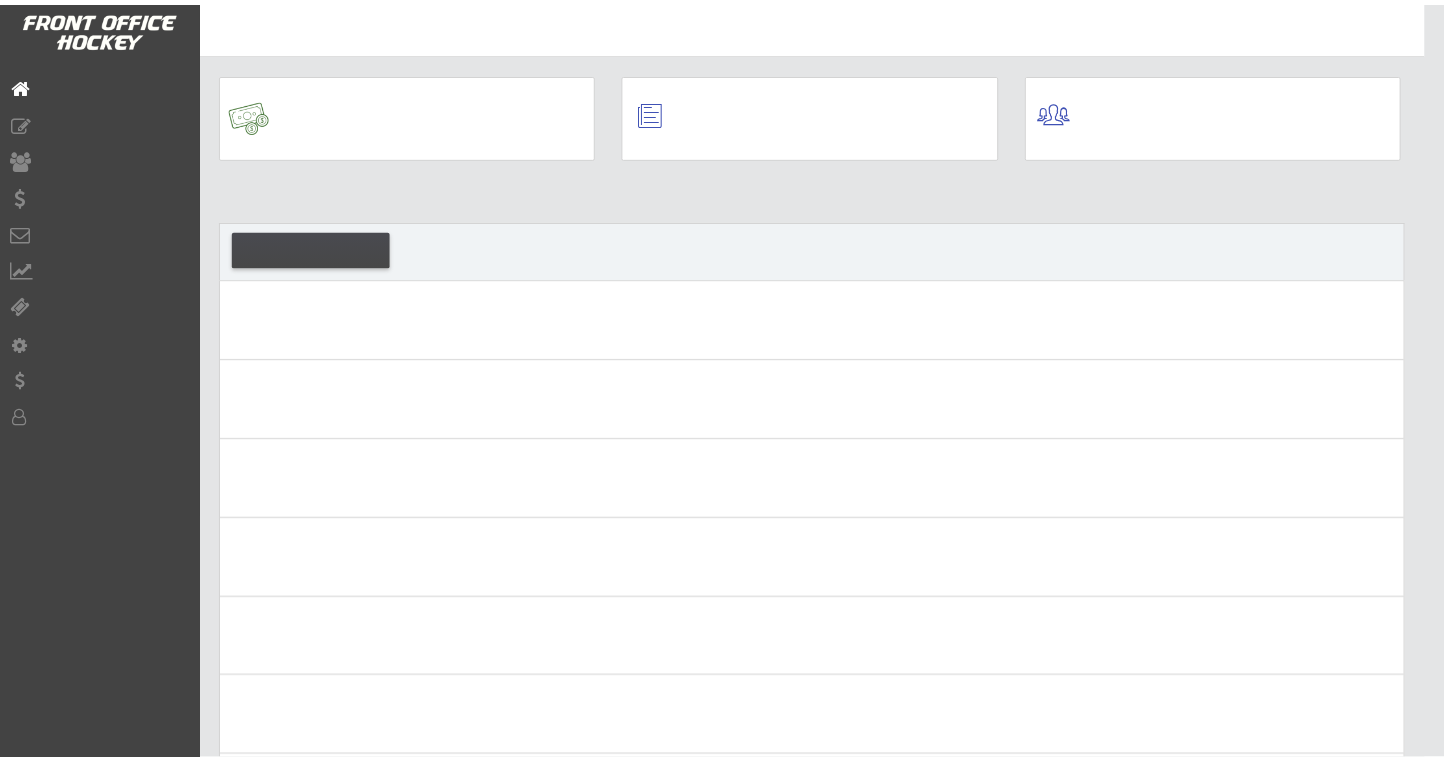 scroll, scrollTop: 0, scrollLeft: 0, axis: both 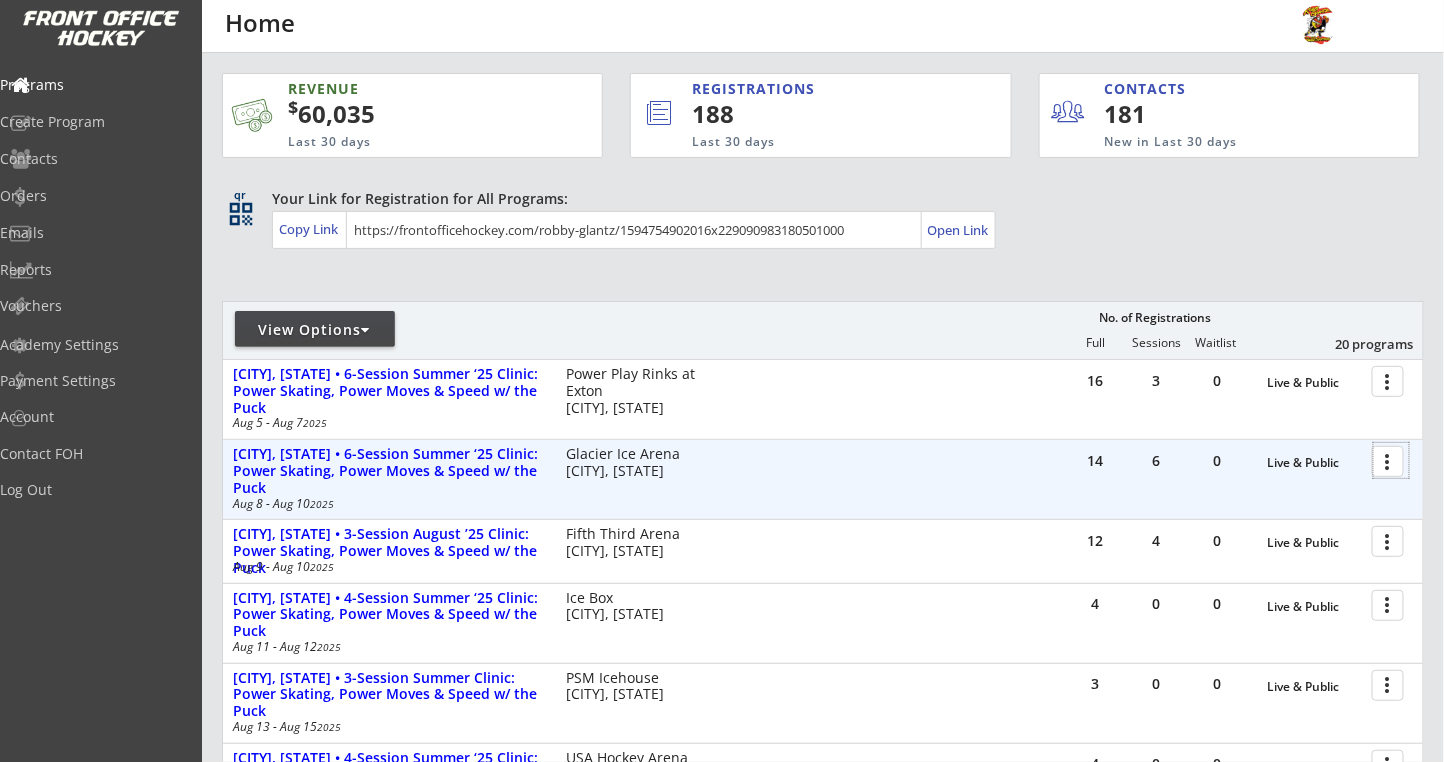 click at bounding box center [1391, 460] 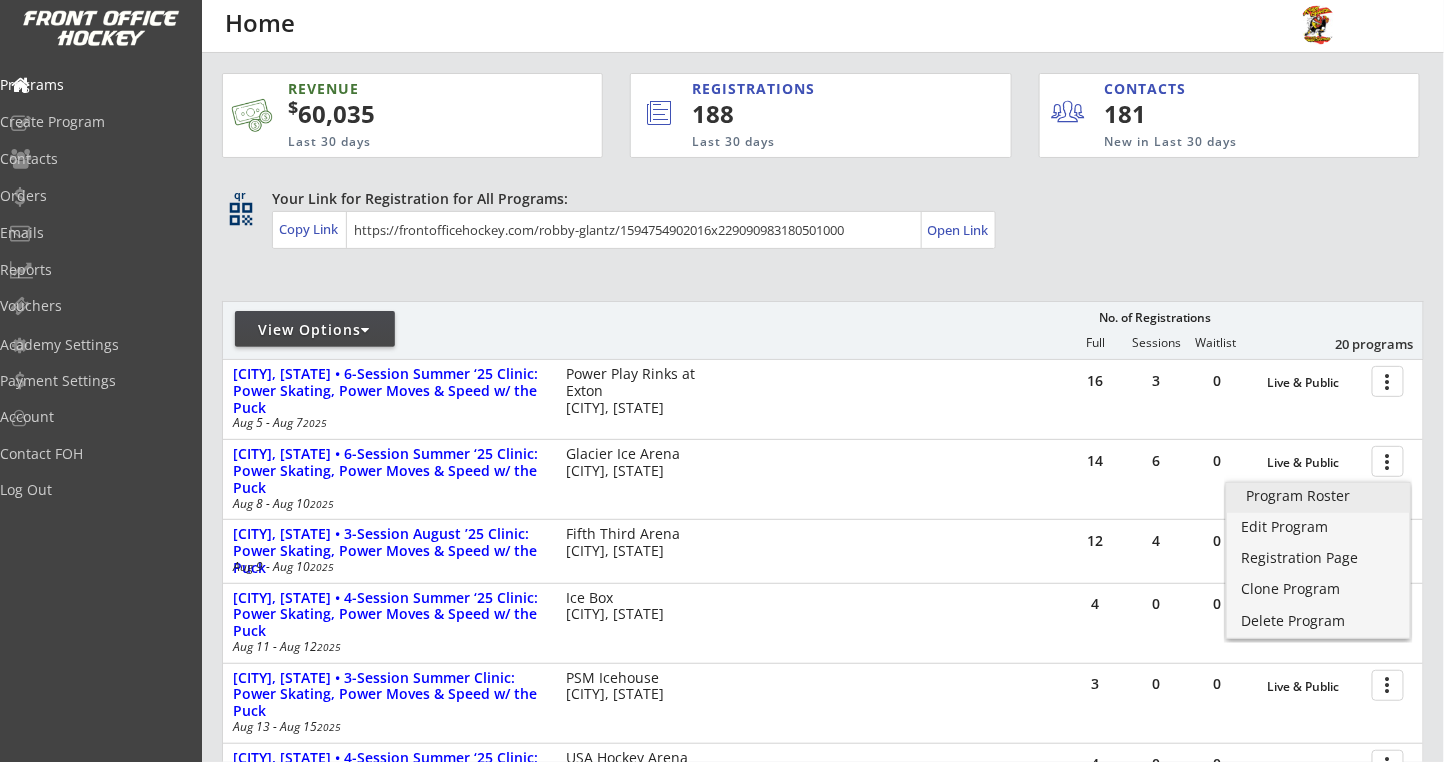 click on "Program Roster" at bounding box center [1318, 498] 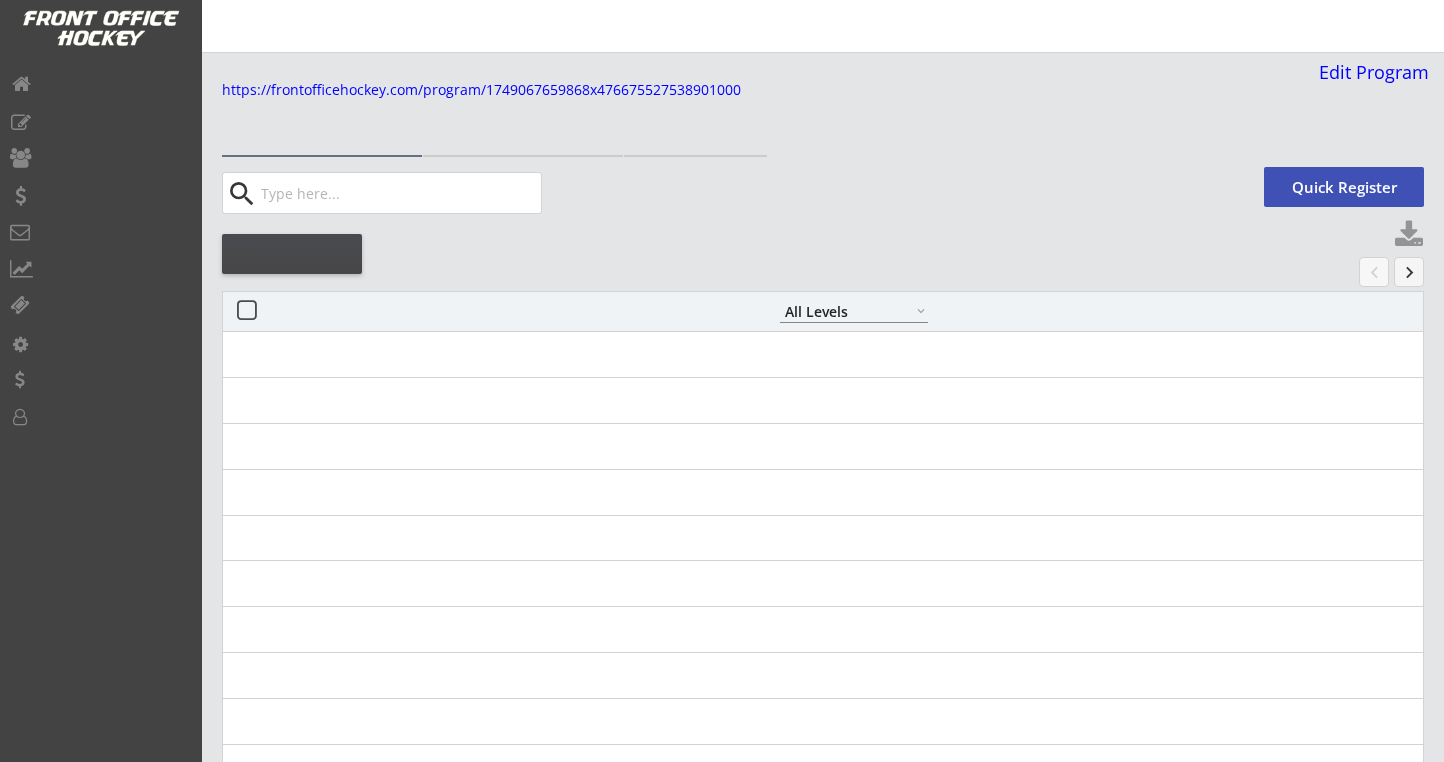 select on ""All Levels"" 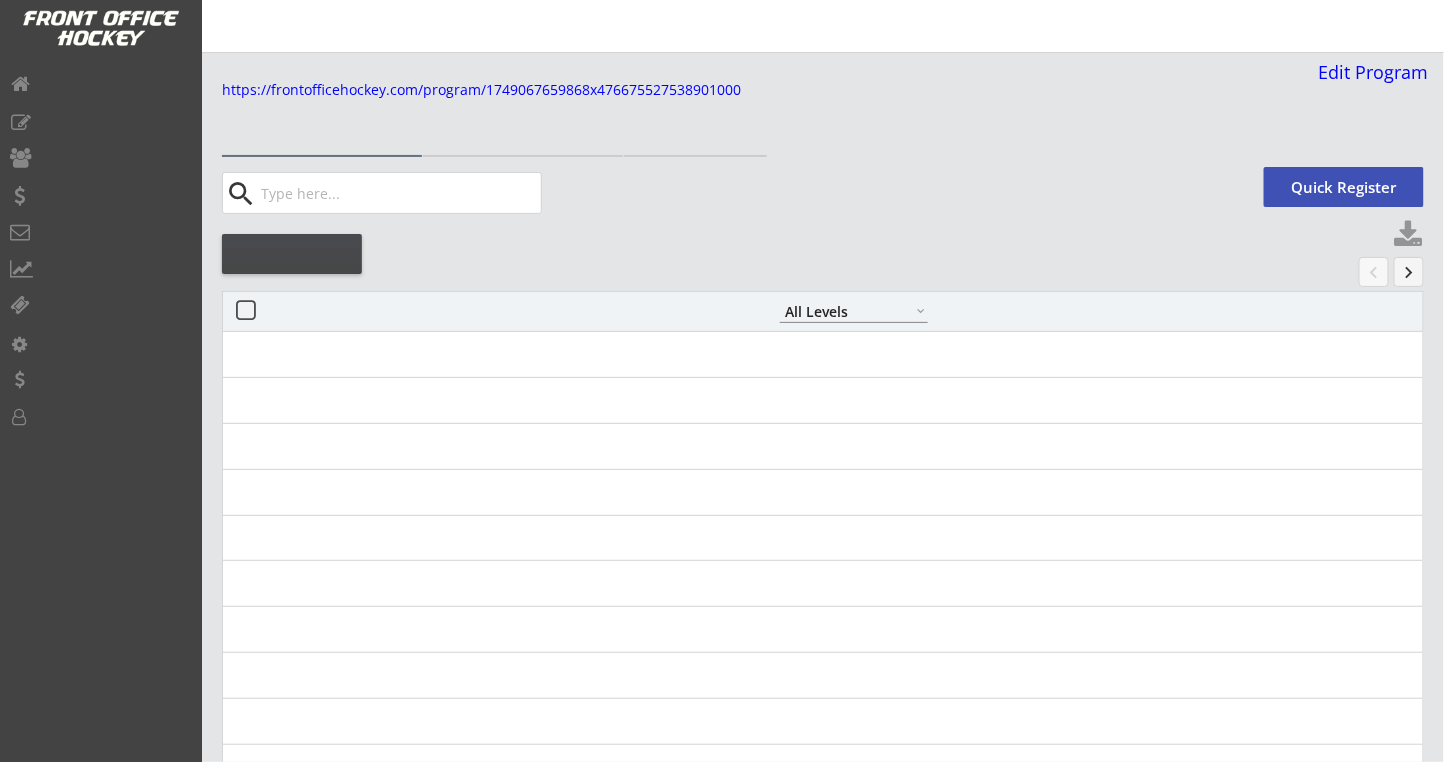 scroll, scrollTop: 0, scrollLeft: 0, axis: both 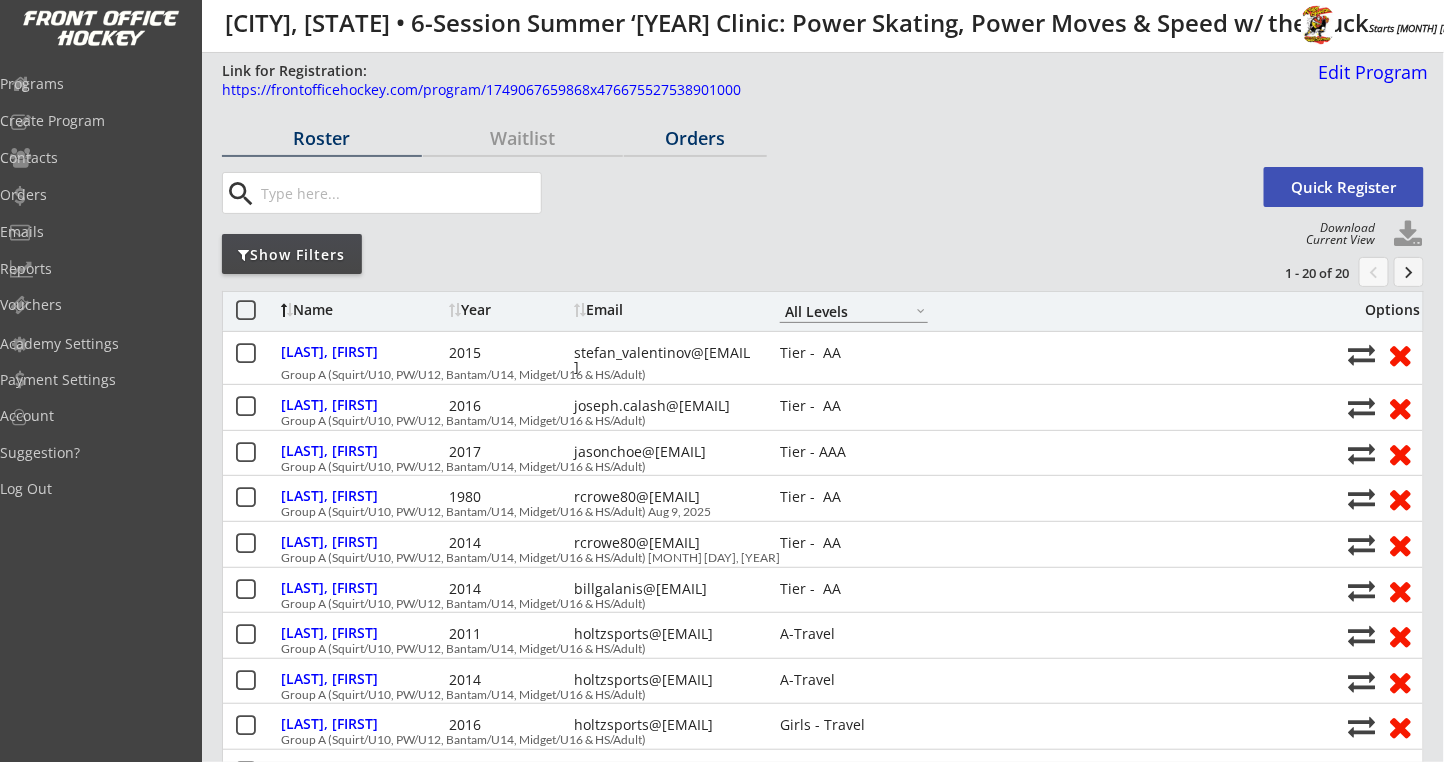 click on "Orders" at bounding box center [695, 139] 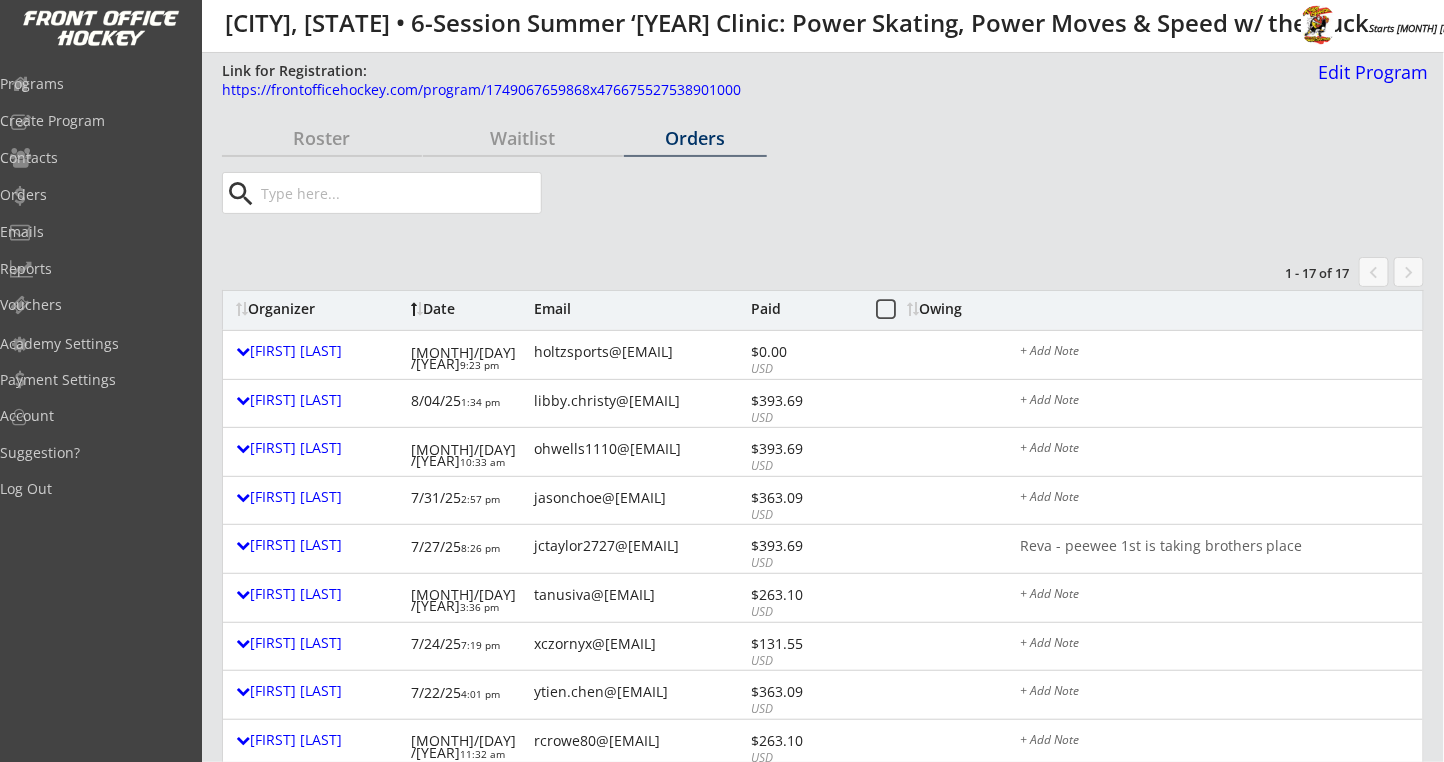 click on "Owing" at bounding box center (946, 309) 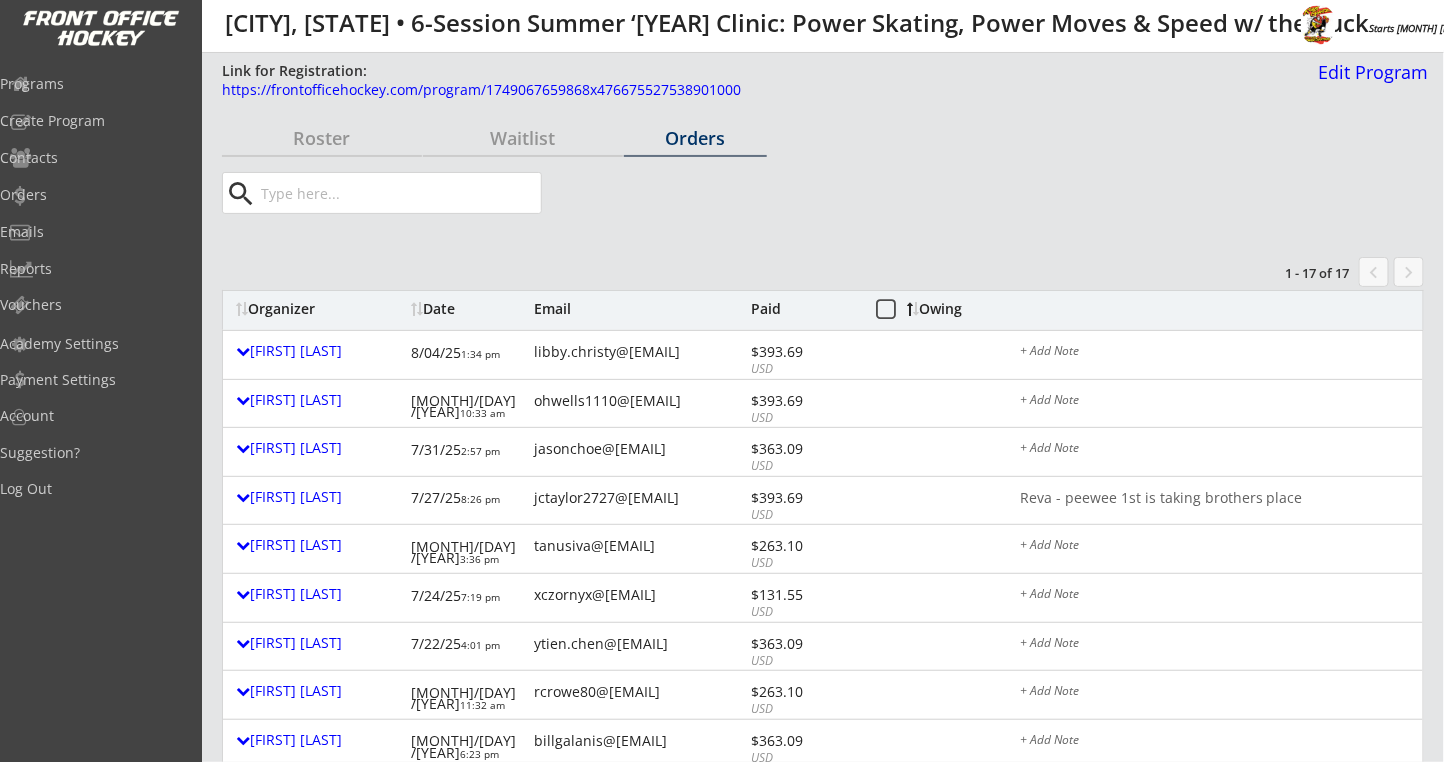 click on "Owing" at bounding box center (946, 309) 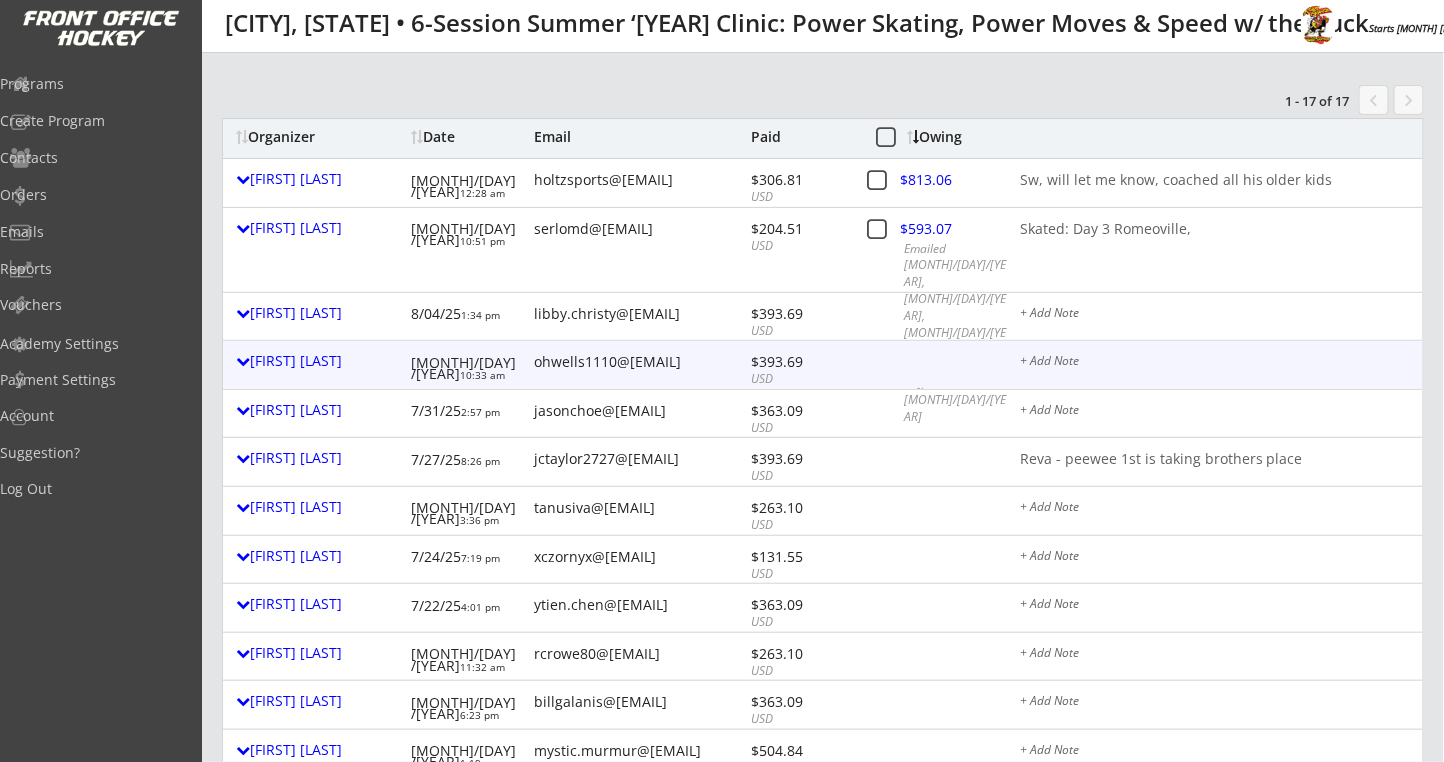 scroll, scrollTop: 400, scrollLeft: 0, axis: vertical 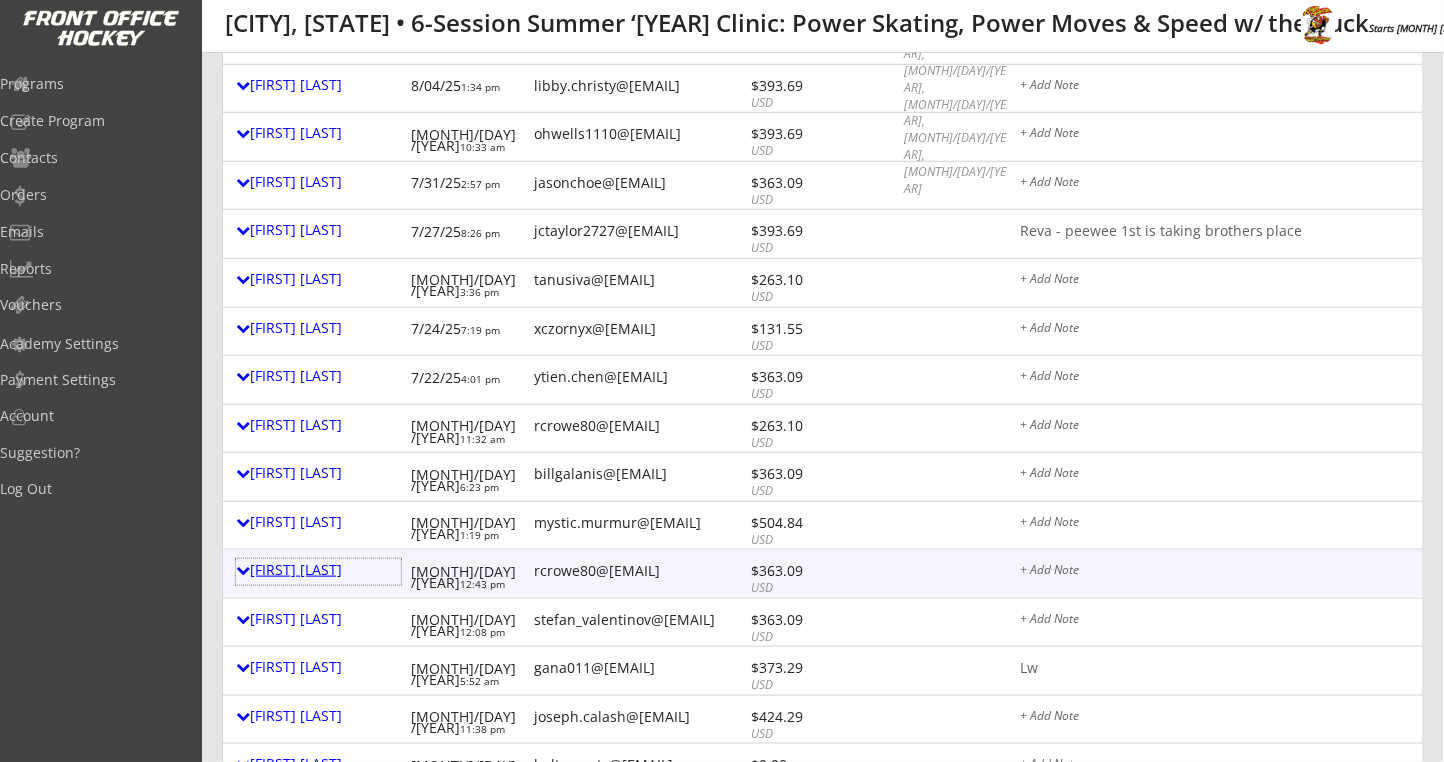 click on "Ryan Crowe" at bounding box center (318, 570) 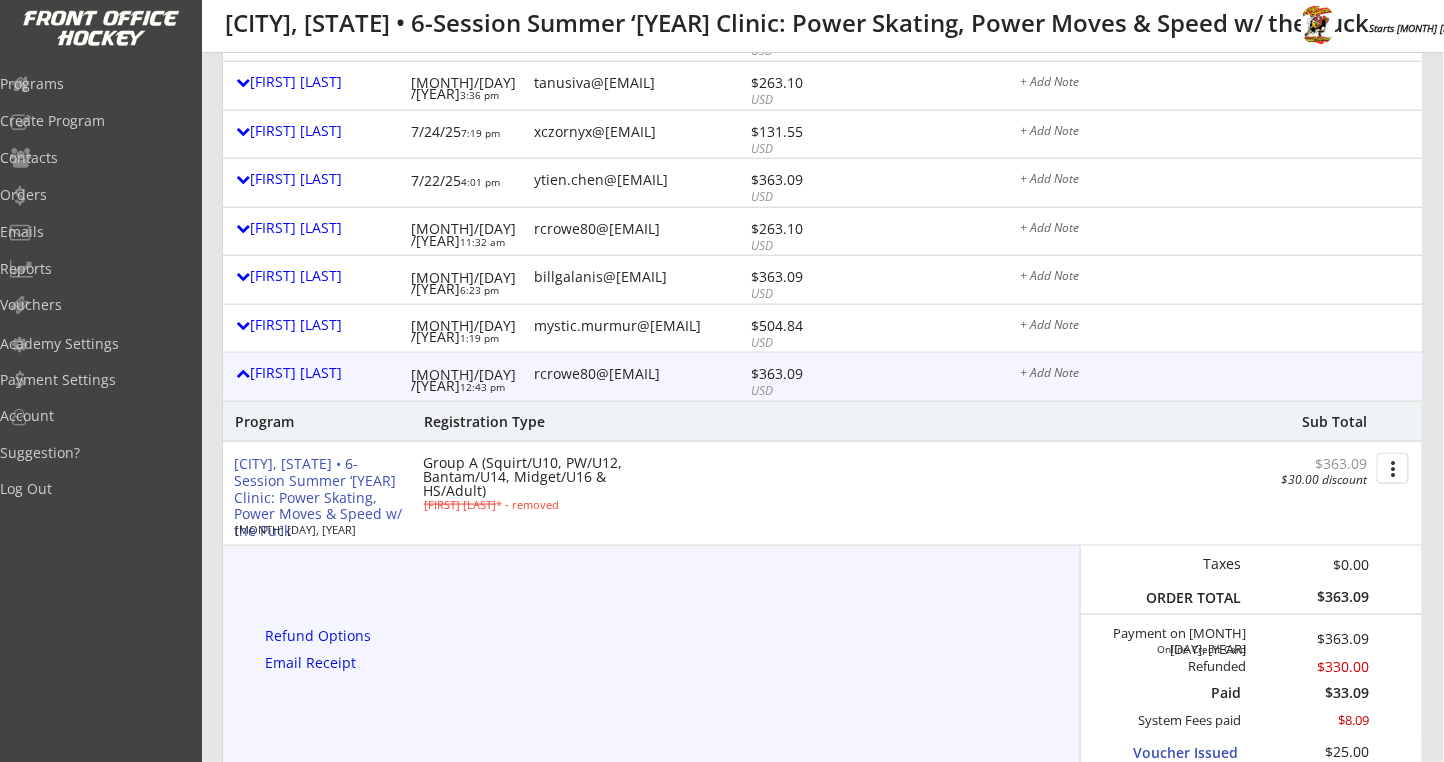 scroll, scrollTop: 533, scrollLeft: 0, axis: vertical 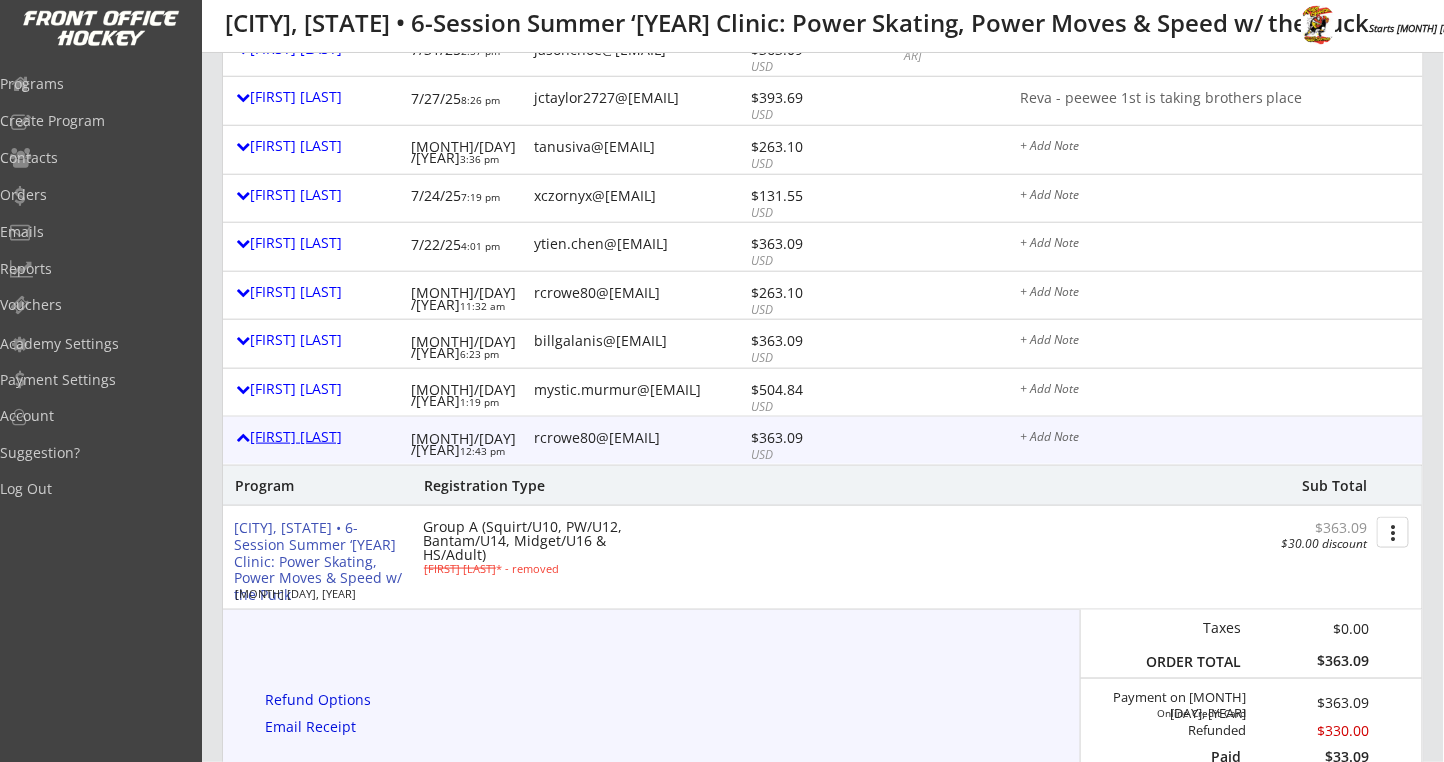 click on "Ryan Crowe" at bounding box center [318, 437] 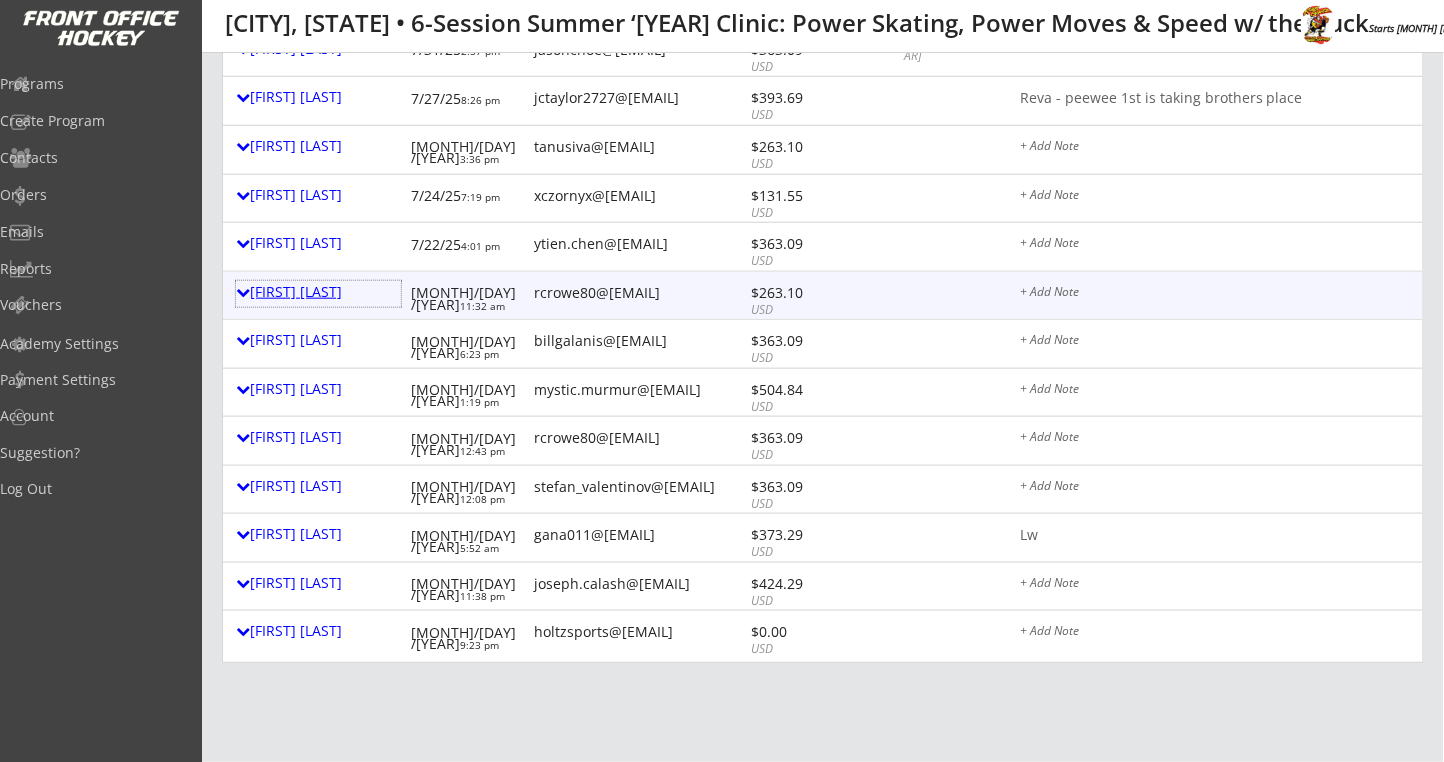 click on "Ryan Crowe" at bounding box center [318, 292] 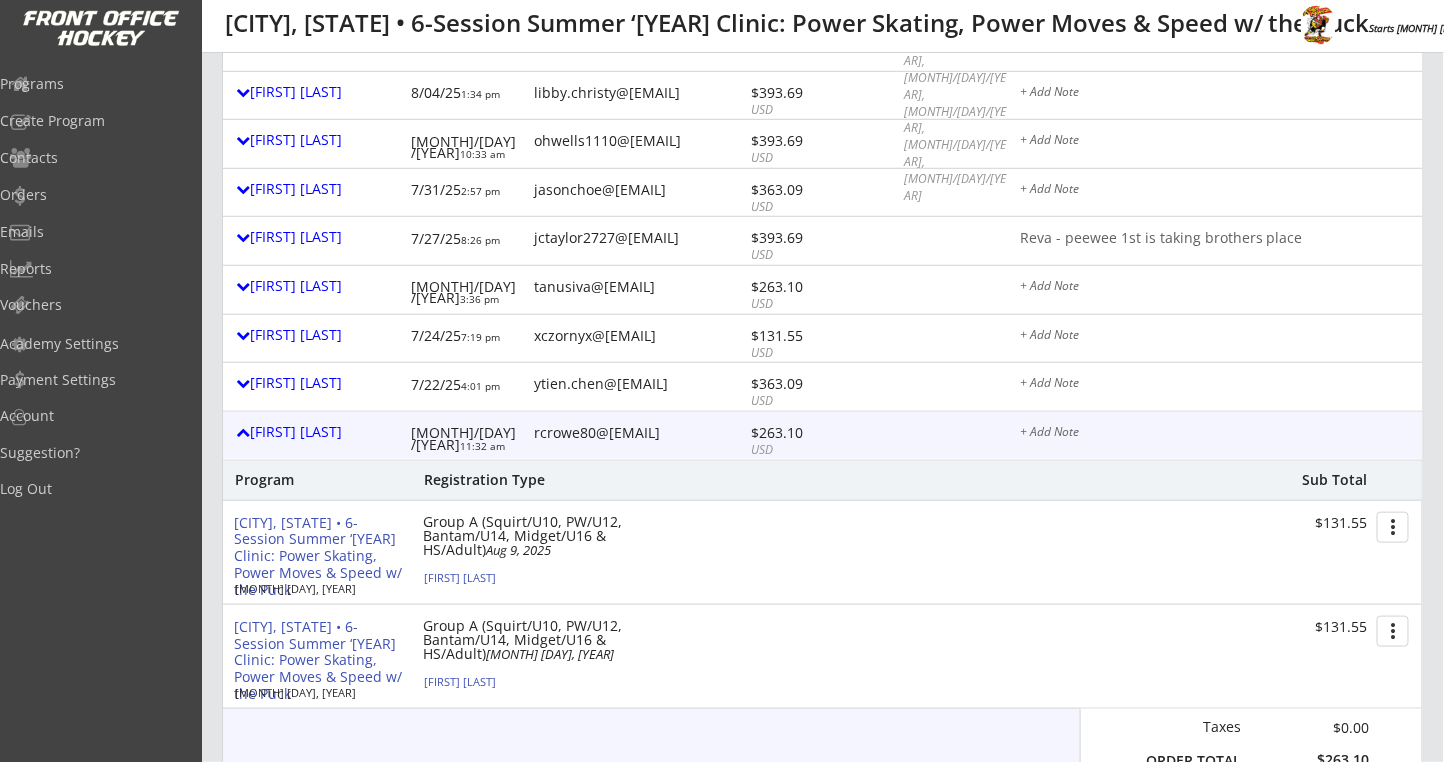 scroll, scrollTop: 266, scrollLeft: 0, axis: vertical 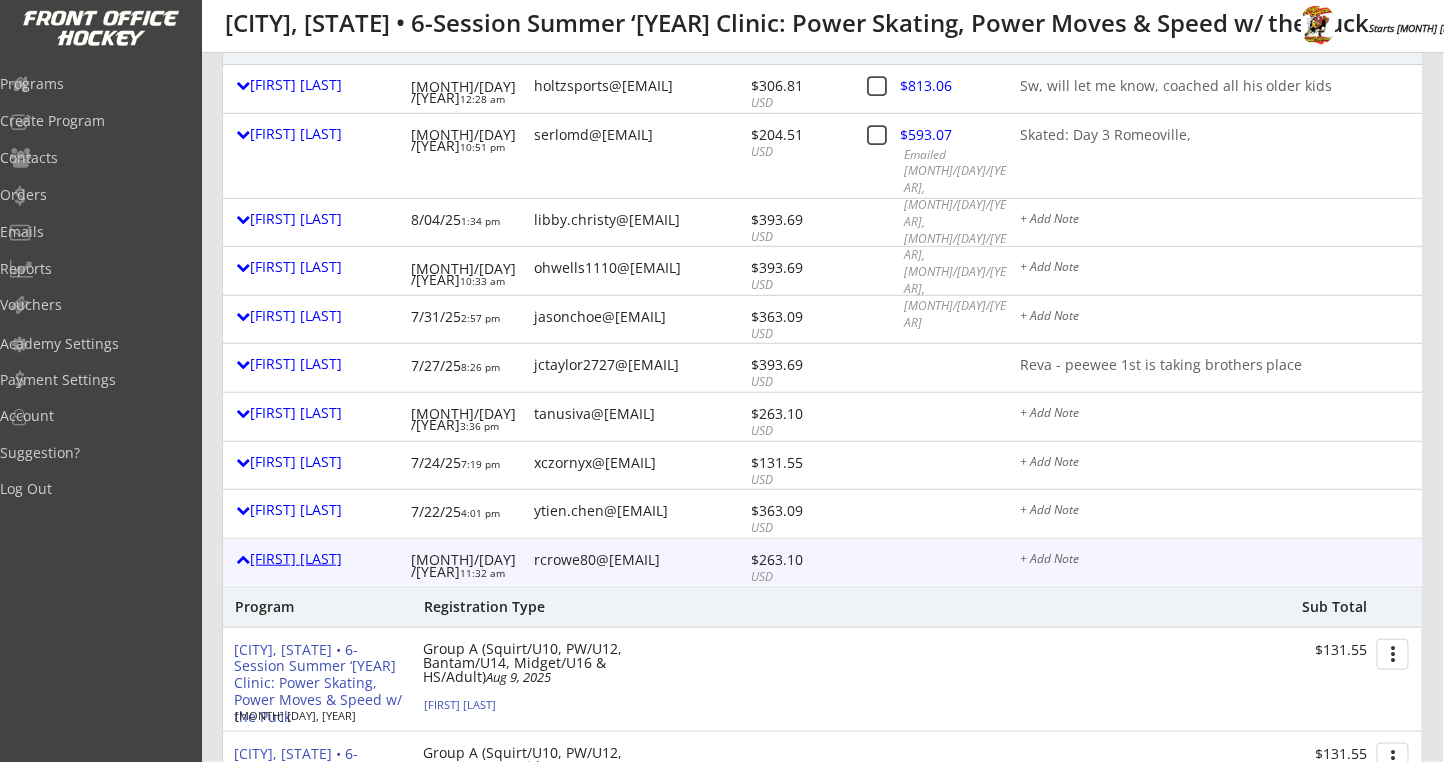 click on "Ryan Crowe" at bounding box center [318, 559] 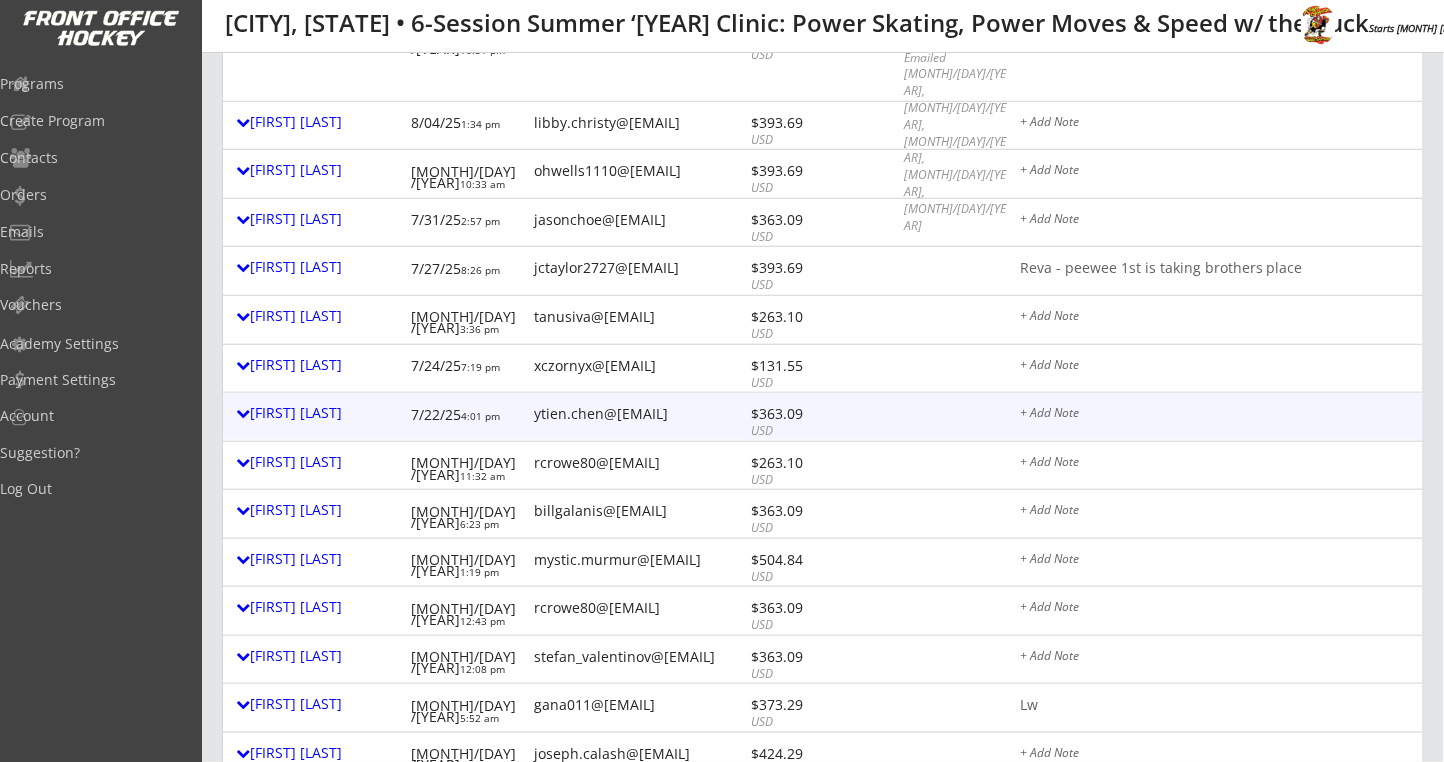 scroll, scrollTop: 0, scrollLeft: 0, axis: both 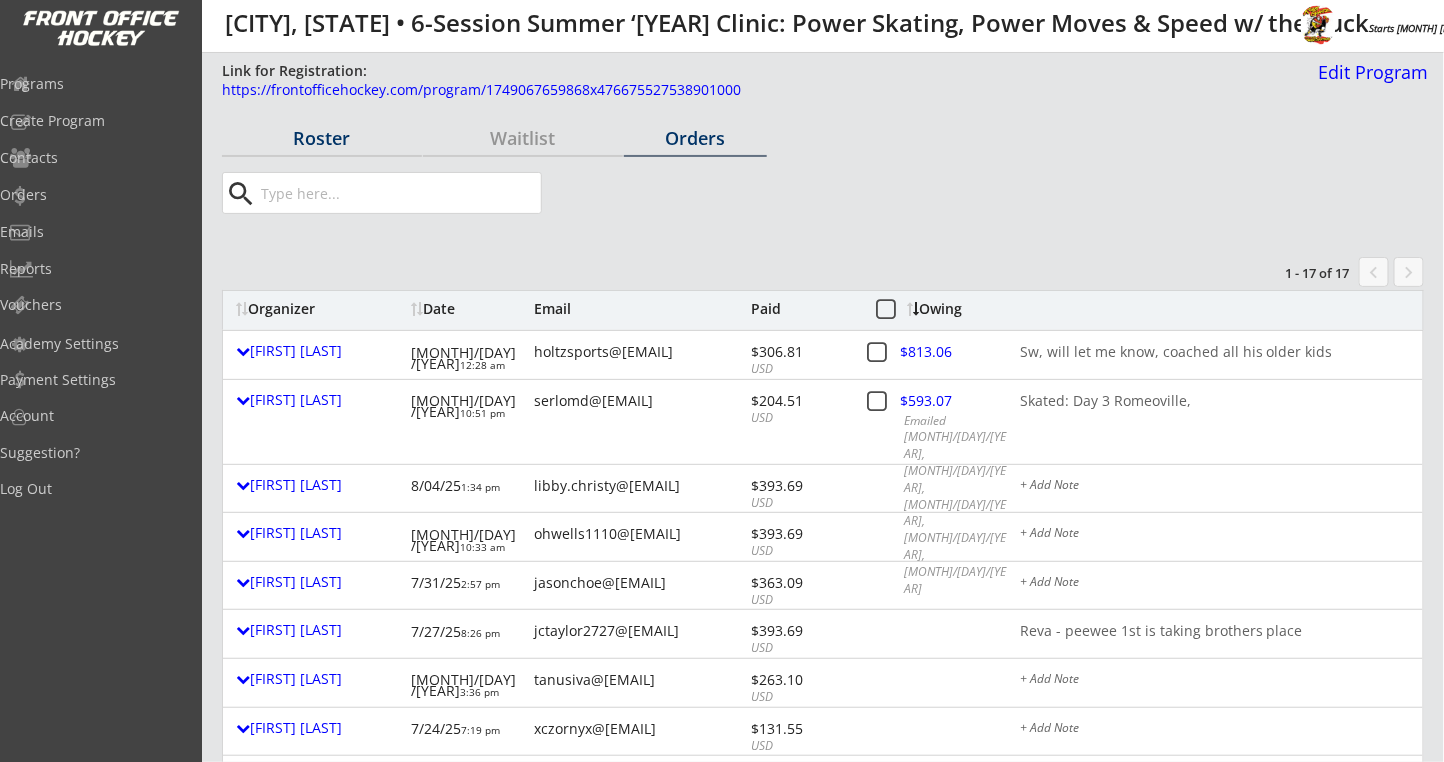 click on "Roster" at bounding box center [322, 138] 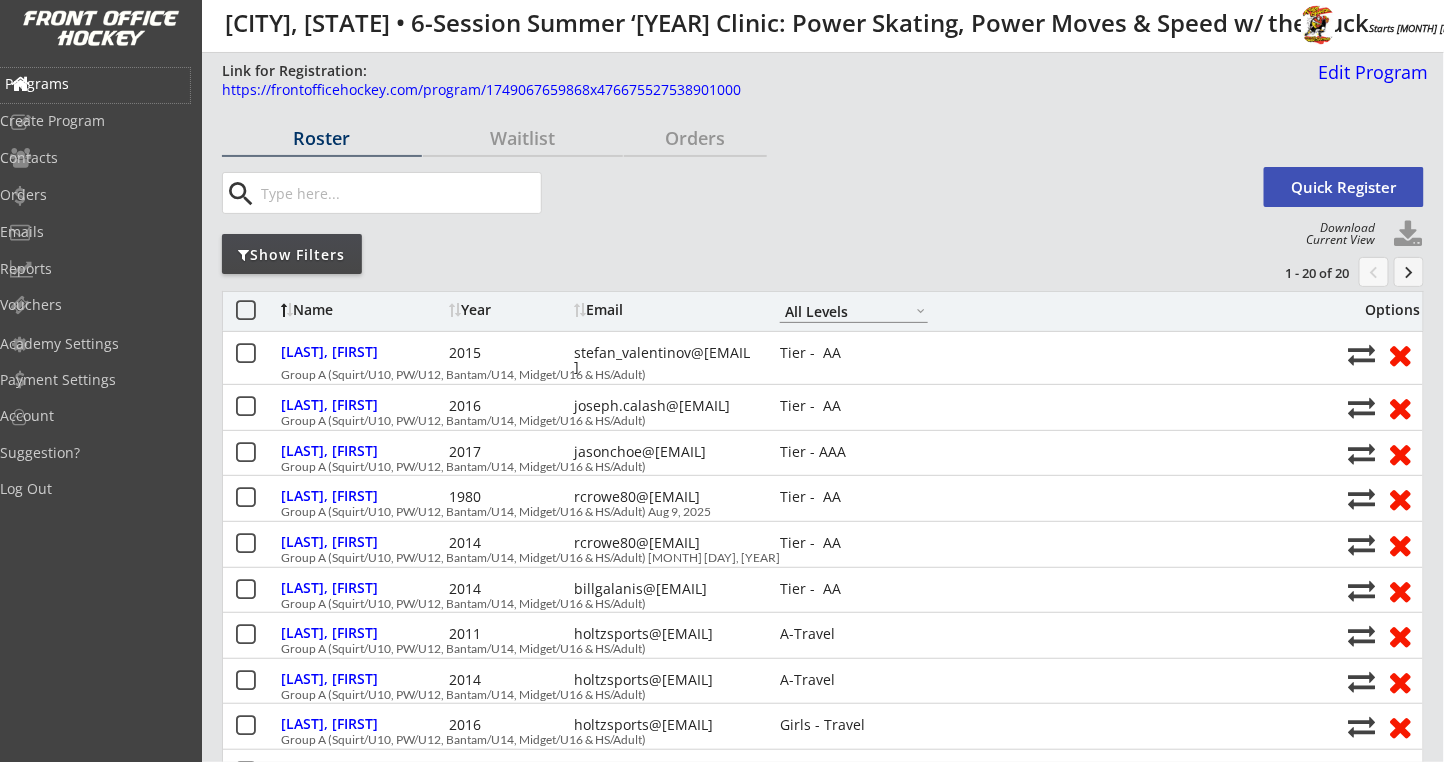 click on "Programs" at bounding box center (95, 84) 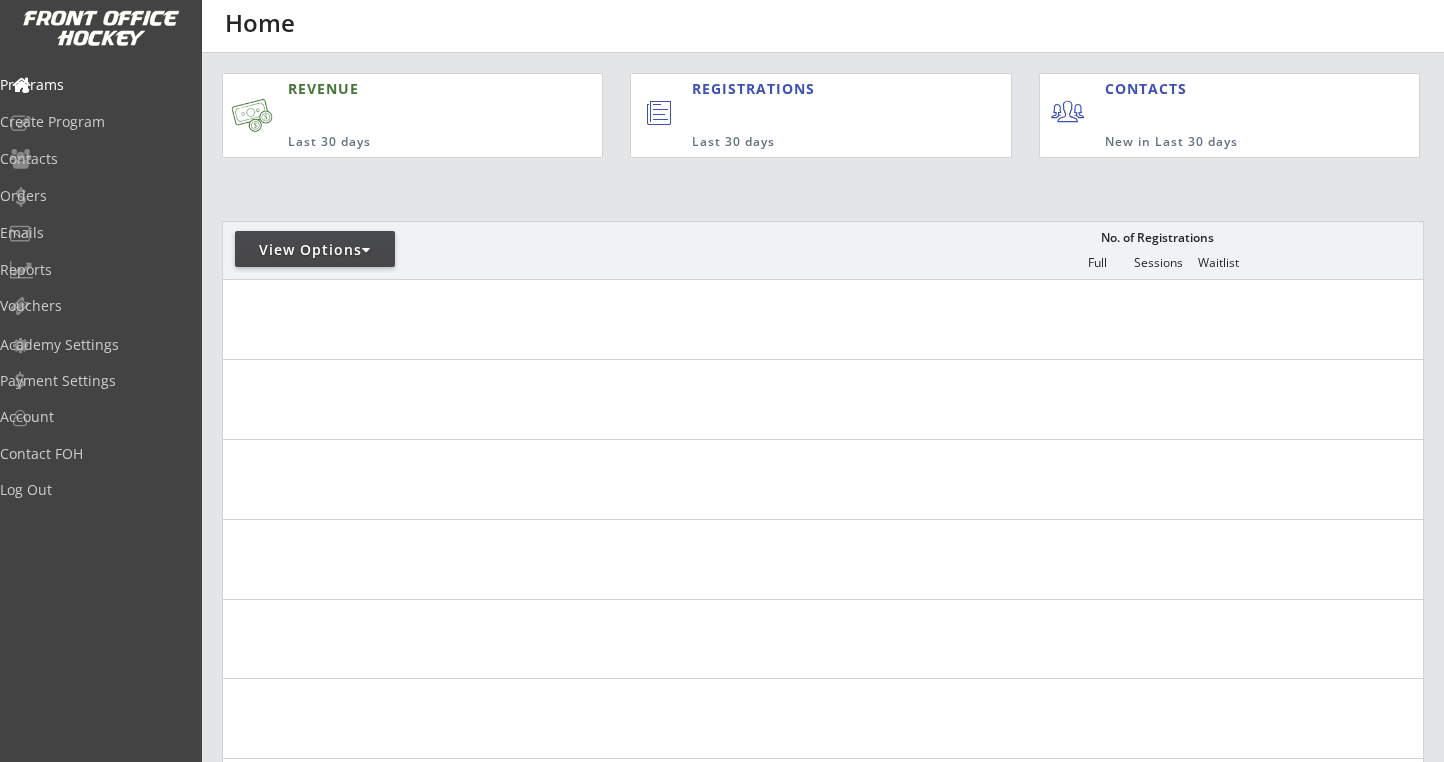 scroll, scrollTop: 0, scrollLeft: 0, axis: both 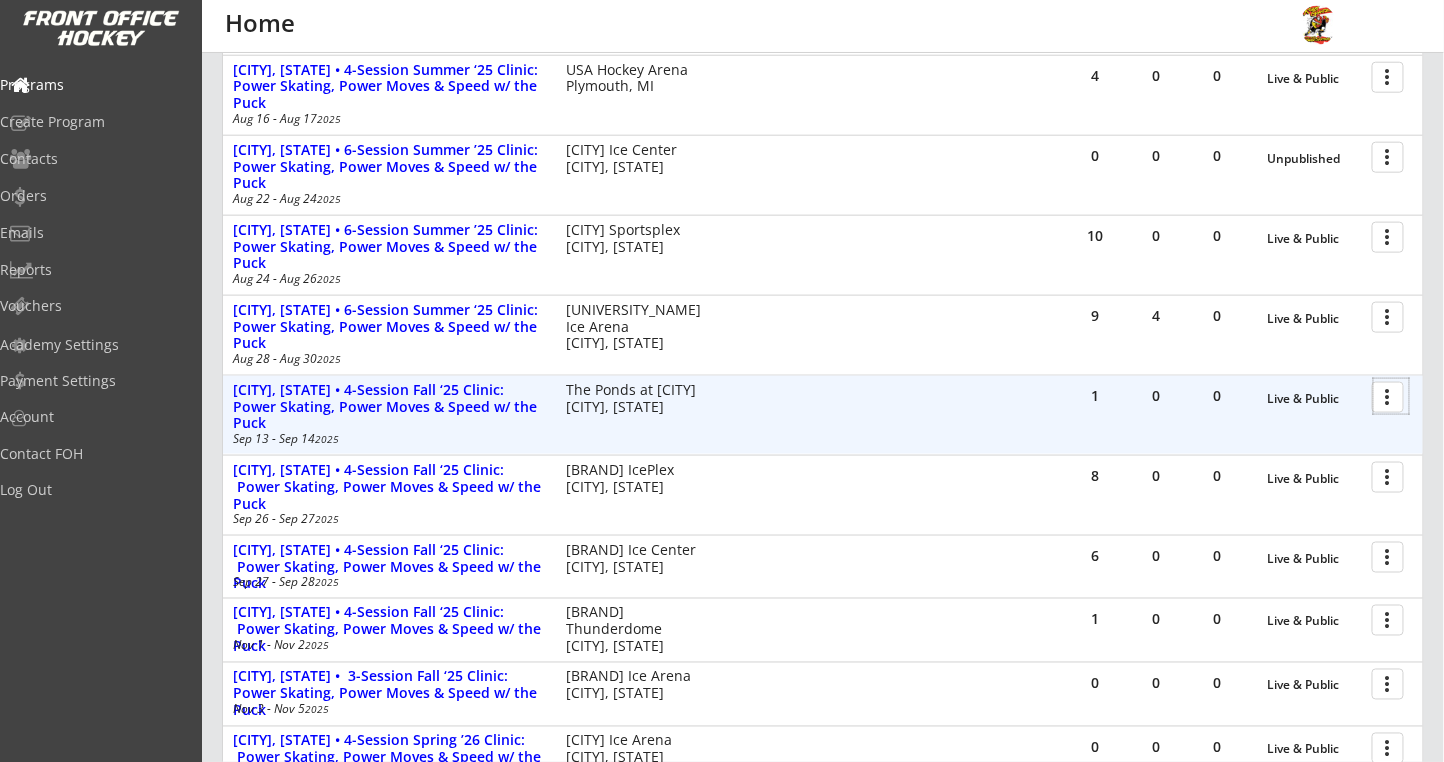 click at bounding box center [1391, 396] 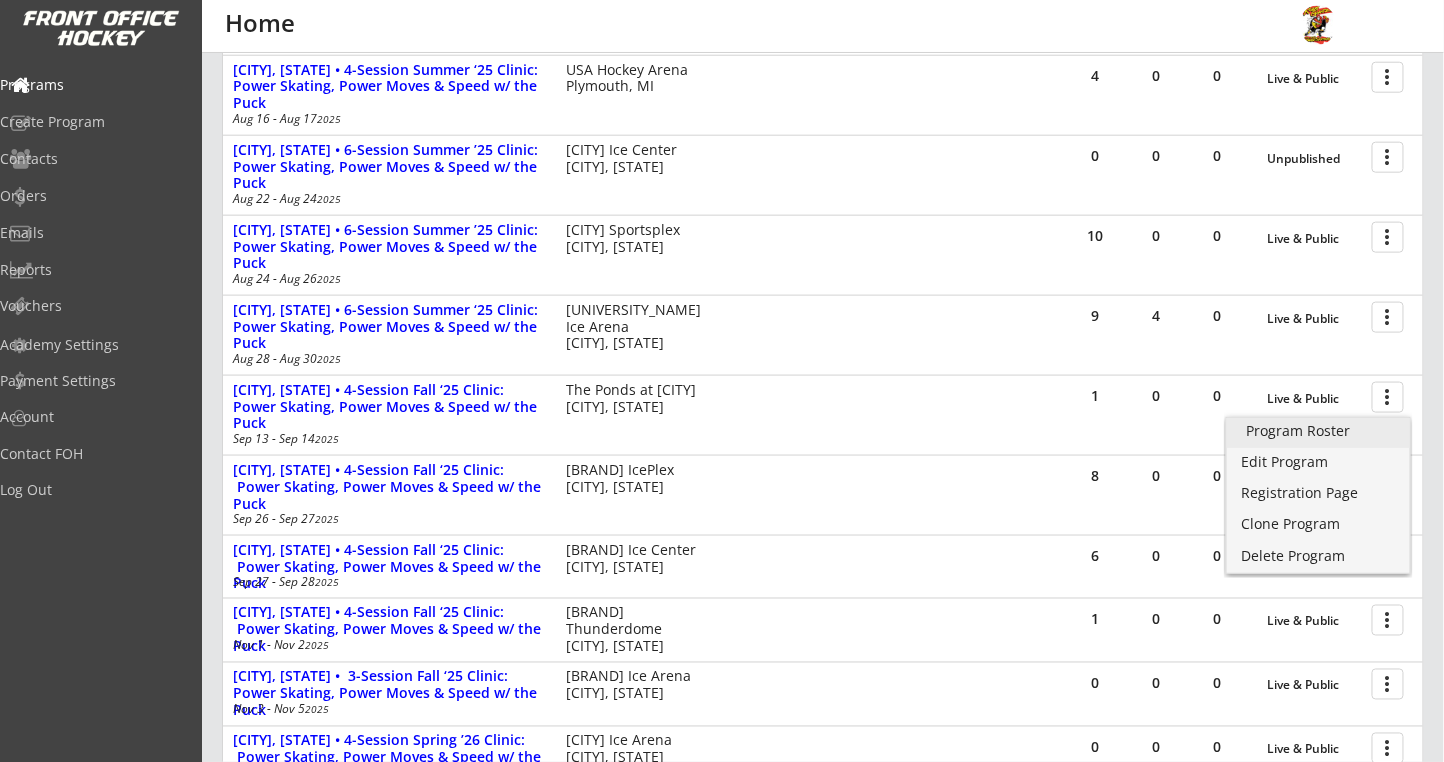 click on "Program Roster" at bounding box center [1318, 431] 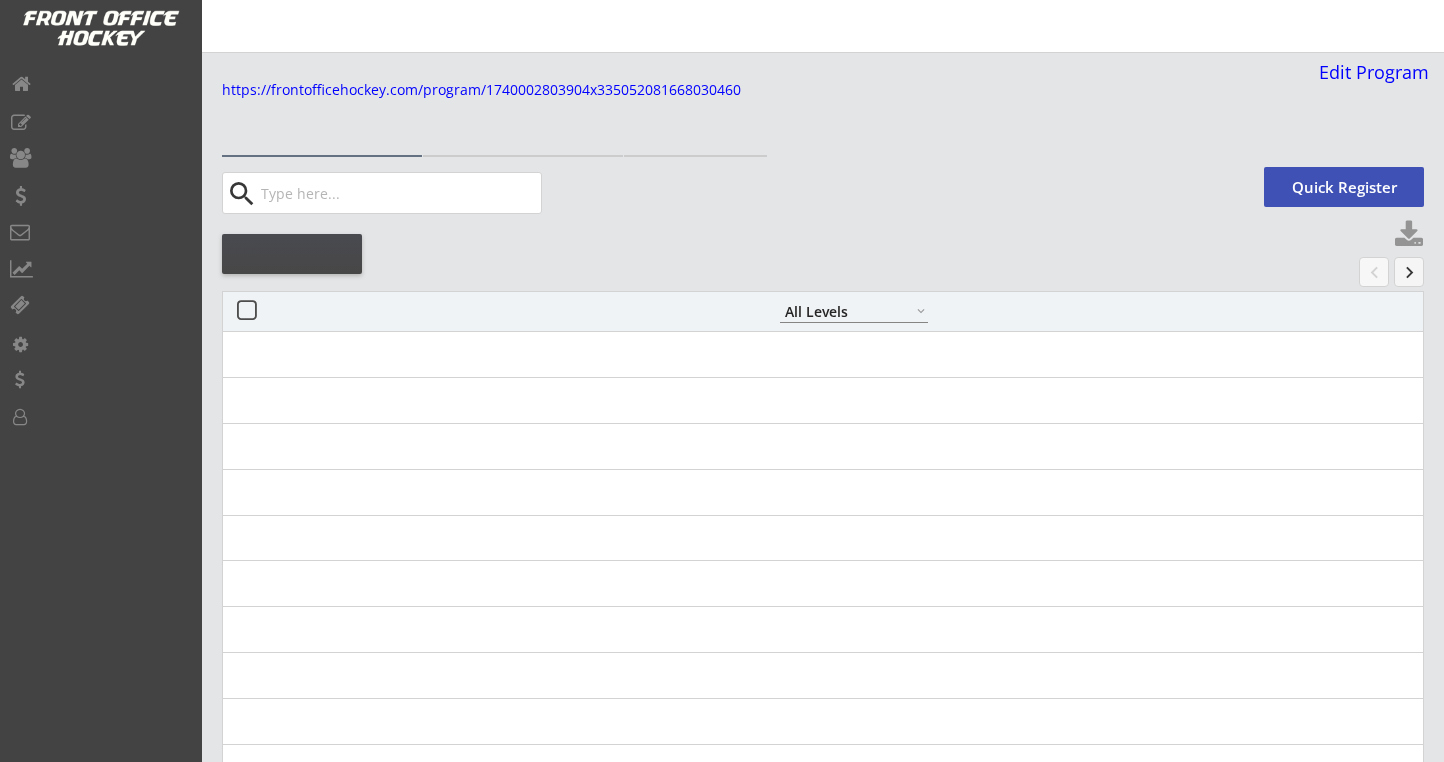 select on ""All Levels"" 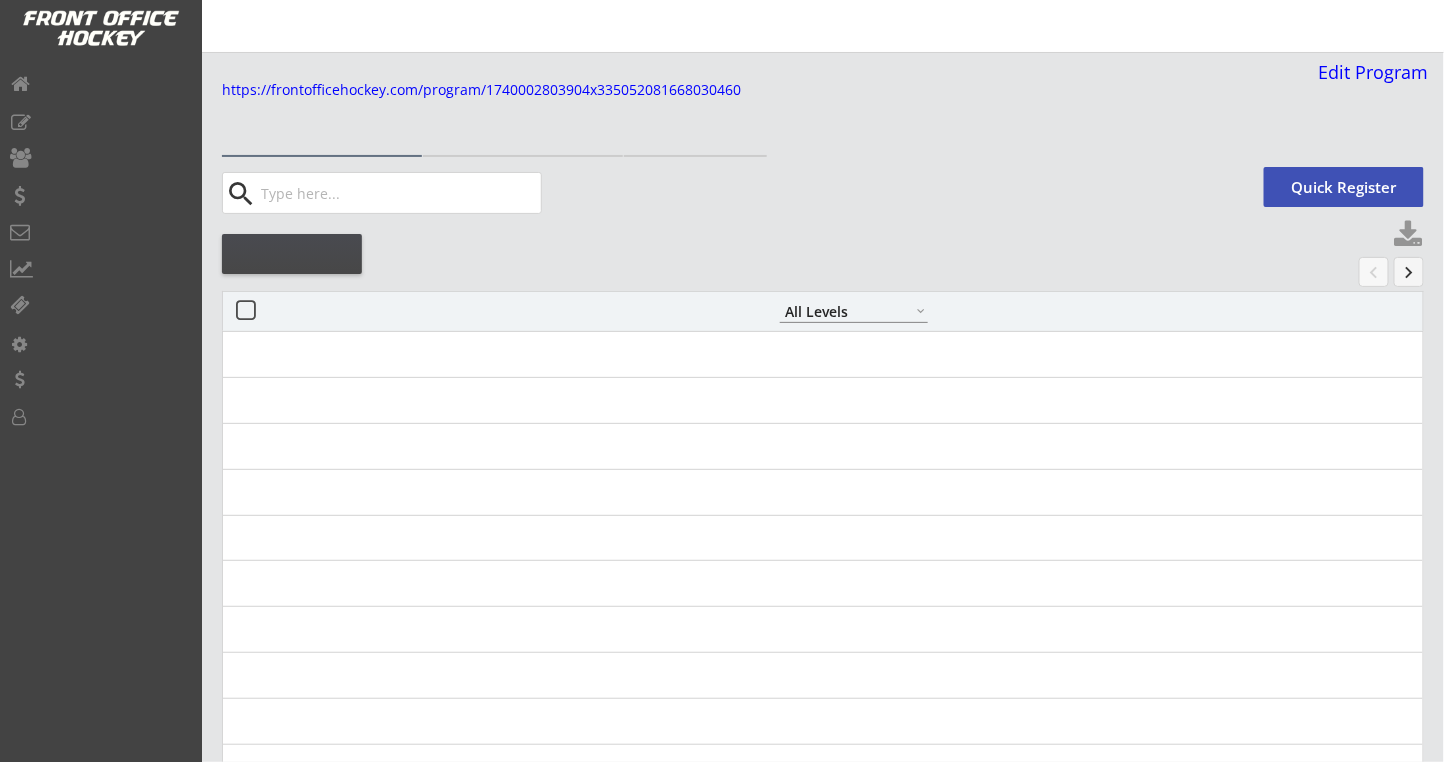 scroll, scrollTop: 0, scrollLeft: 0, axis: both 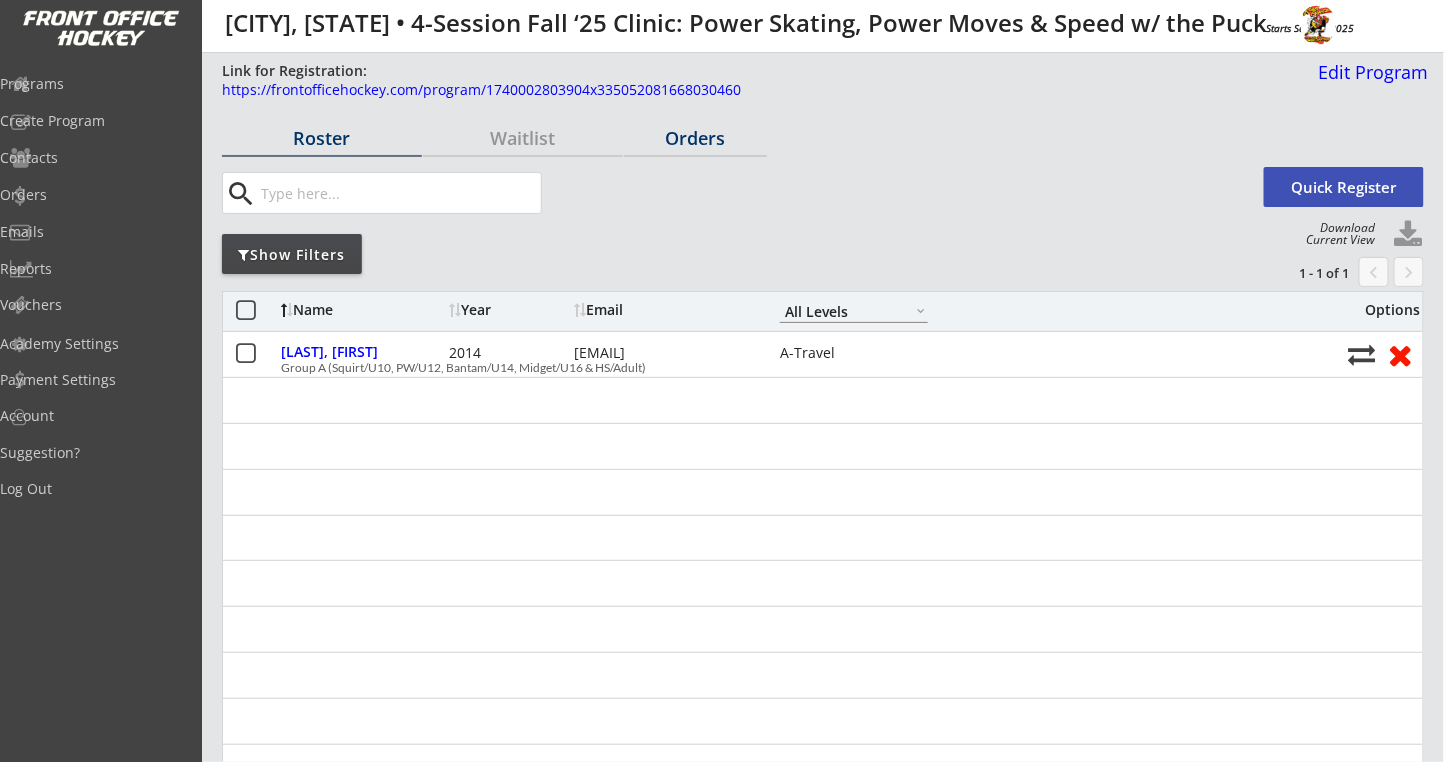 click on "Orders" at bounding box center (695, 138) 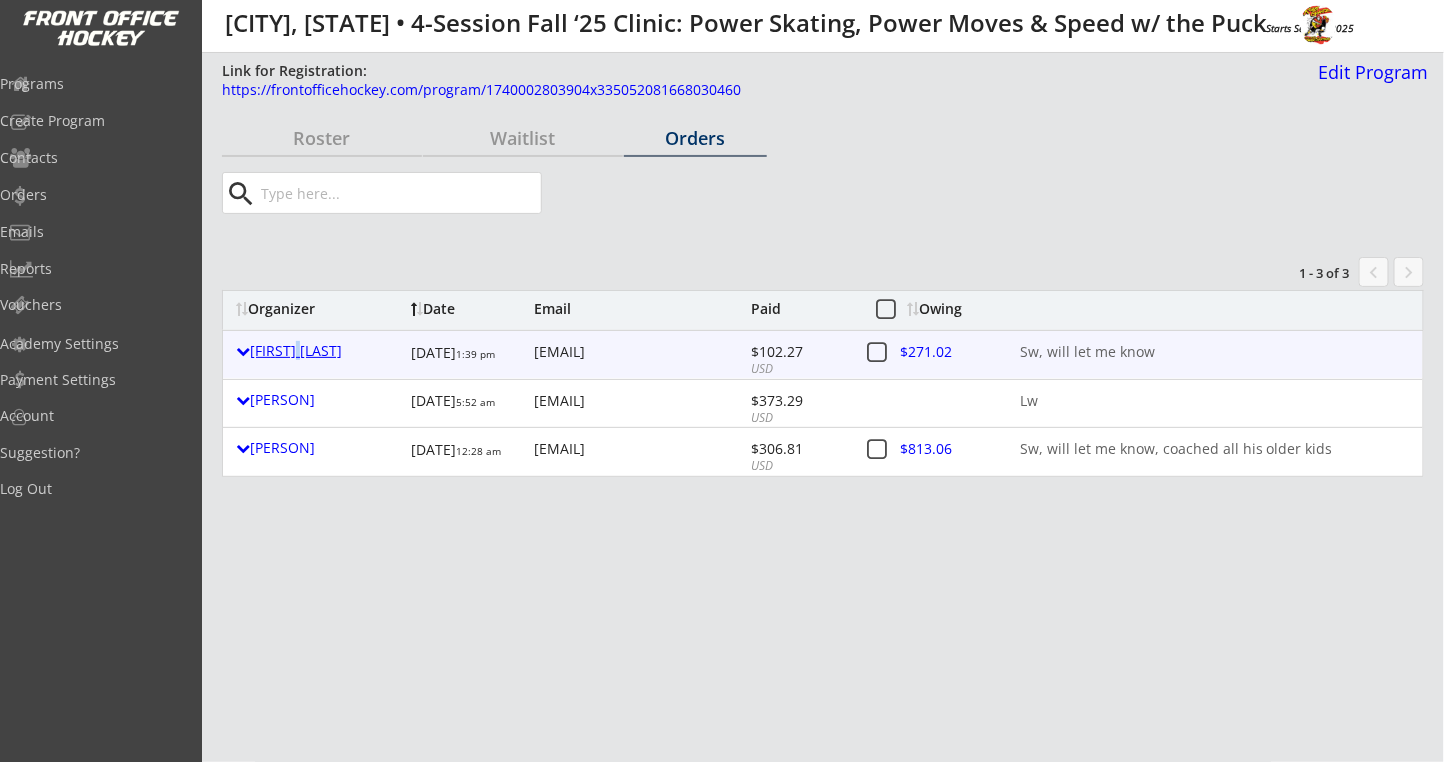 click on "[FIRST] [LAST]" at bounding box center (318, 351) 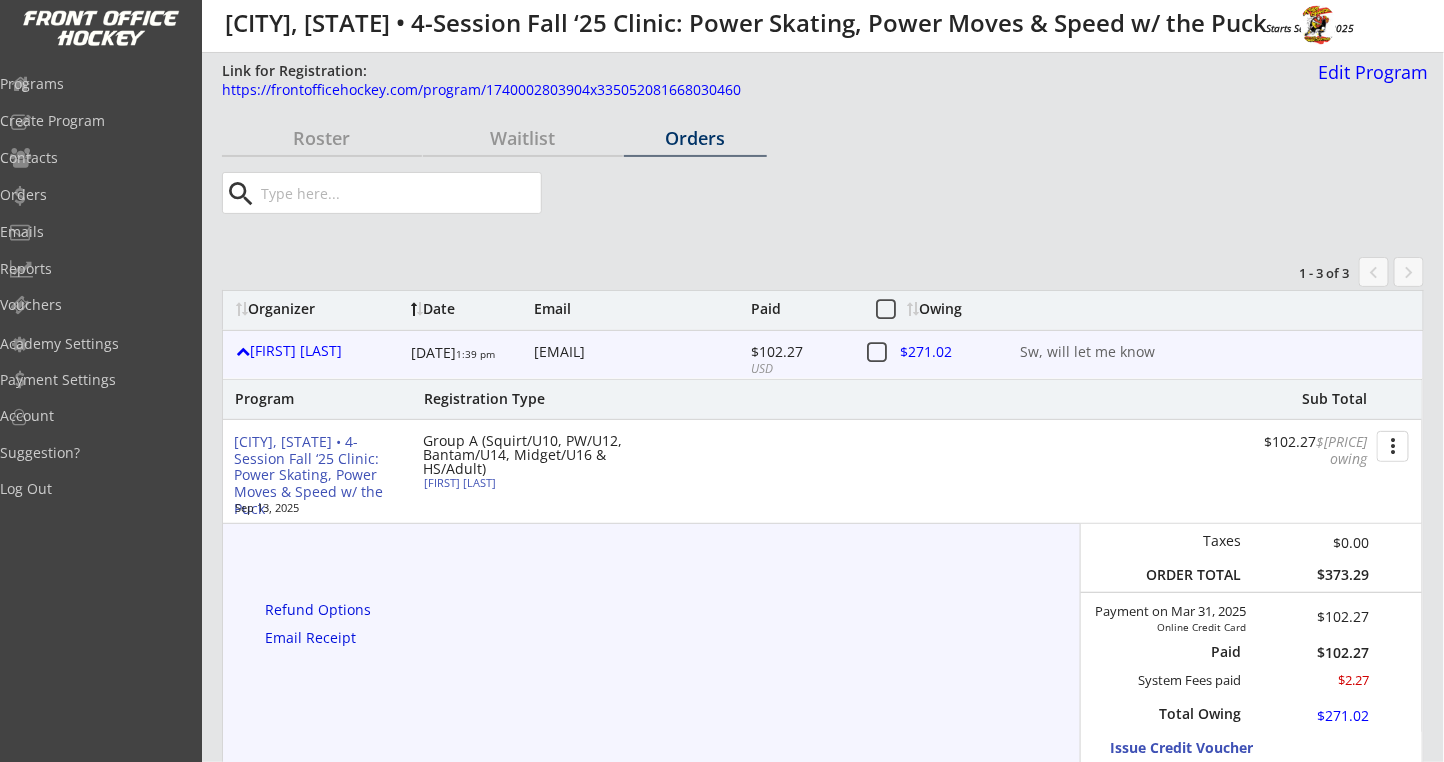 click on "[FIRST] [LAST] [DATE]
1:39 pm [EMAIL] $[PRICE] USD $[PRICE] Sw, will let me know" at bounding box center [823, 354] 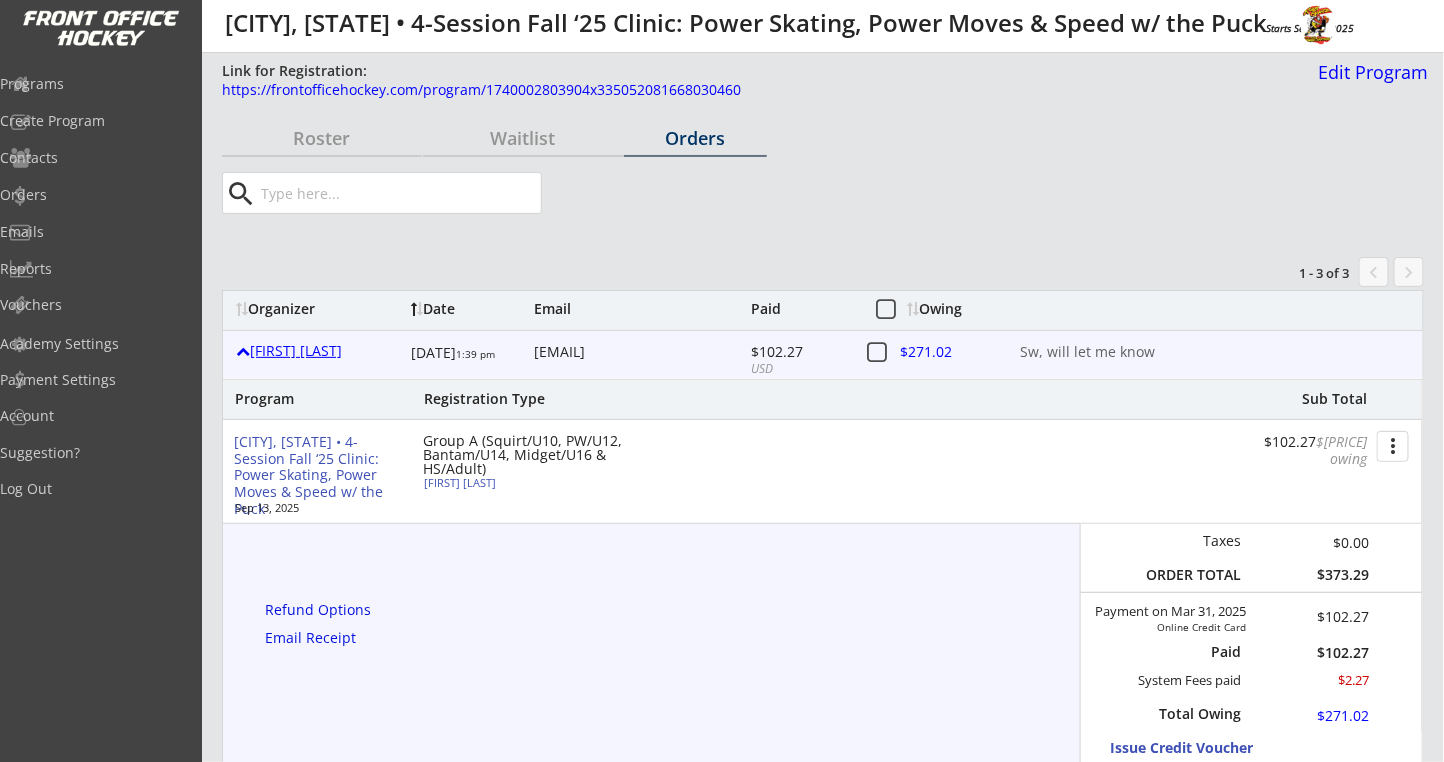 click on "[FIRST] [LAST]" at bounding box center (318, 351) 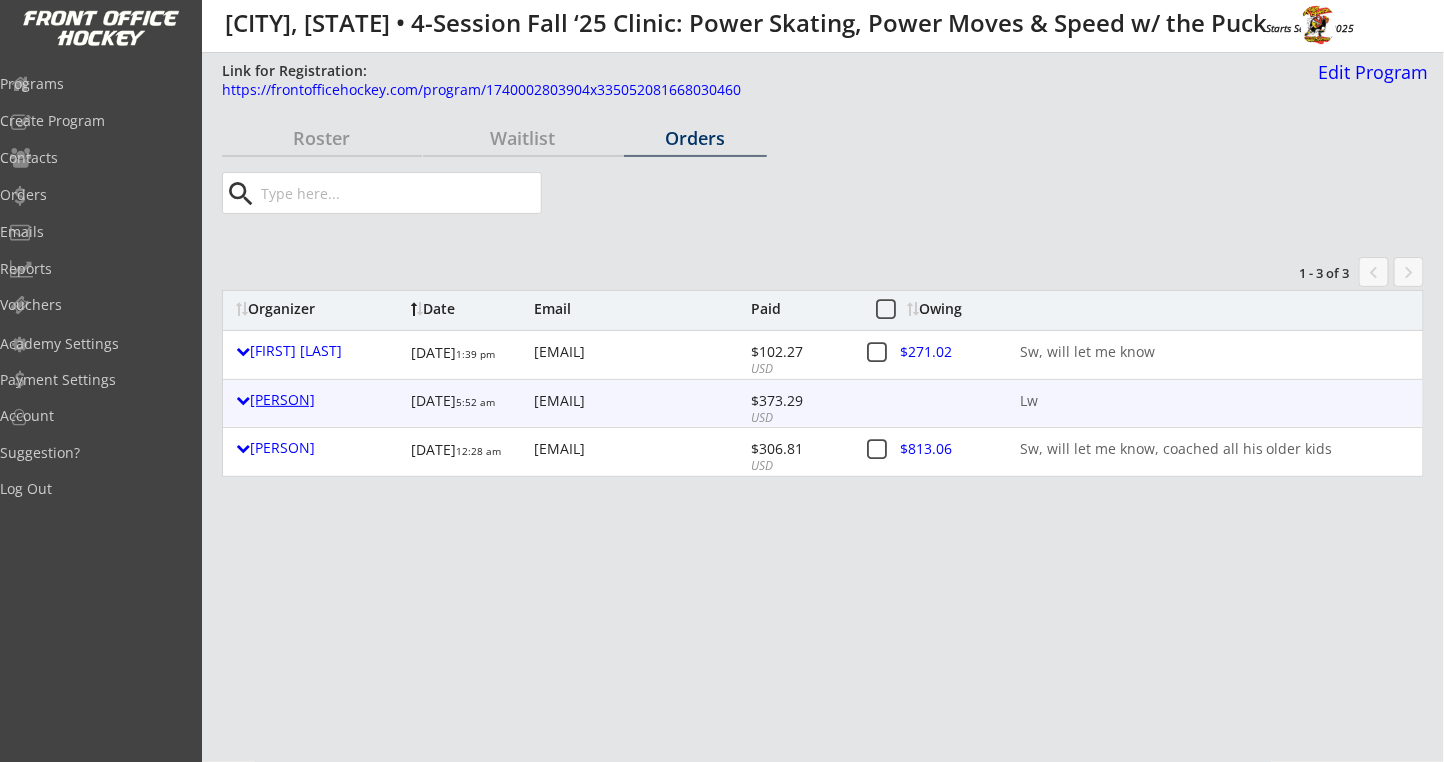 click on "[PERSON]" at bounding box center [318, 400] 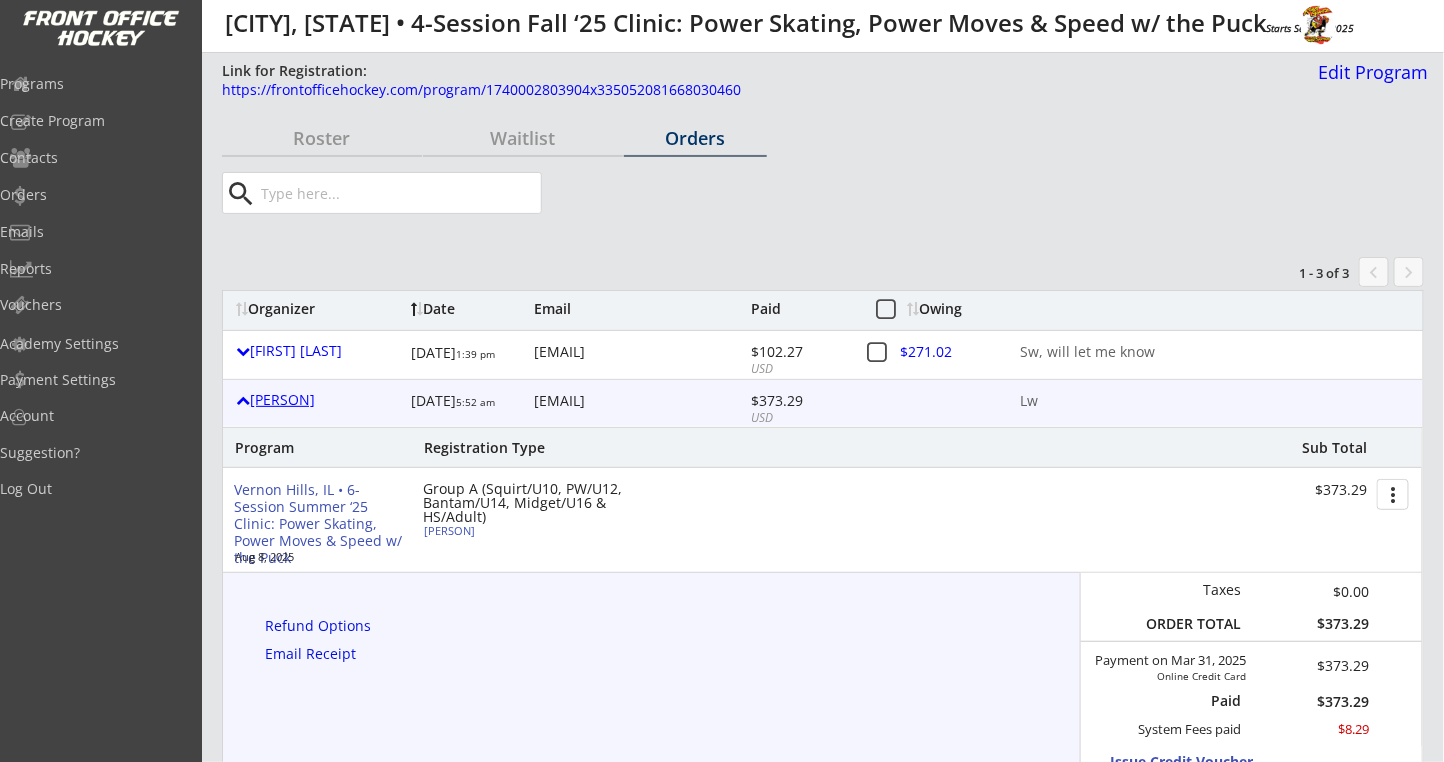 click on "[PERSON]" at bounding box center (318, 400) 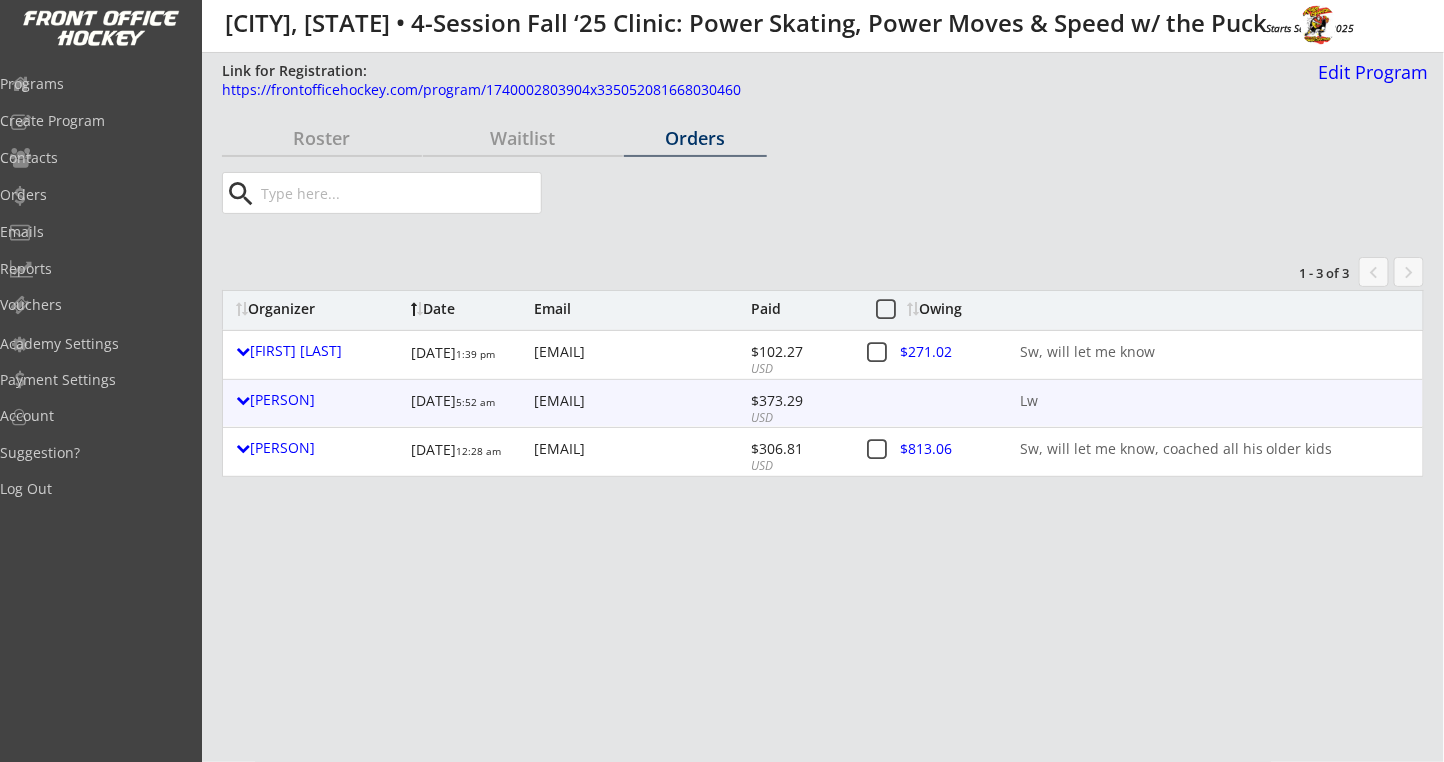 click on "Lw" at bounding box center (1215, 402) 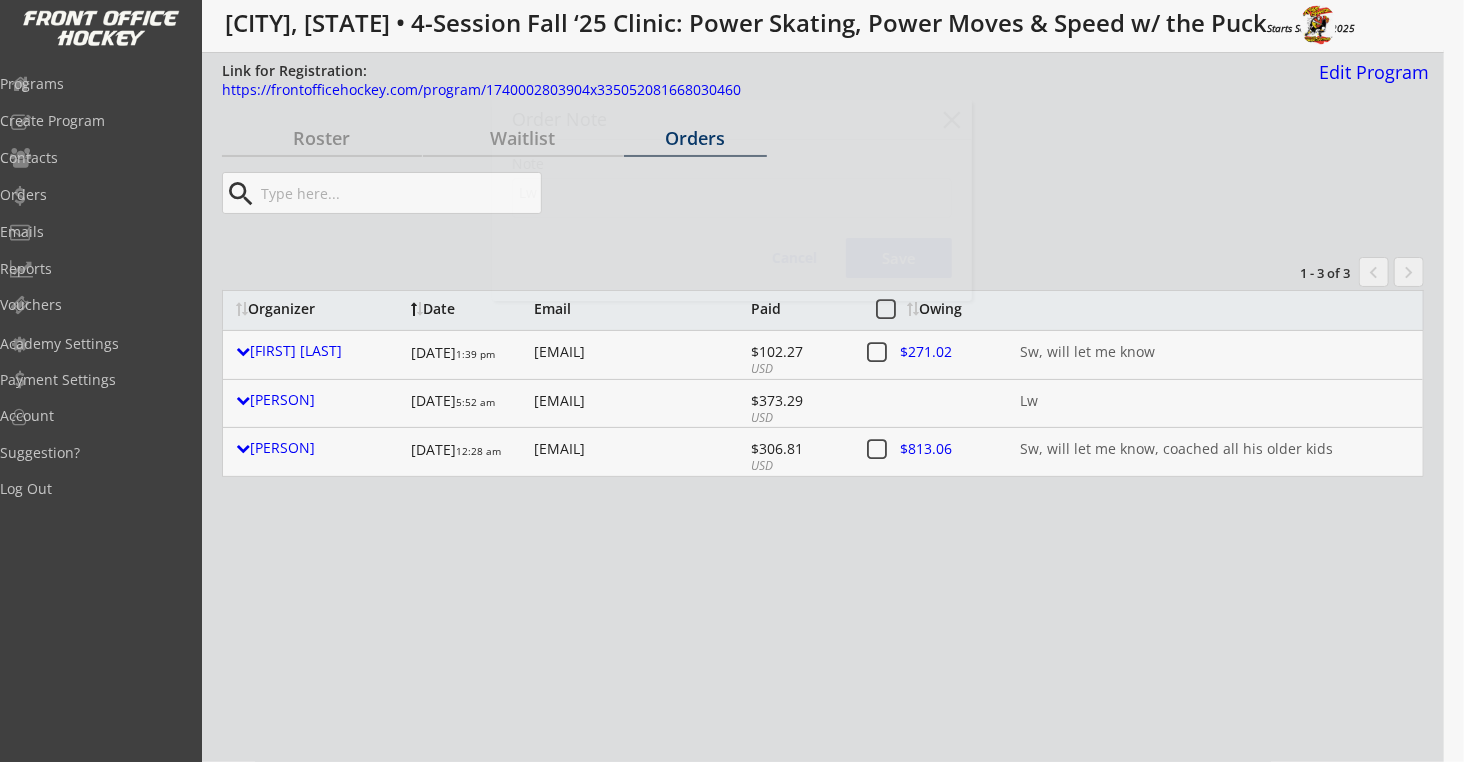 click at bounding box center [732, 381] 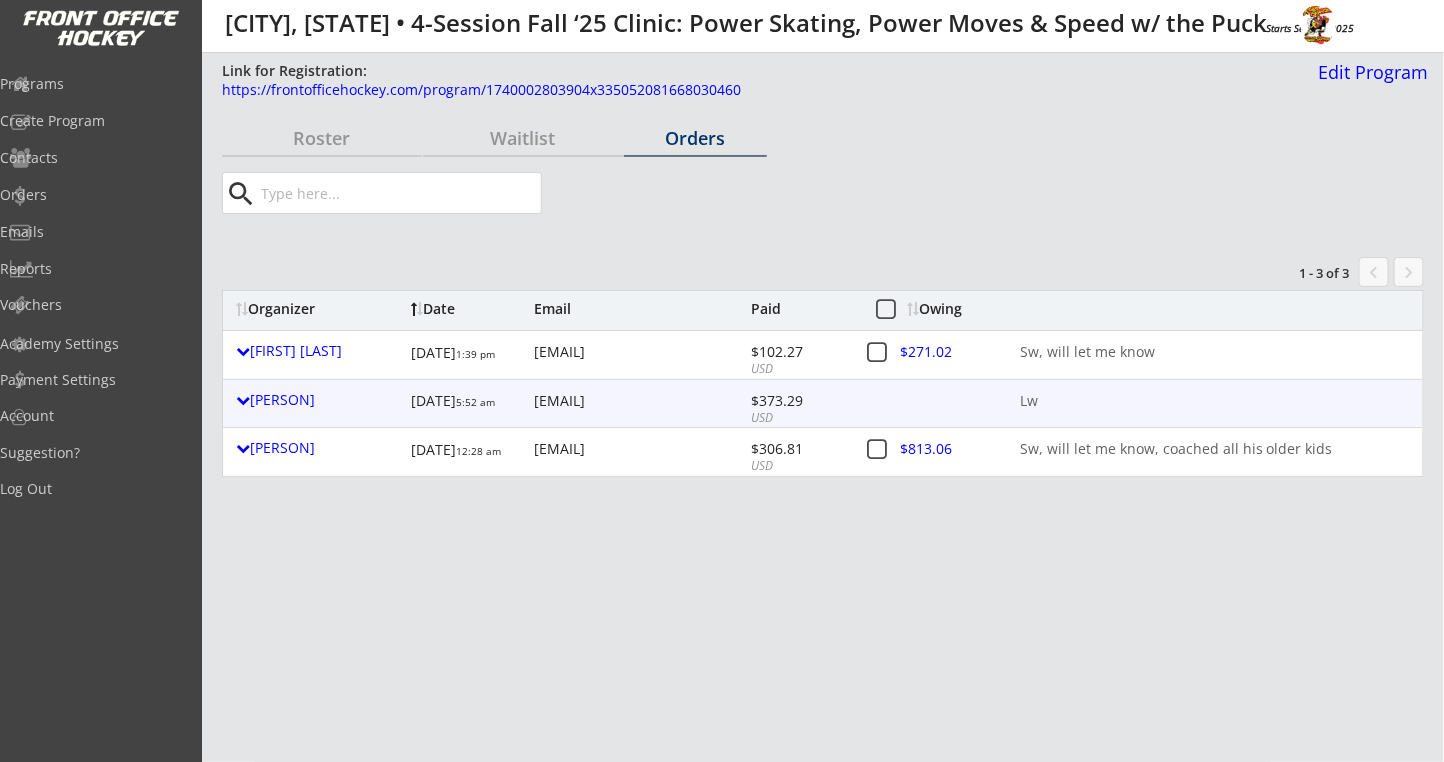 drag, startPoint x: 1036, startPoint y: 398, endPoint x: 1030, endPoint y: 368, distance: 30.594116 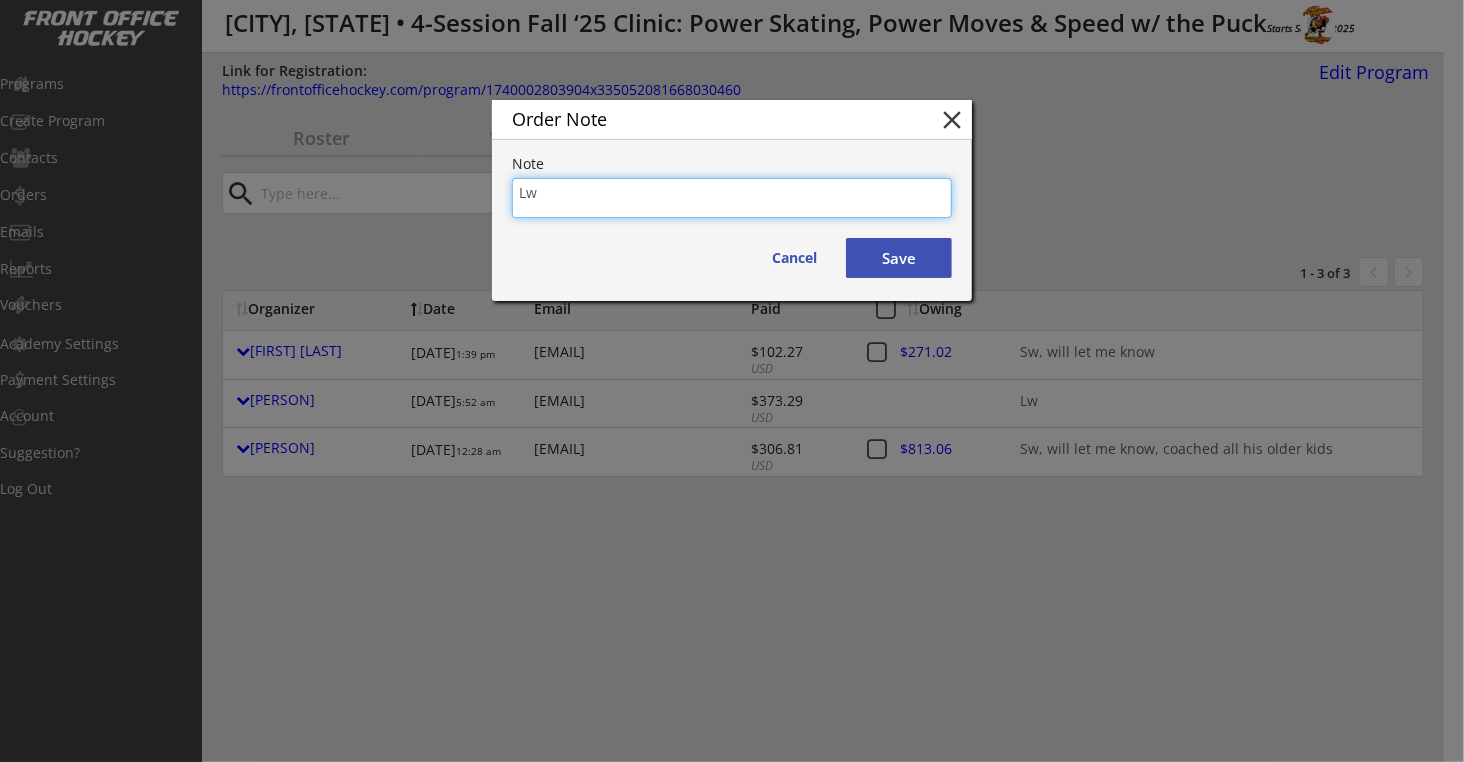 type on "L" 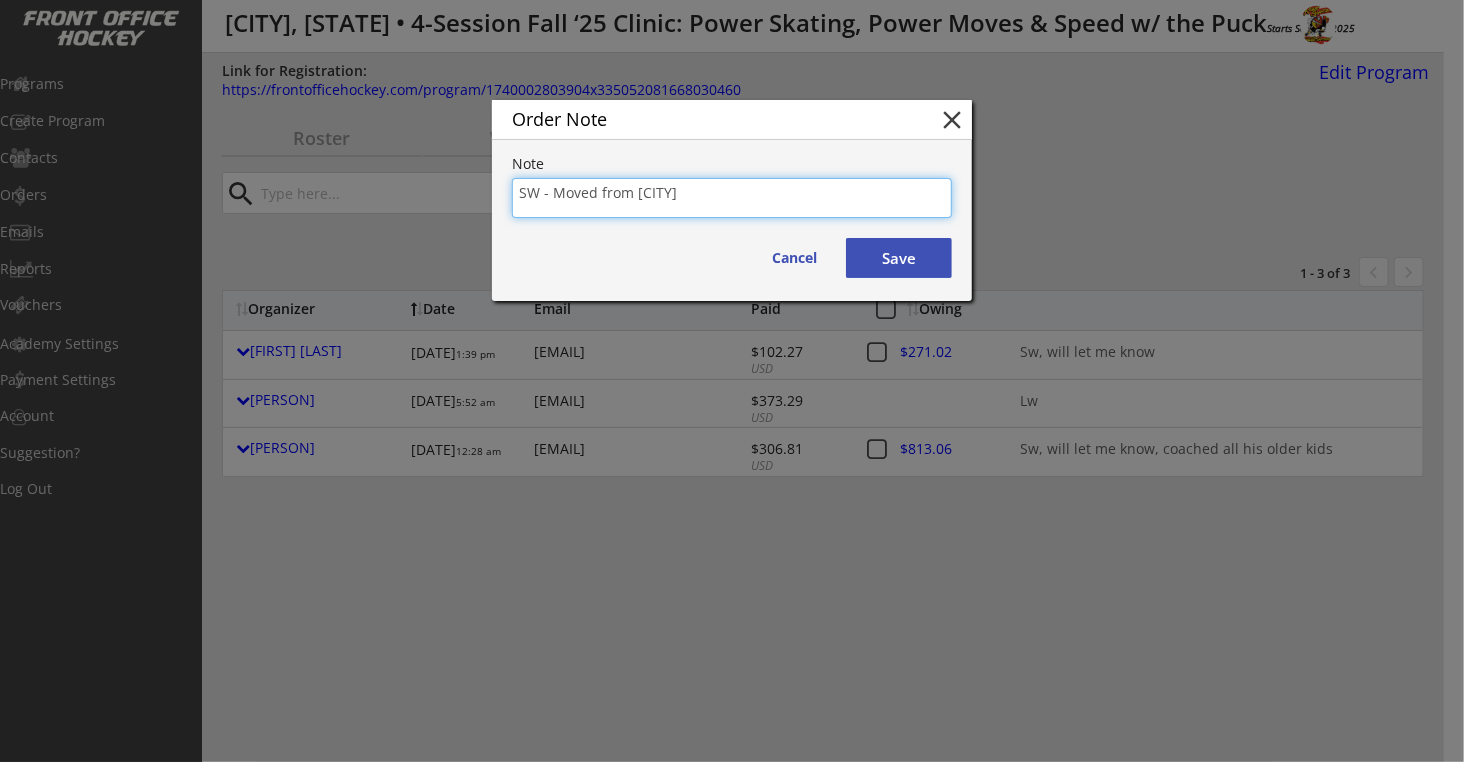 click on "Save" at bounding box center [899, 258] 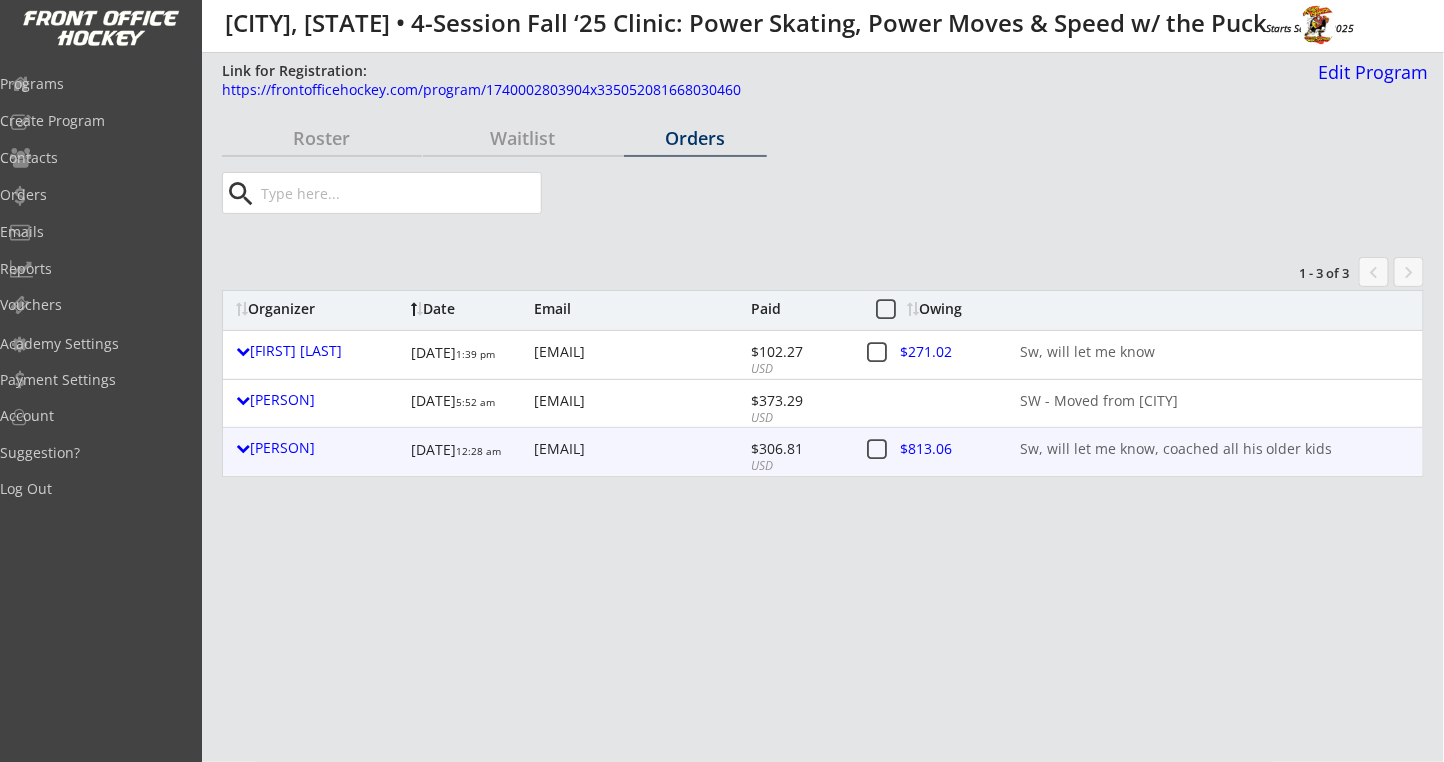 click on "Sw, will let me know, coached all his older kids" at bounding box center (1215, 450) 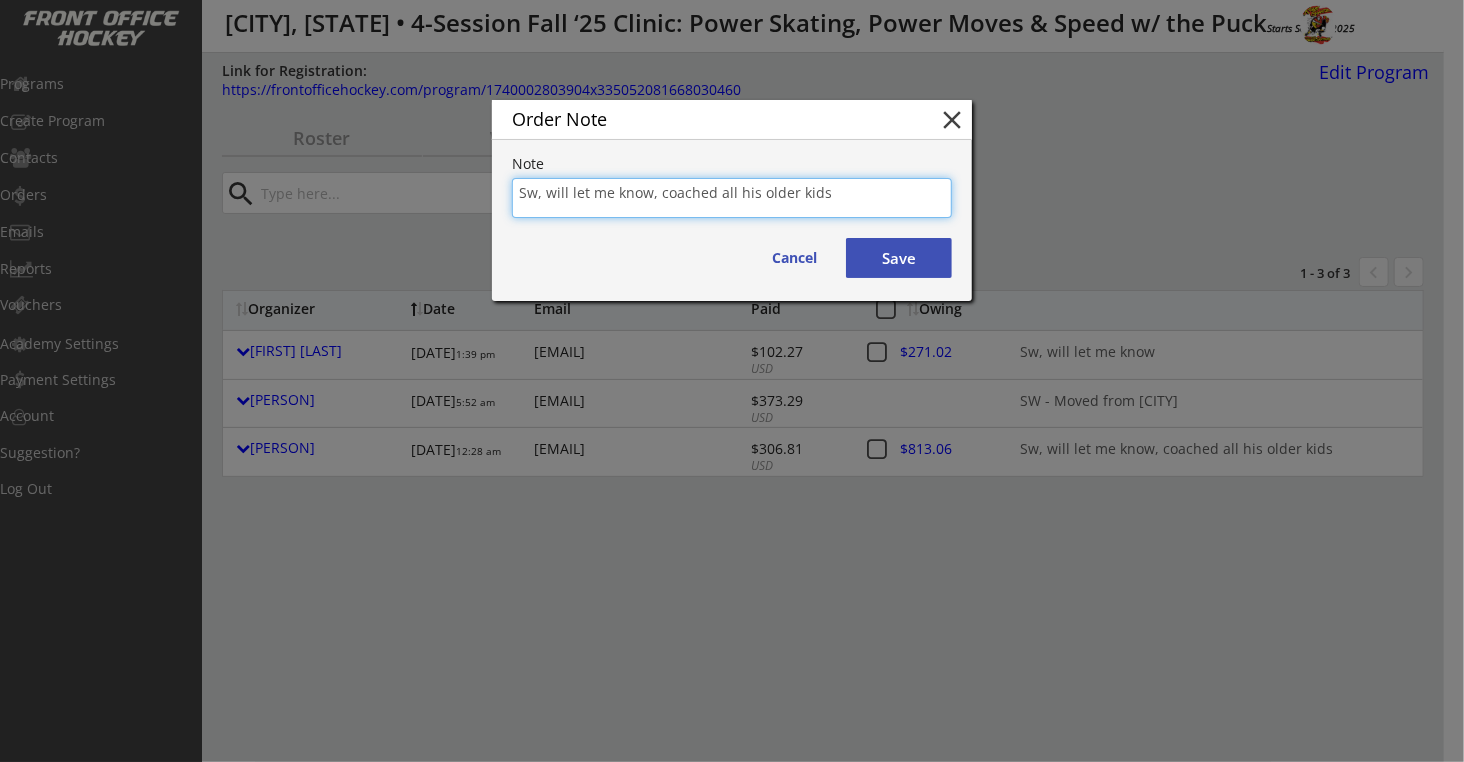 drag, startPoint x: 546, startPoint y: 189, endPoint x: 1023, endPoint y: 146, distance: 478.93423 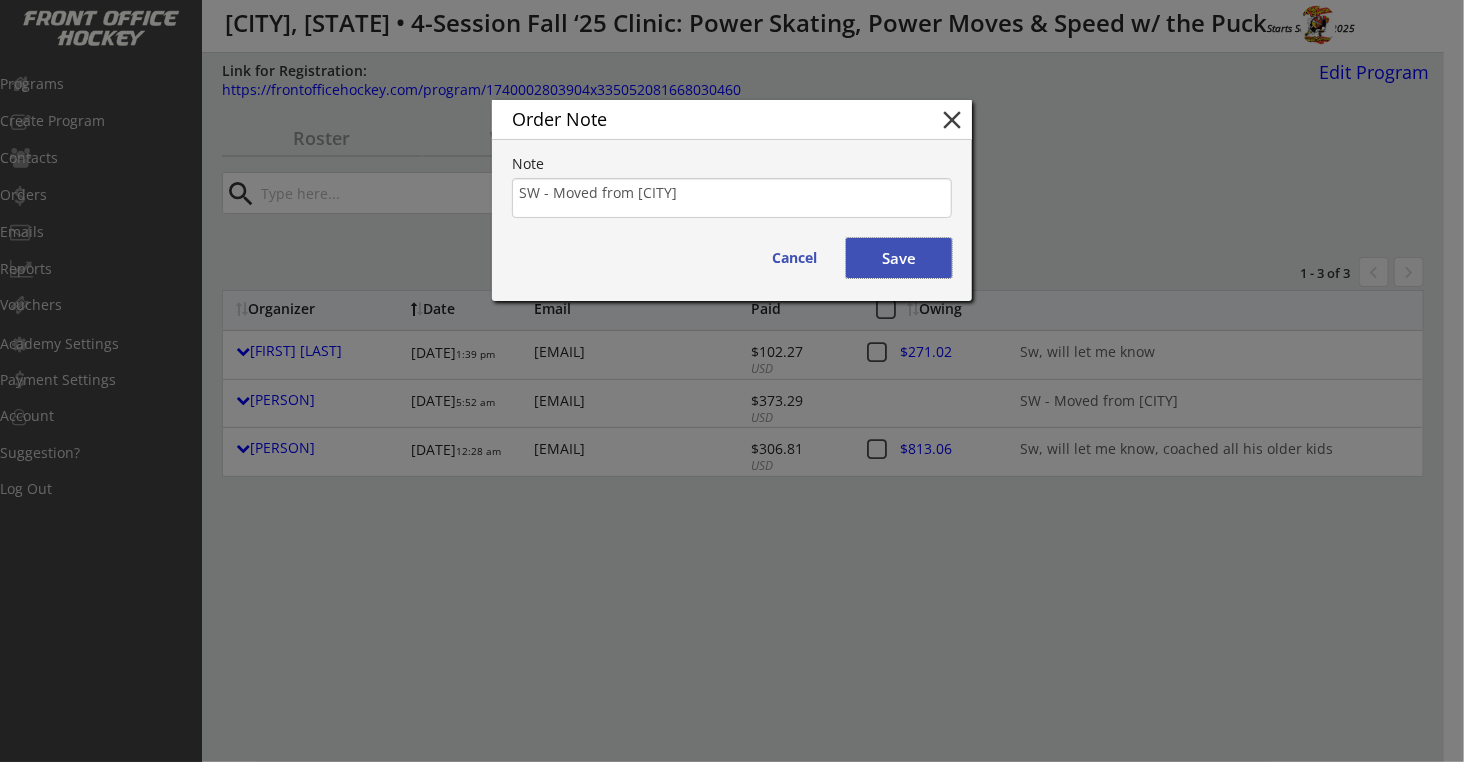 click on "Save" at bounding box center [899, 258] 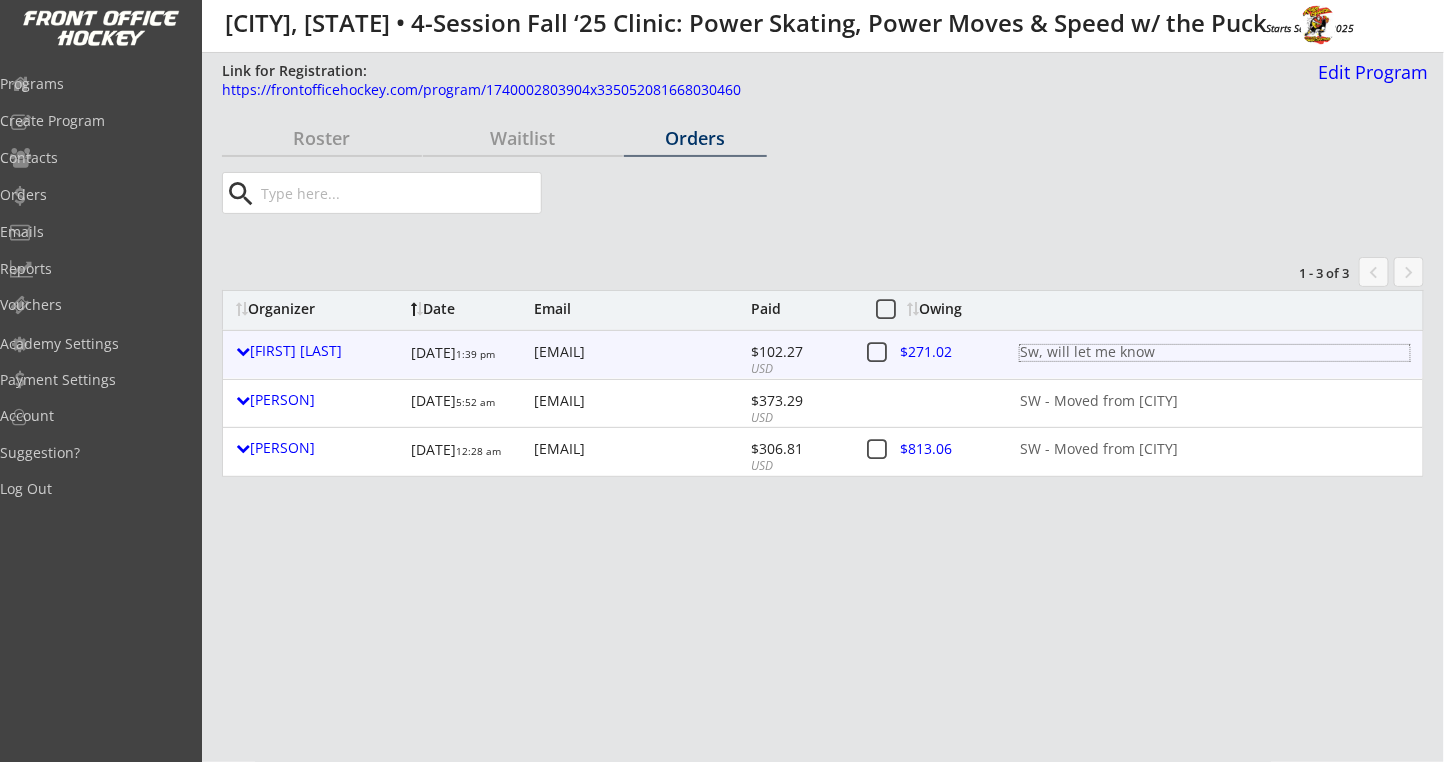 click on "Sw, will let me know" at bounding box center (1215, 353) 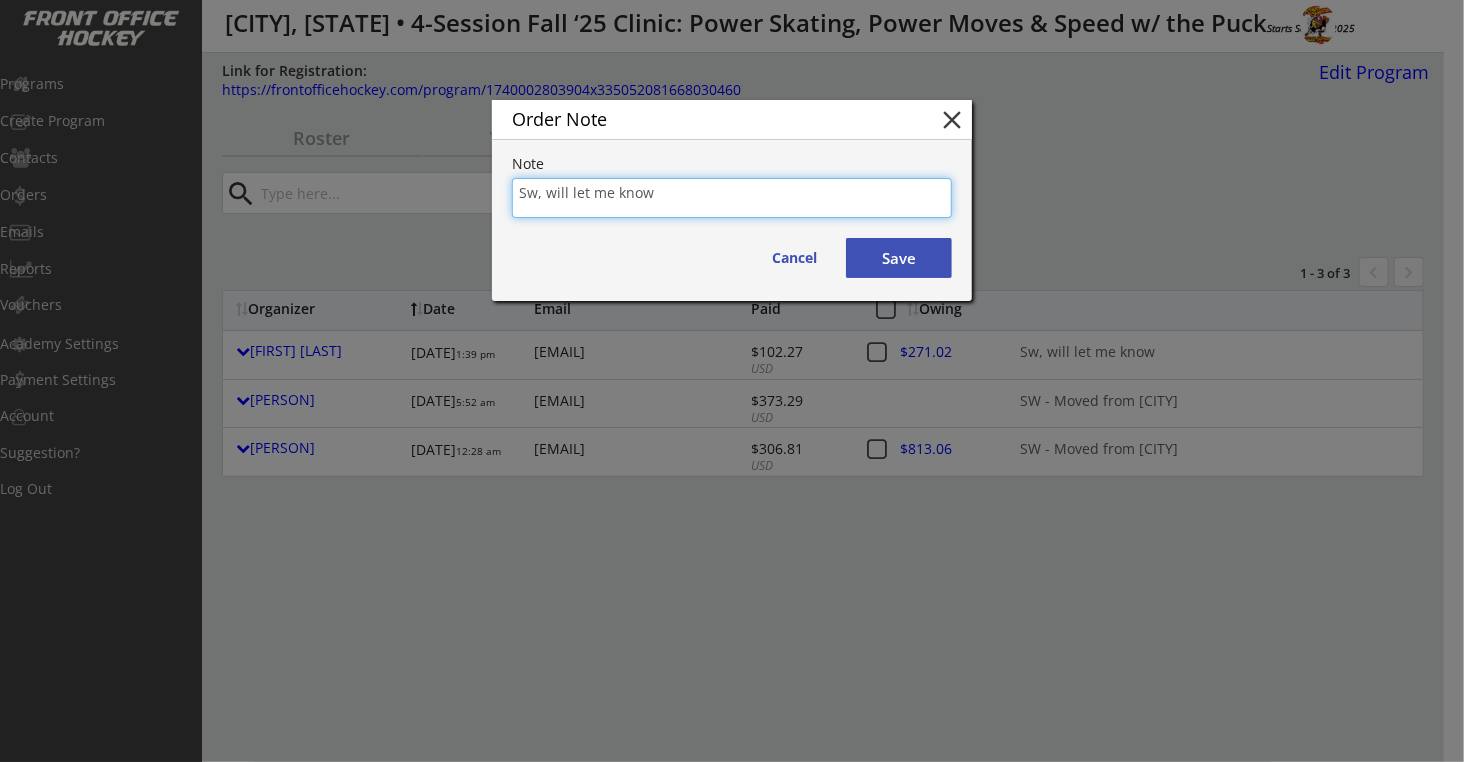 drag, startPoint x: 684, startPoint y: 198, endPoint x: 553, endPoint y: 194, distance: 131.06105 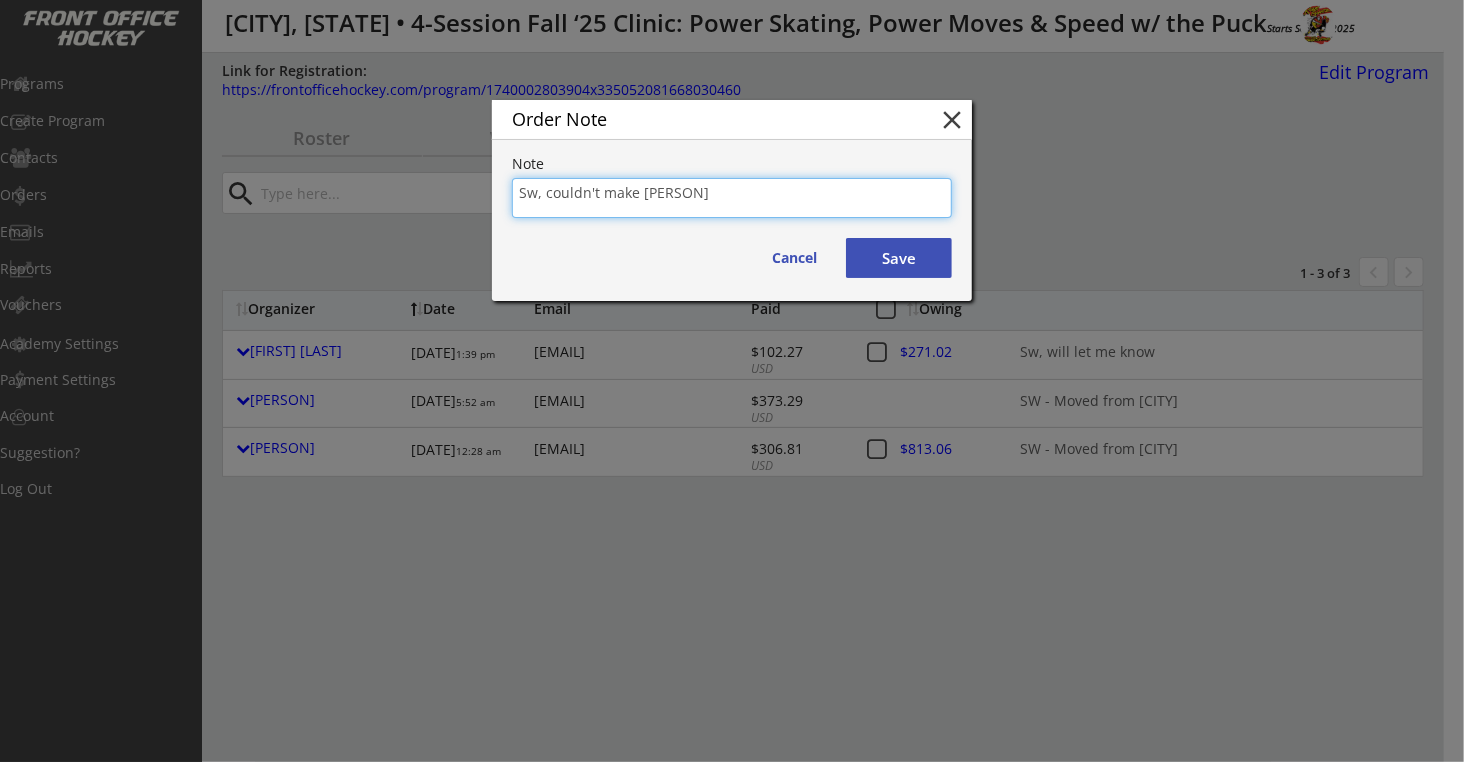 type on "Sw, couldn't make Vernon" 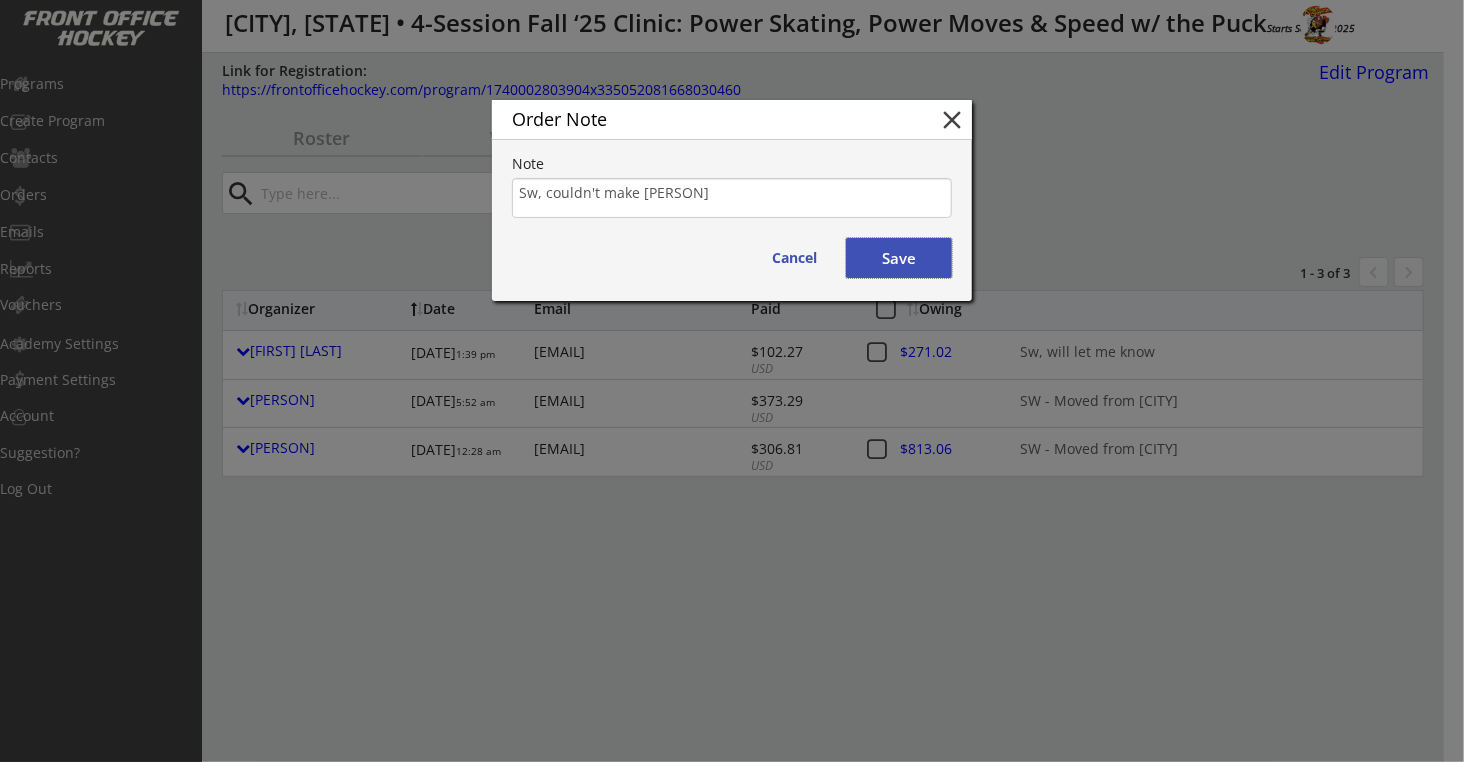 click on "Save" at bounding box center (899, 258) 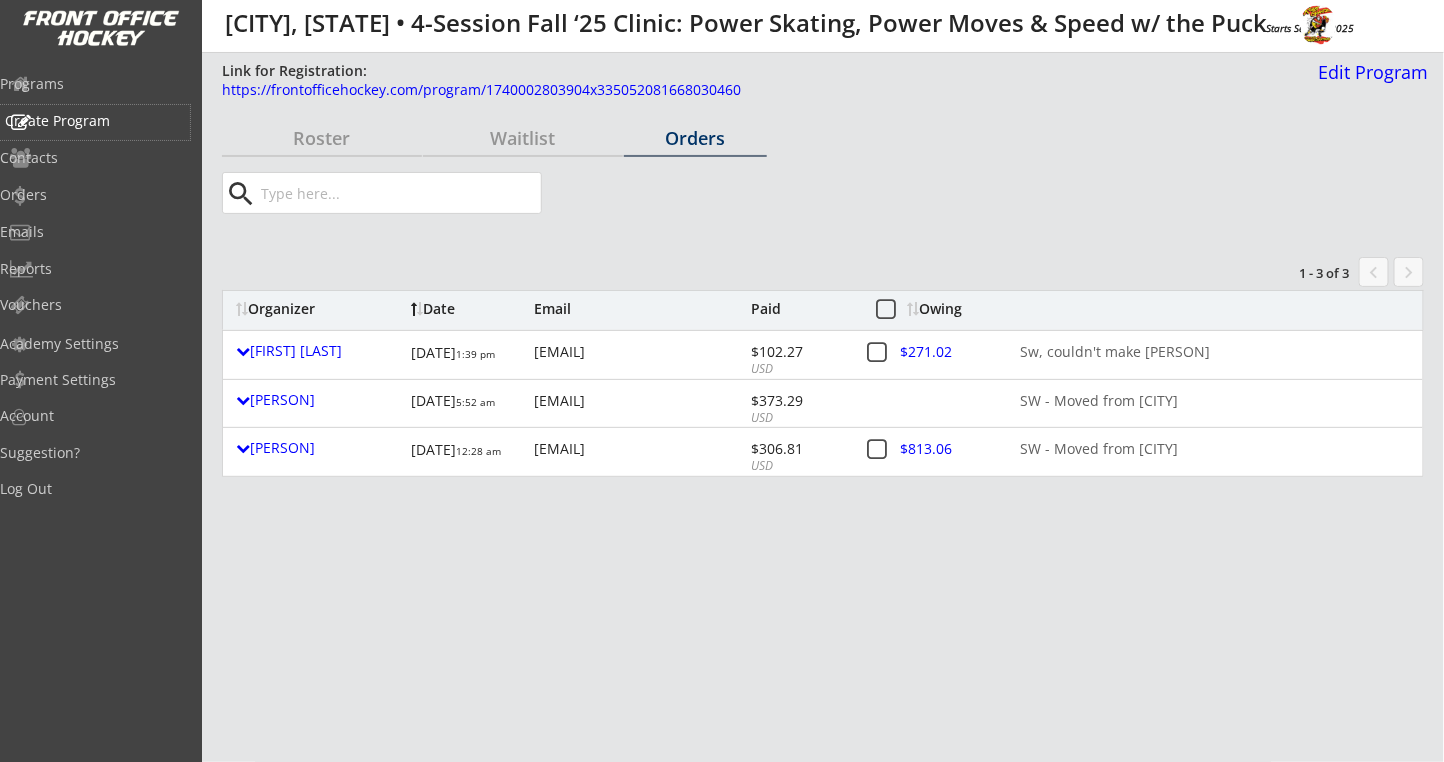 click on "Programs              Create Program              Contacts              Orders              Emails              Reports              Vouchers" at bounding box center [101, 194] 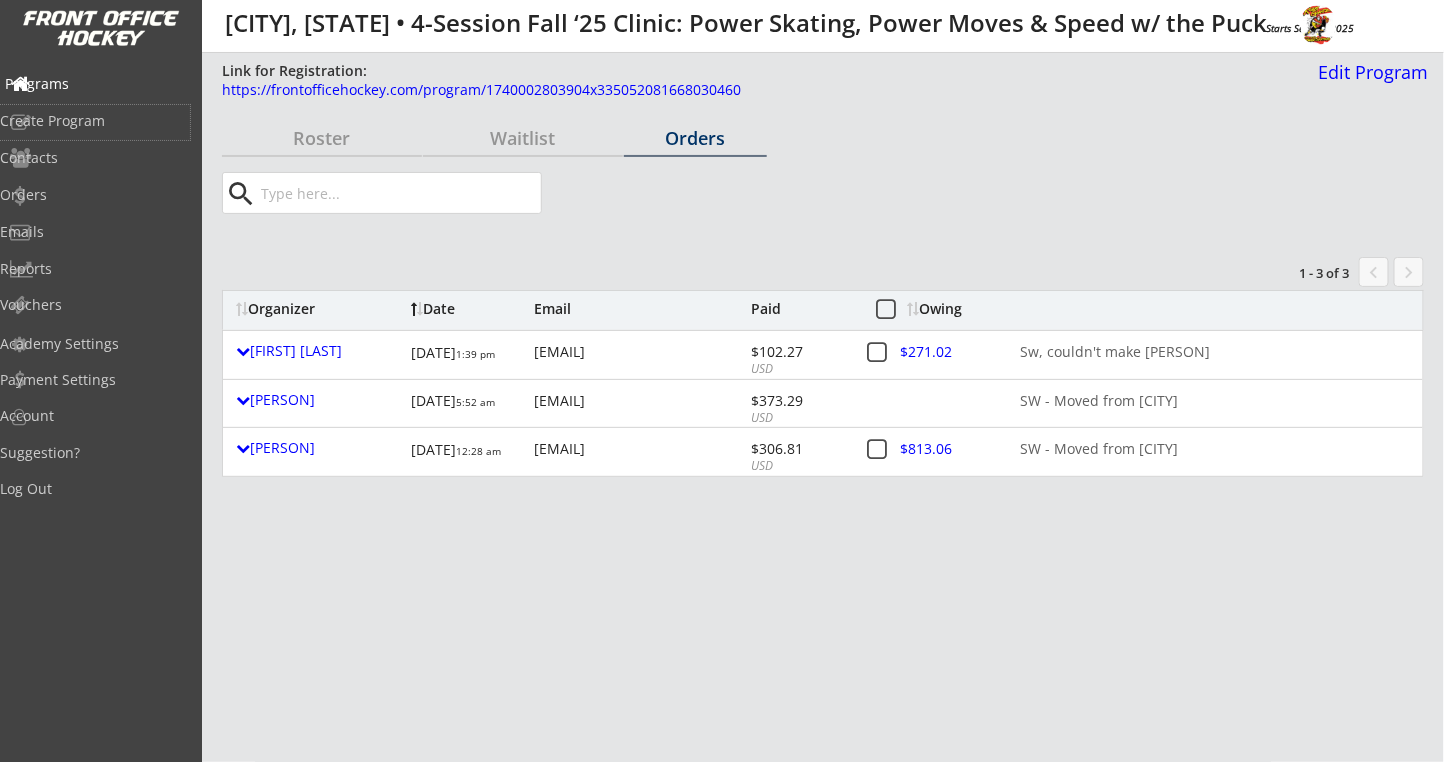 click on "Programs" at bounding box center (95, 85) 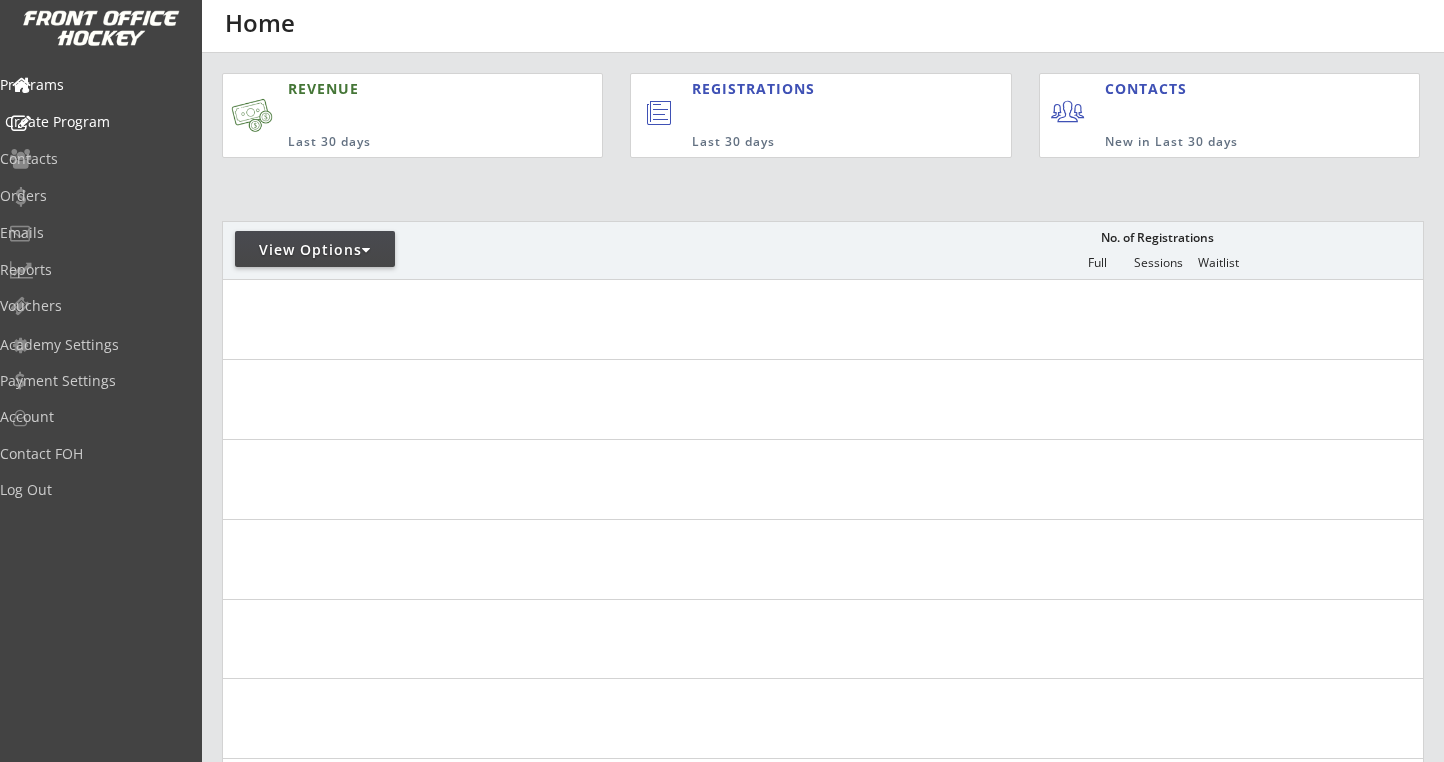scroll, scrollTop: 0, scrollLeft: 0, axis: both 